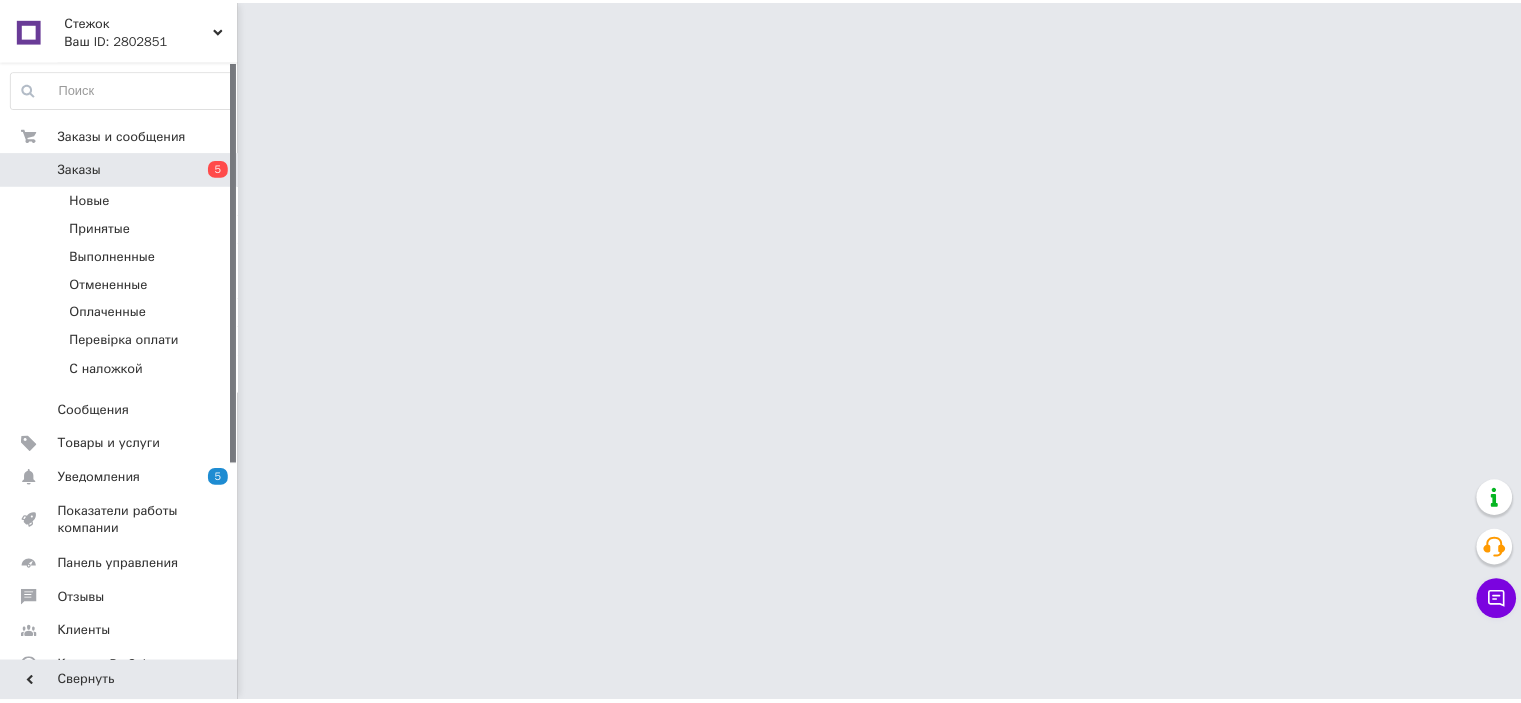scroll, scrollTop: 0, scrollLeft: 0, axis: both 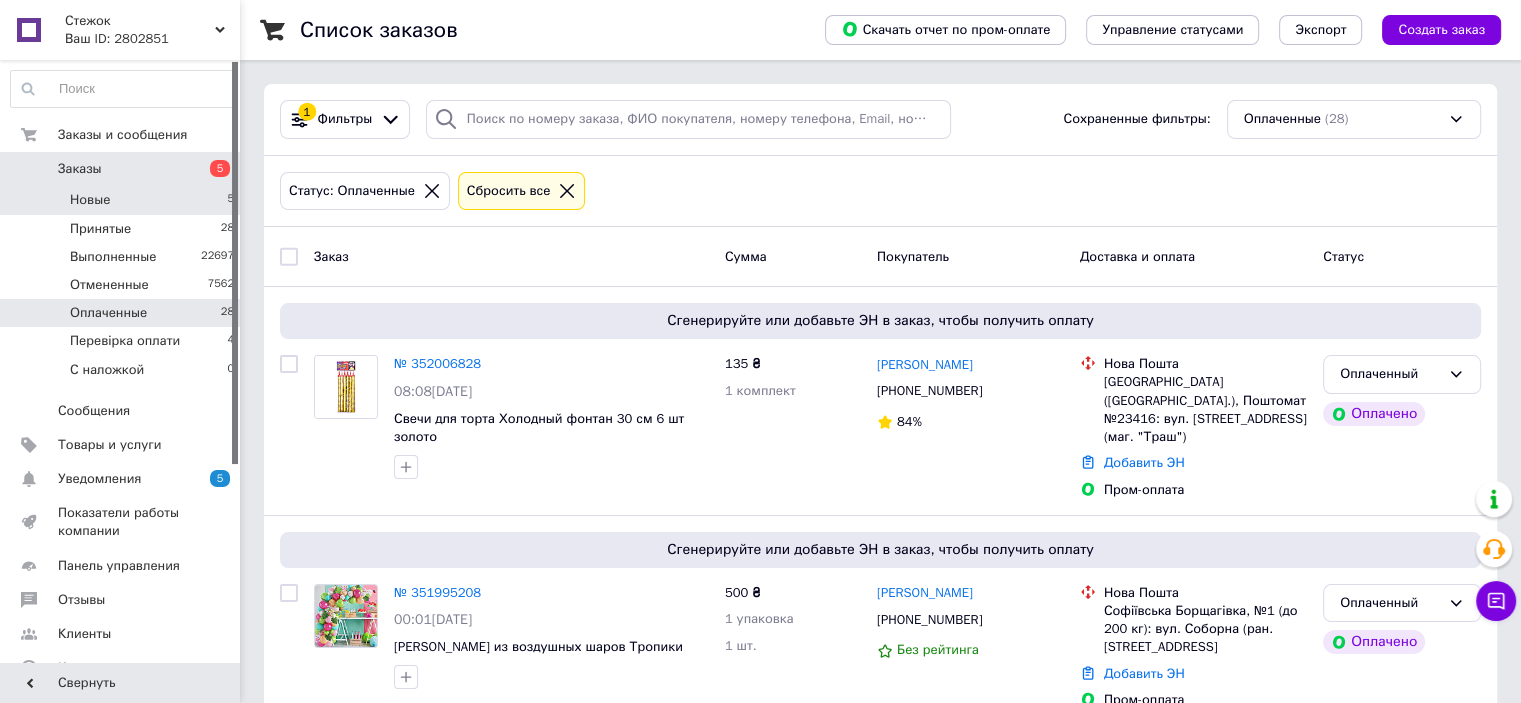 click on "Новые 5" at bounding box center (123, 200) 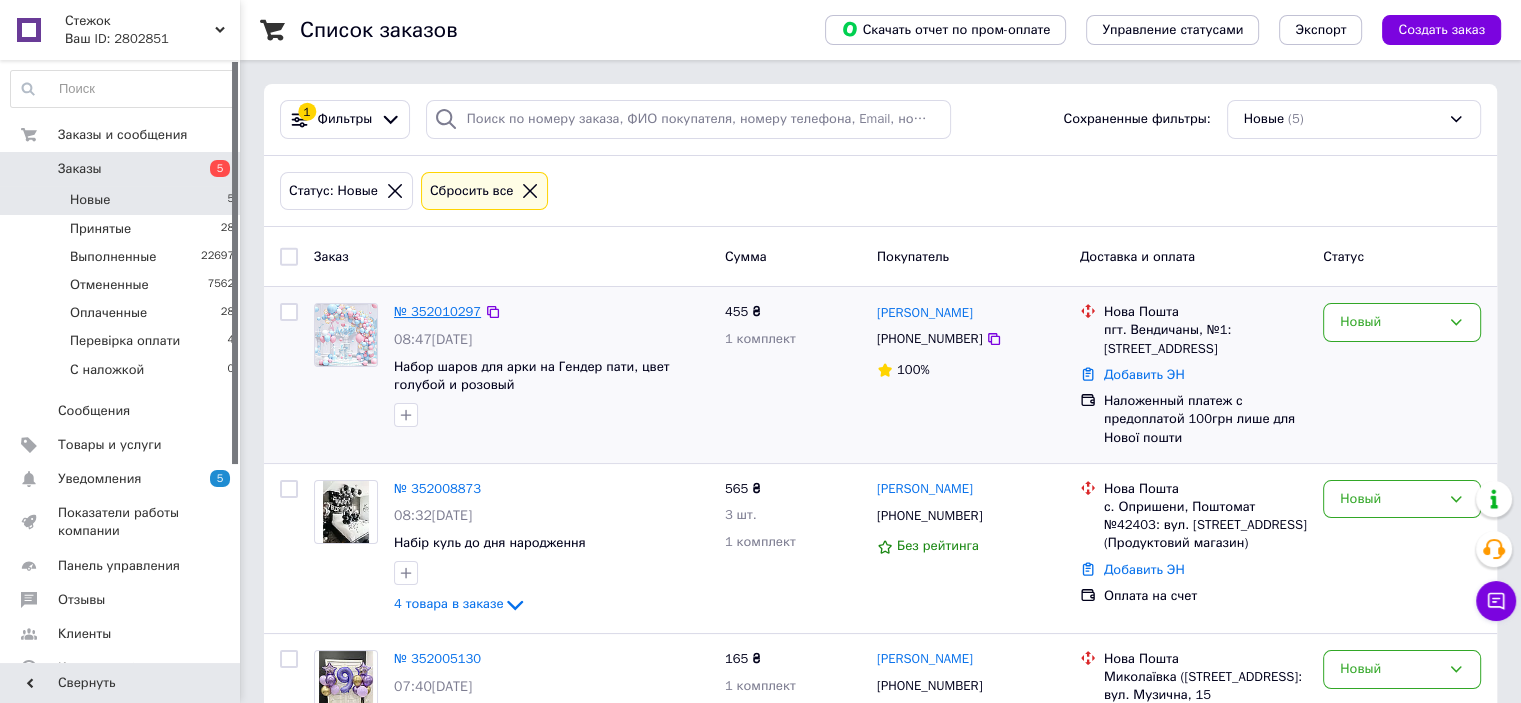 click on "№ 352010297" at bounding box center [437, 311] 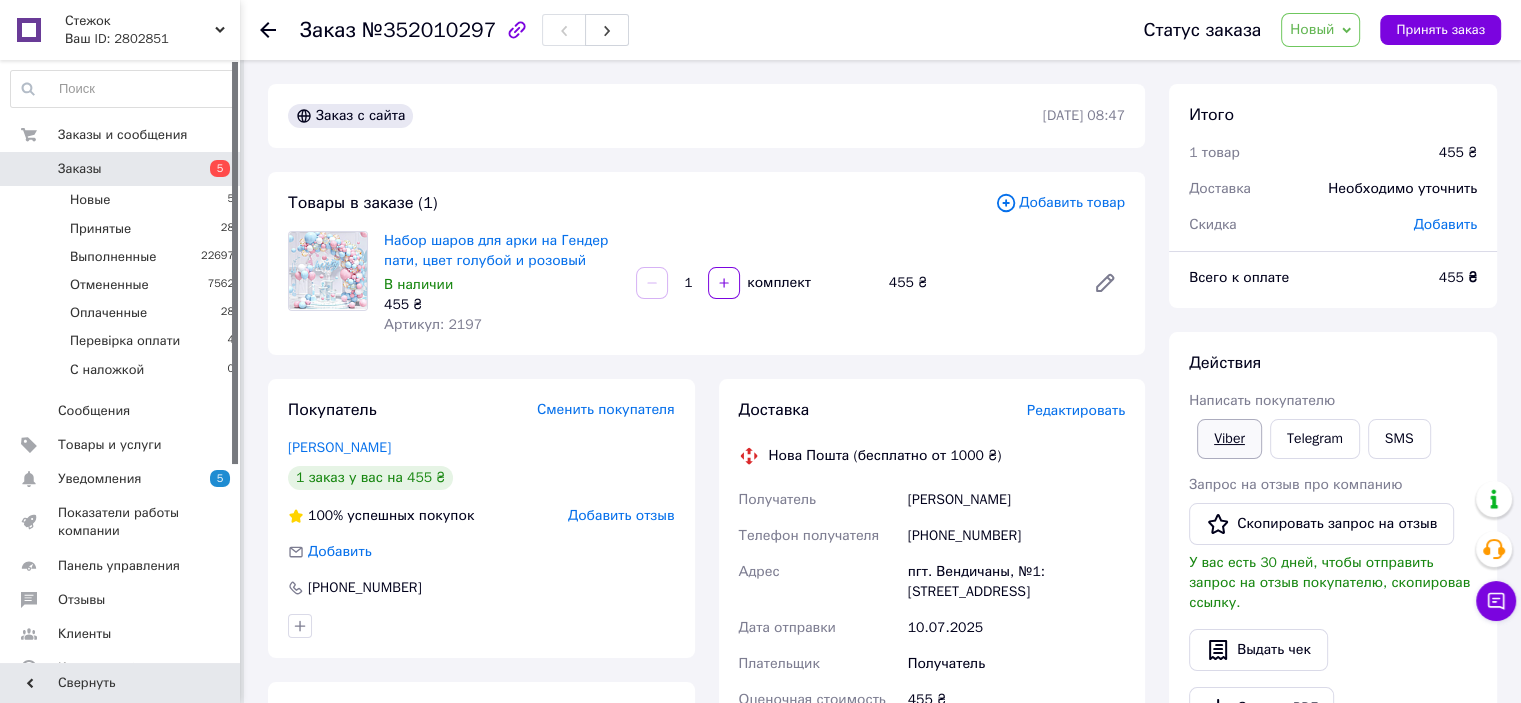 click on "Viber" at bounding box center [1229, 439] 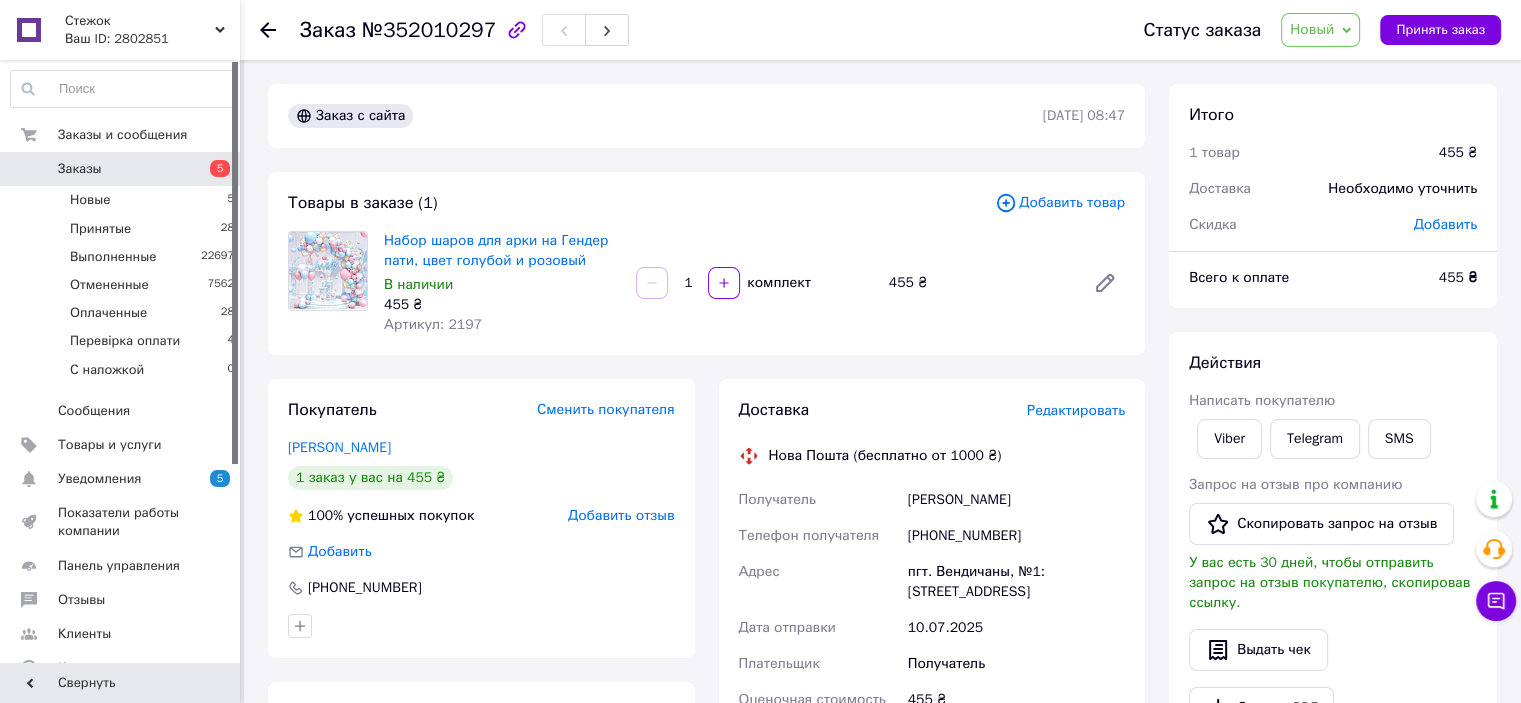 click on "Всего к оплате" at bounding box center [1302, 278] 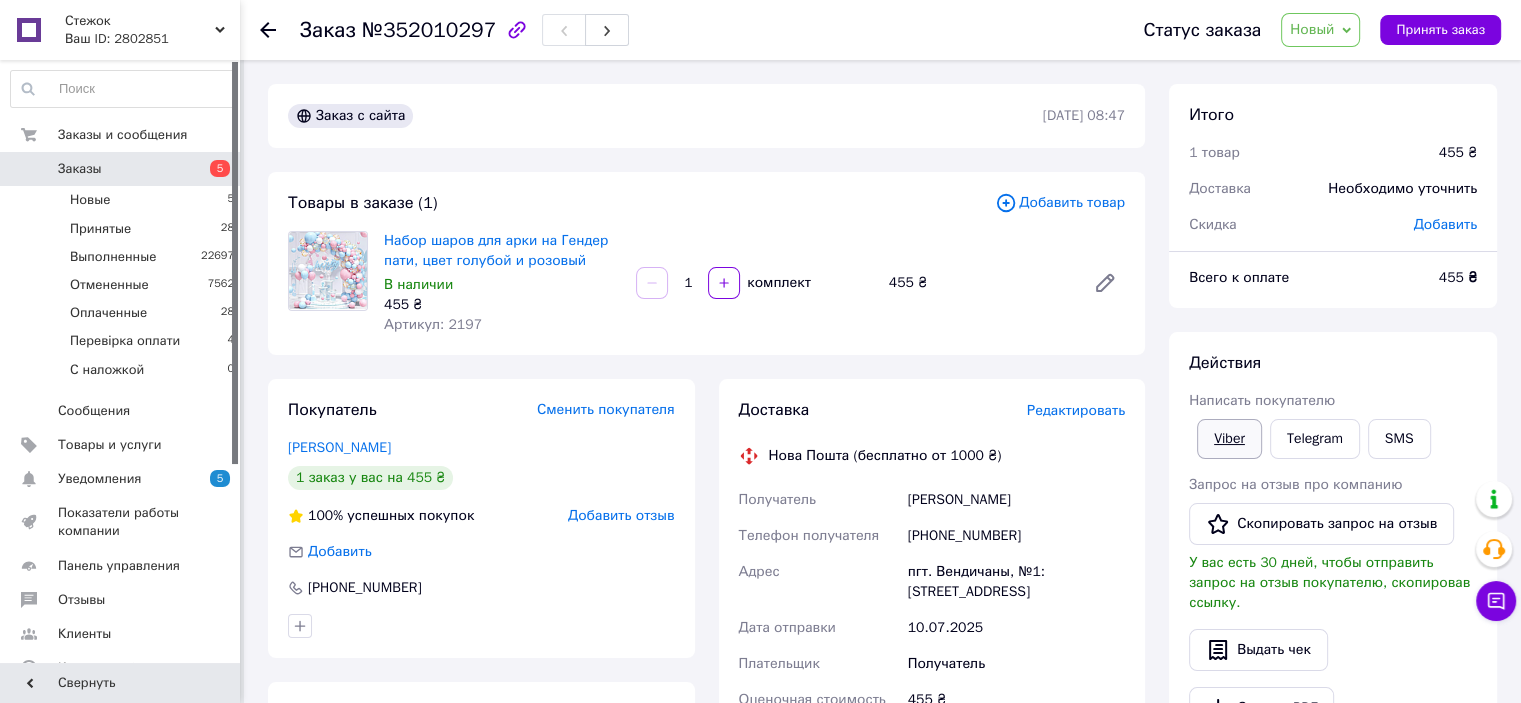 click on "Viber" at bounding box center [1229, 439] 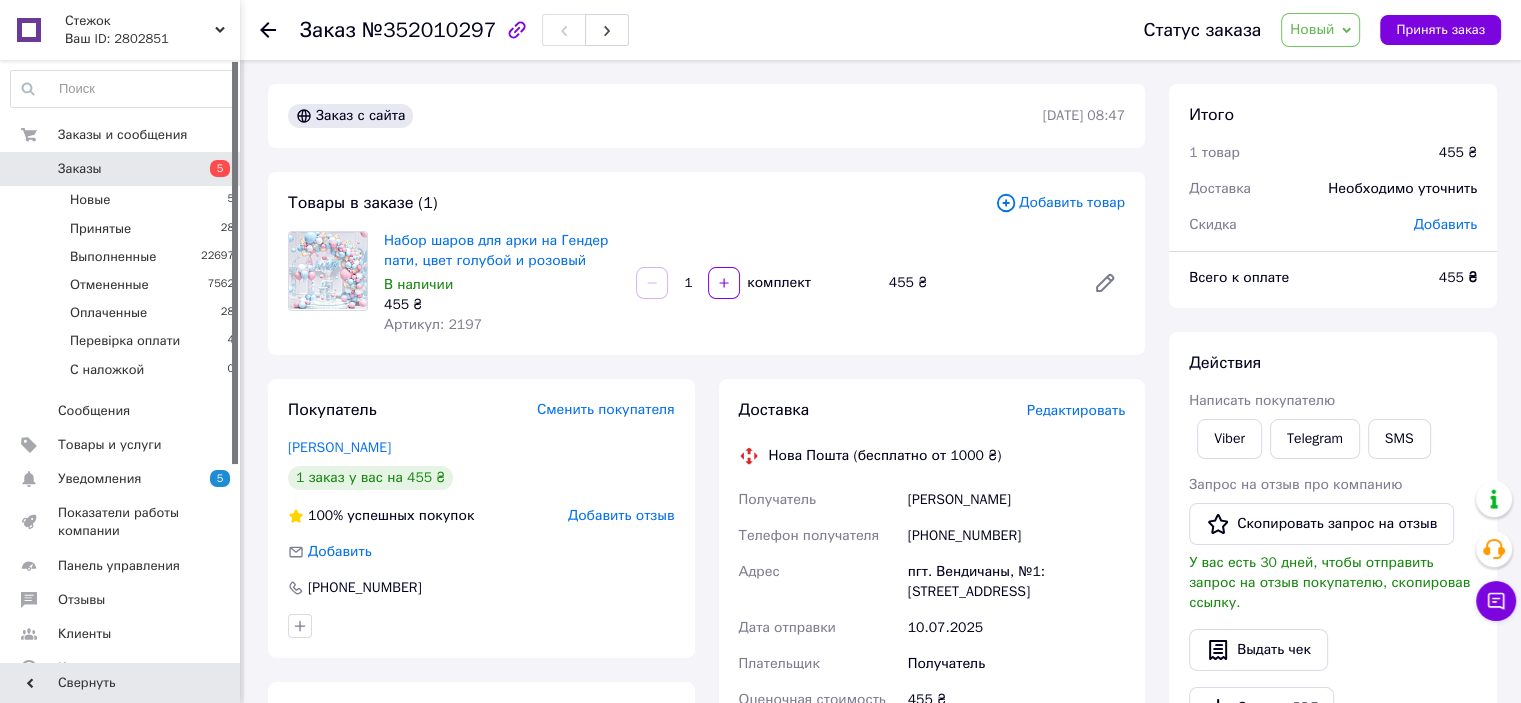 click on "Итого" at bounding box center [1333, 115] 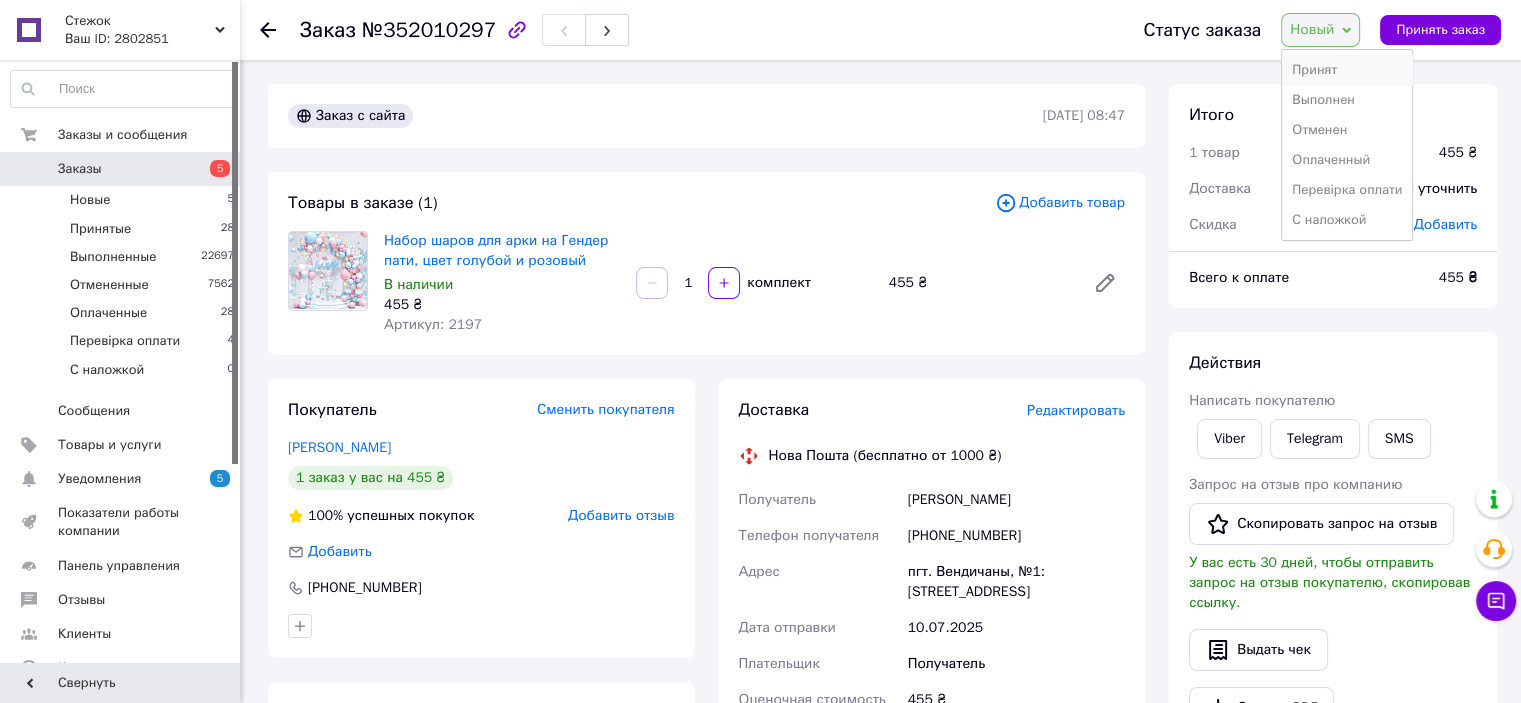 click on "Принят" at bounding box center (1347, 70) 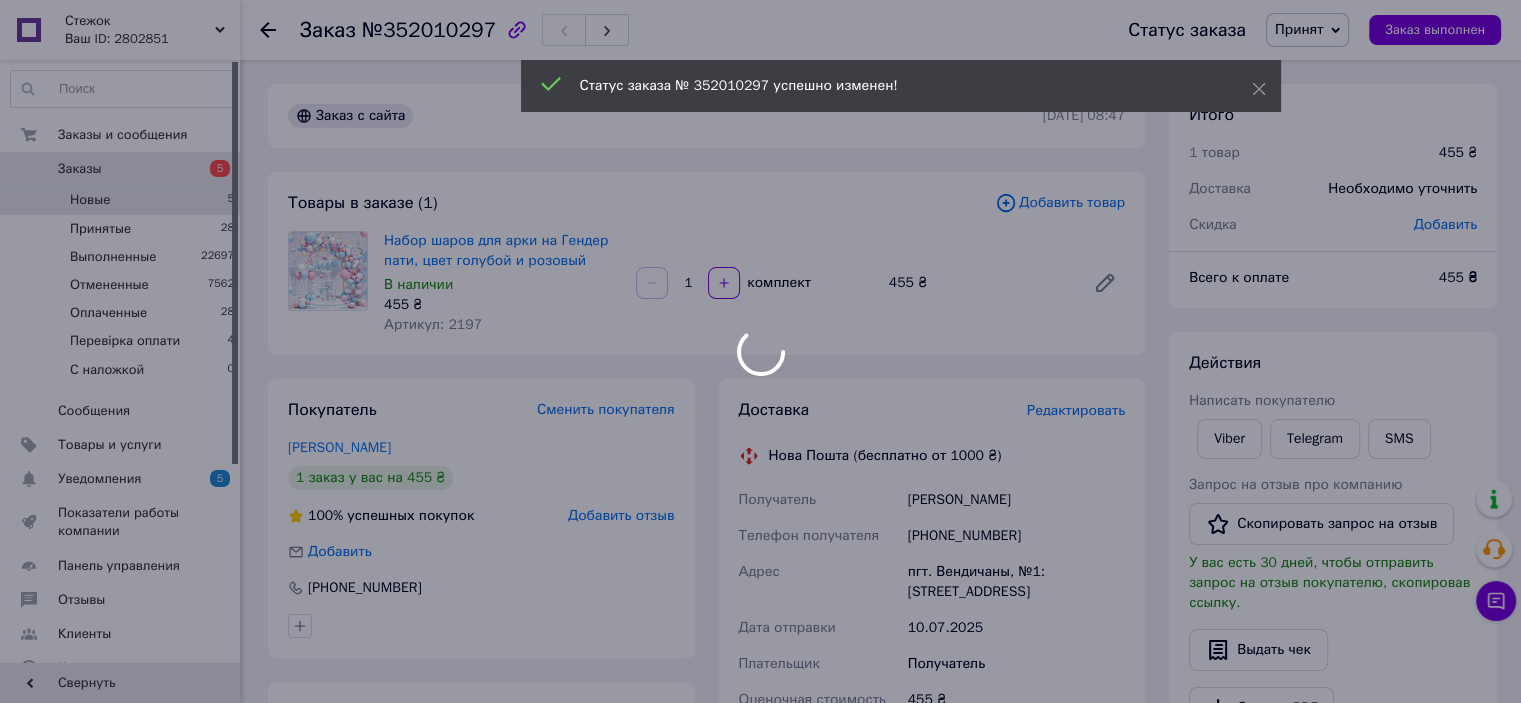 click on "Стежок Ваш ID: 2802851 Сайт Стежок Кабинет покупателя Проверить состояние системы Страница на портале БігоТойс Справка Выйти Заказы и сообщения Заказы 5 Новые 5 Принятые 28 Выполненные 22697 Отмененные 7562 Оплаченные 28 Перевірка оплати 4 С наложкой 0 Сообщения 0 Товары и услуги Уведомления 5 0 Показатели работы компании Панель управления Отзывы Клиенты Каталог ProSale Аналитика Инструменты вебмастера и SEO Управление сайтом Кошелек компании Маркет Настройки Тарифы и счета Prom микс 10 000 Свернуть
Заказ №352010297 1" at bounding box center [760, 668] 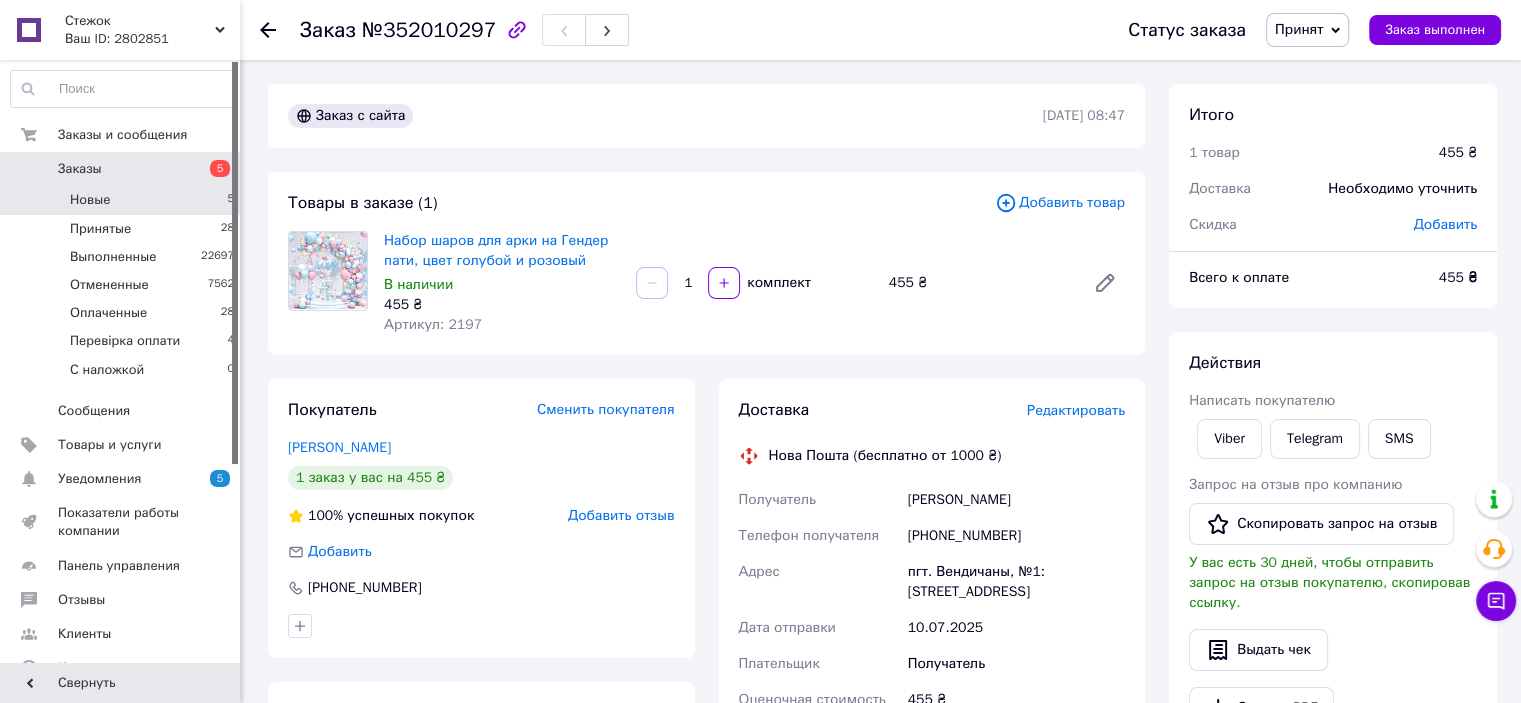 click on "Новые 5" at bounding box center (123, 200) 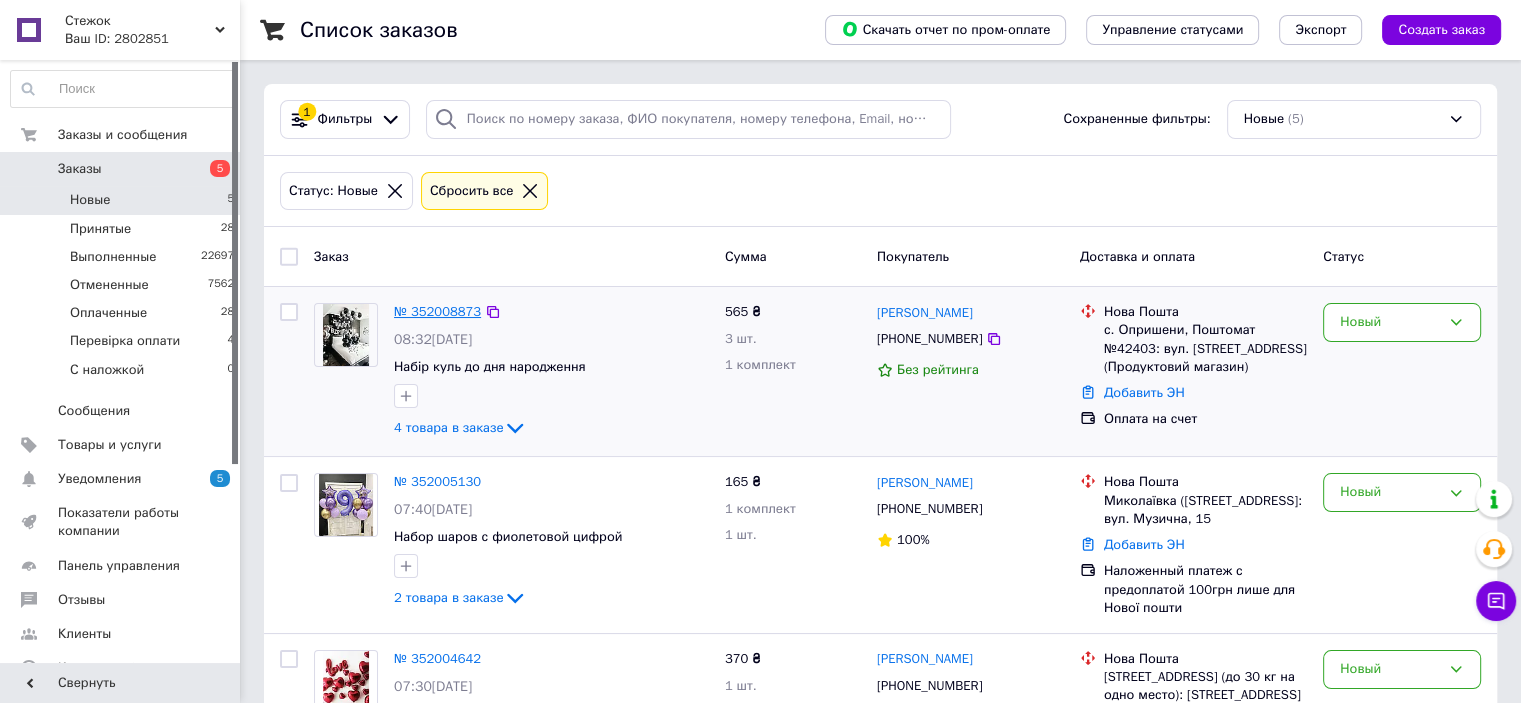 click on "№ 352008873" at bounding box center (437, 311) 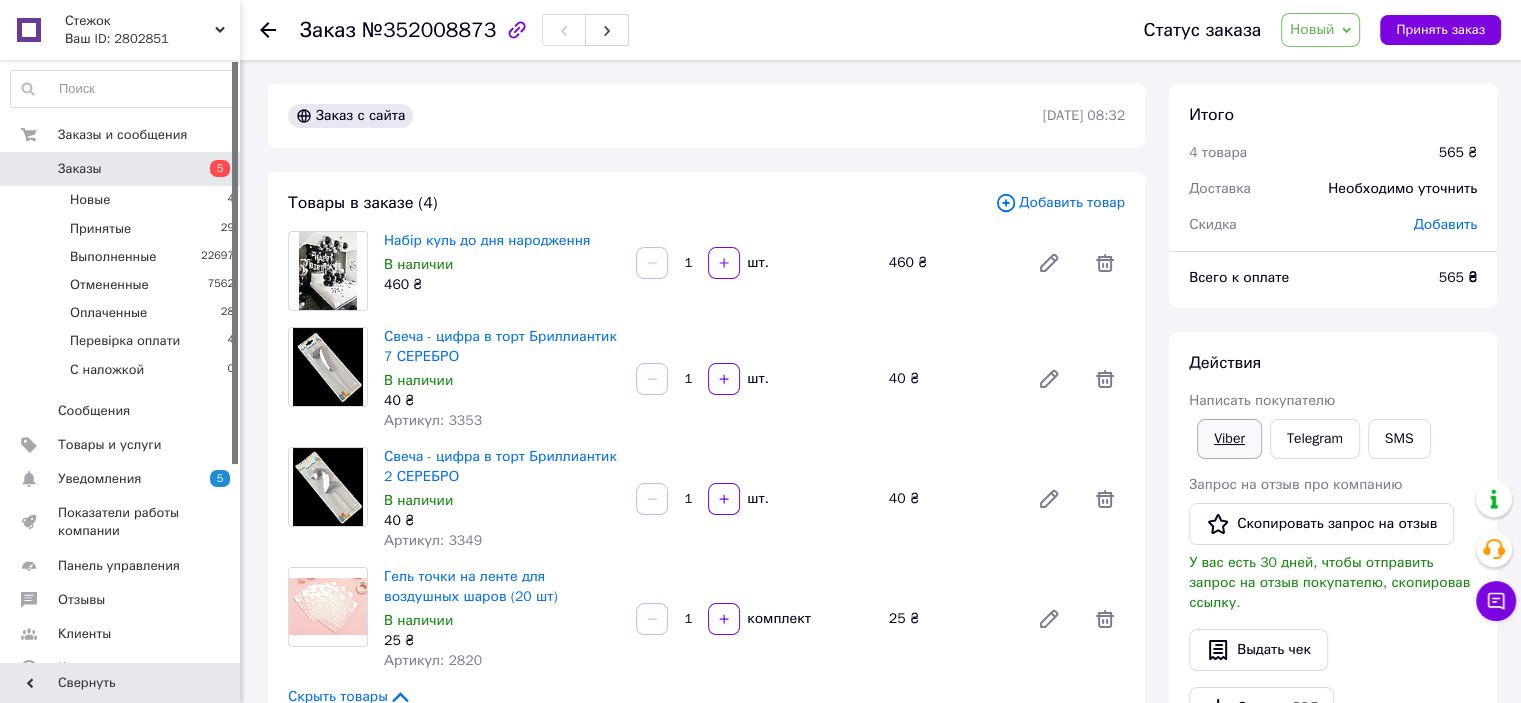 click on "Viber" at bounding box center (1229, 439) 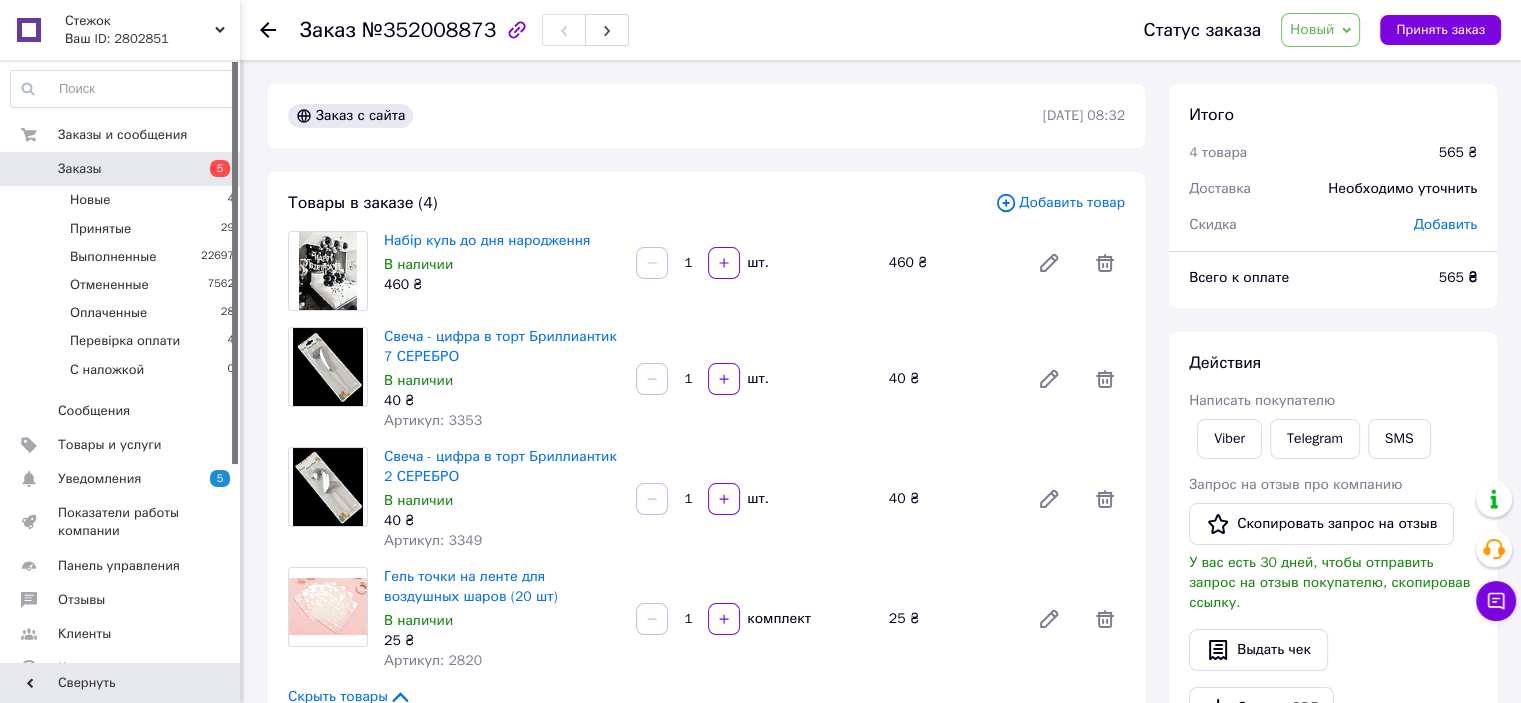 drag, startPoint x: 1328, startPoint y: 9, endPoint x: 1328, endPoint y: 31, distance: 22 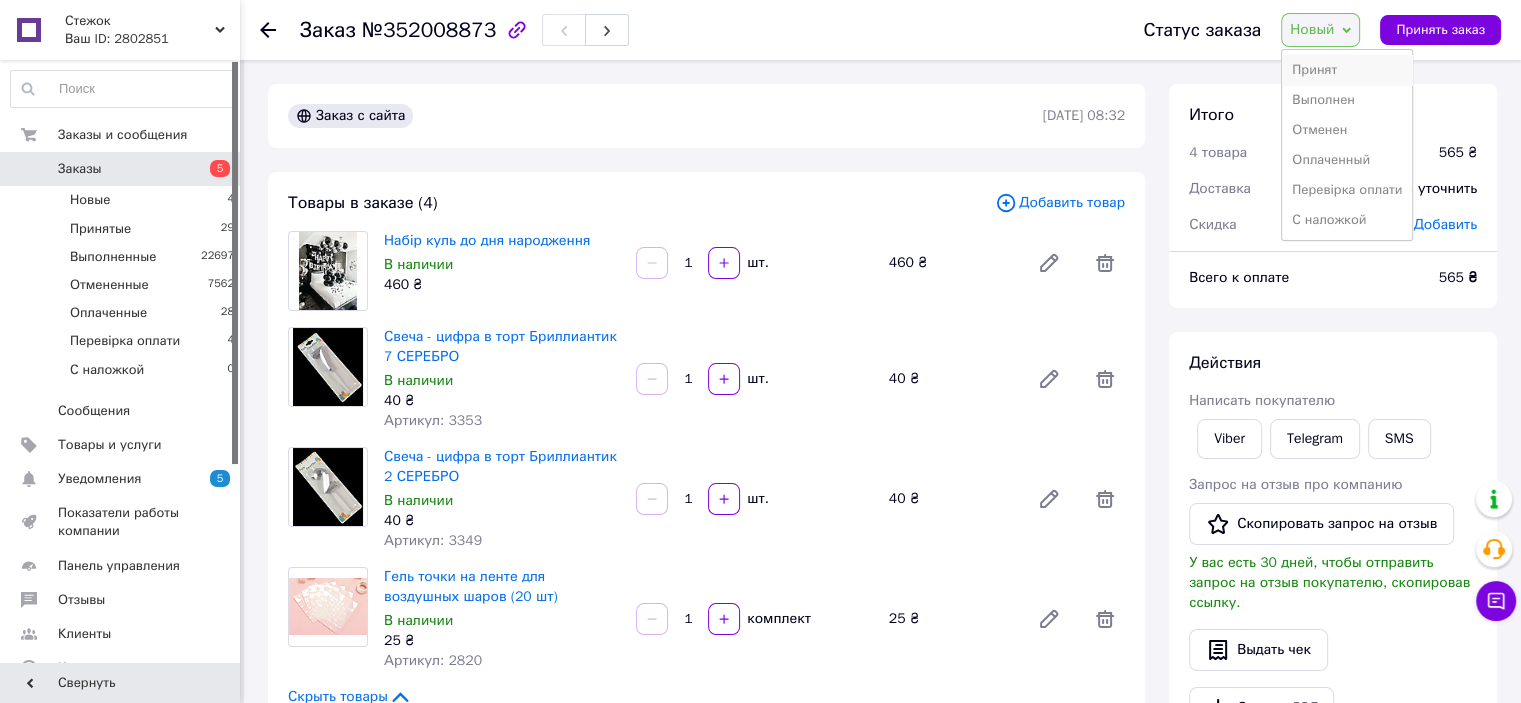 click on "Принят" at bounding box center [1347, 70] 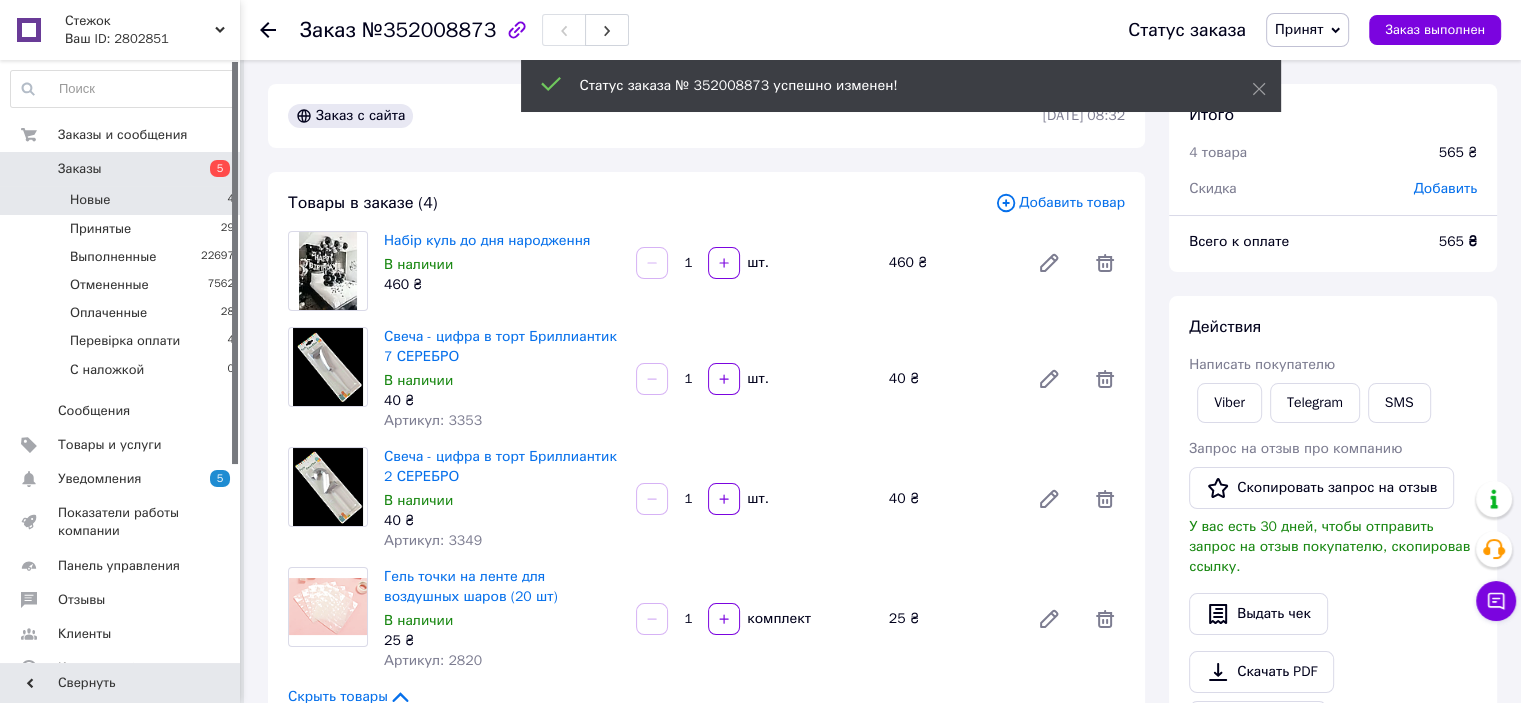 click on "Новые 4" at bounding box center [123, 200] 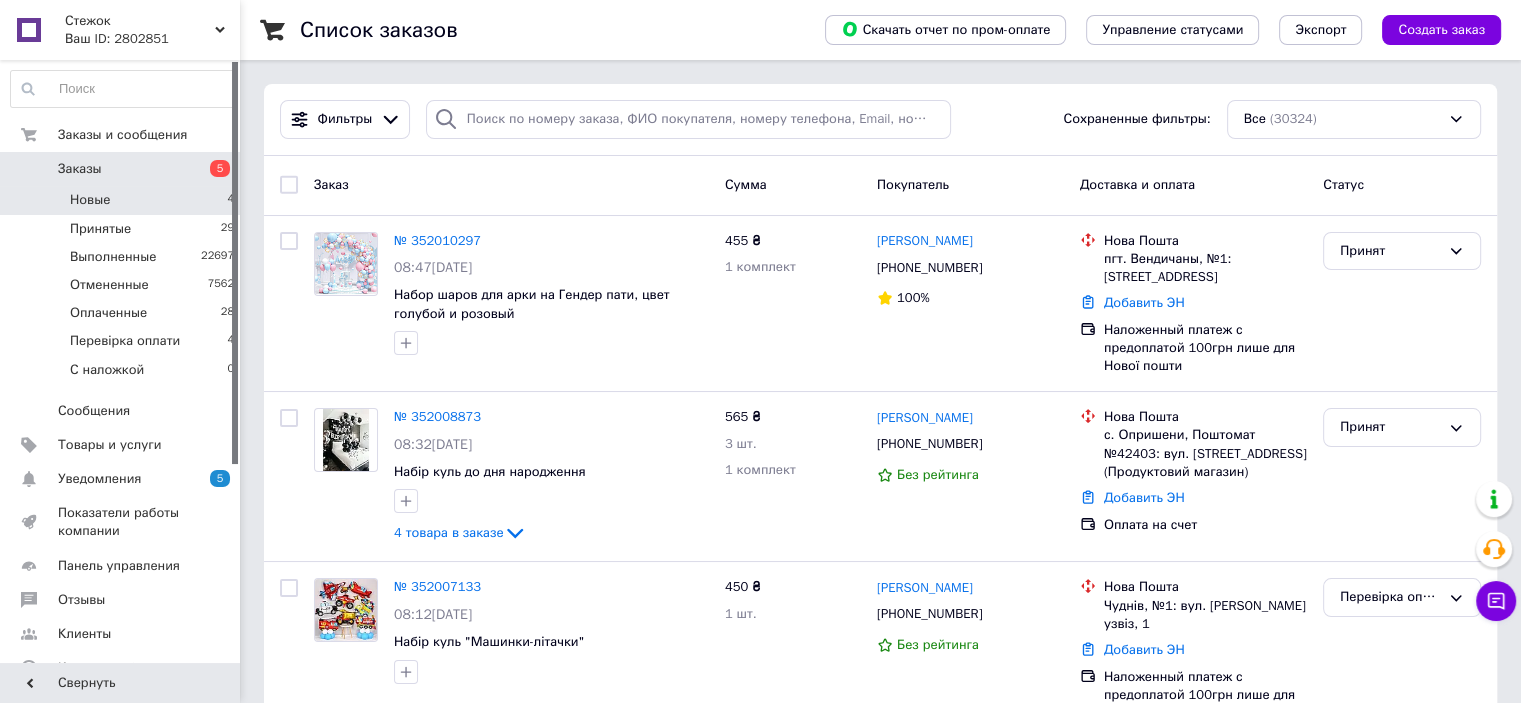 click on "Новые 4" at bounding box center (123, 200) 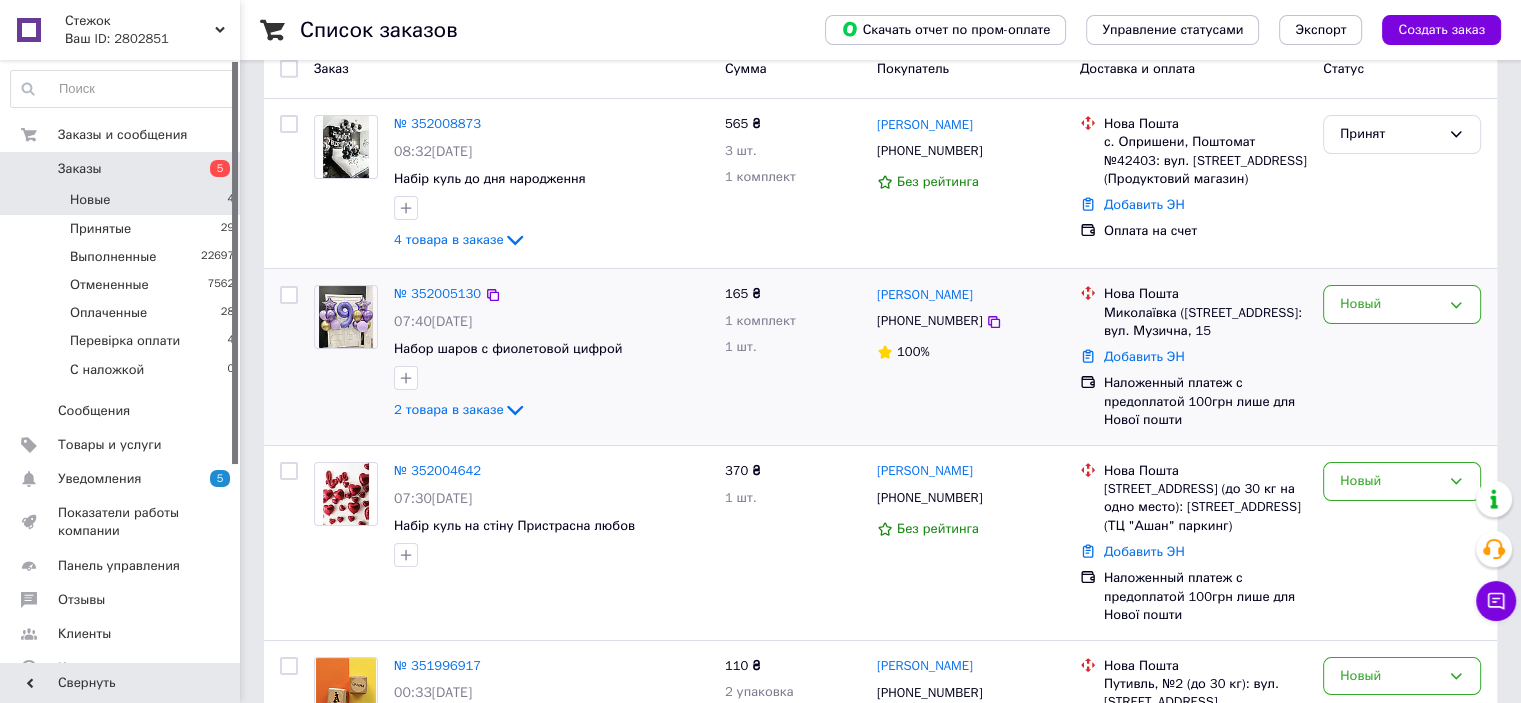 scroll, scrollTop: 200, scrollLeft: 0, axis: vertical 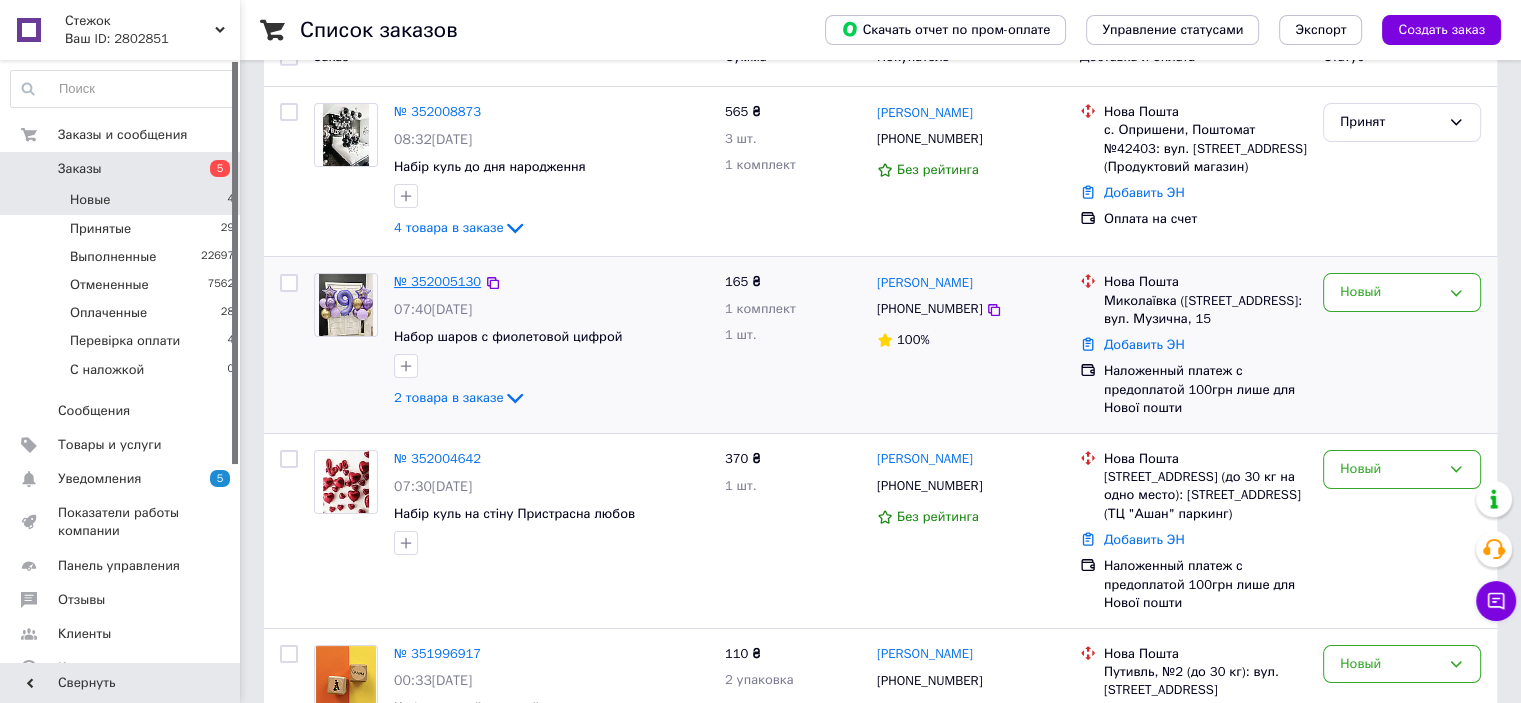 click on "№ 352005130" at bounding box center (437, 281) 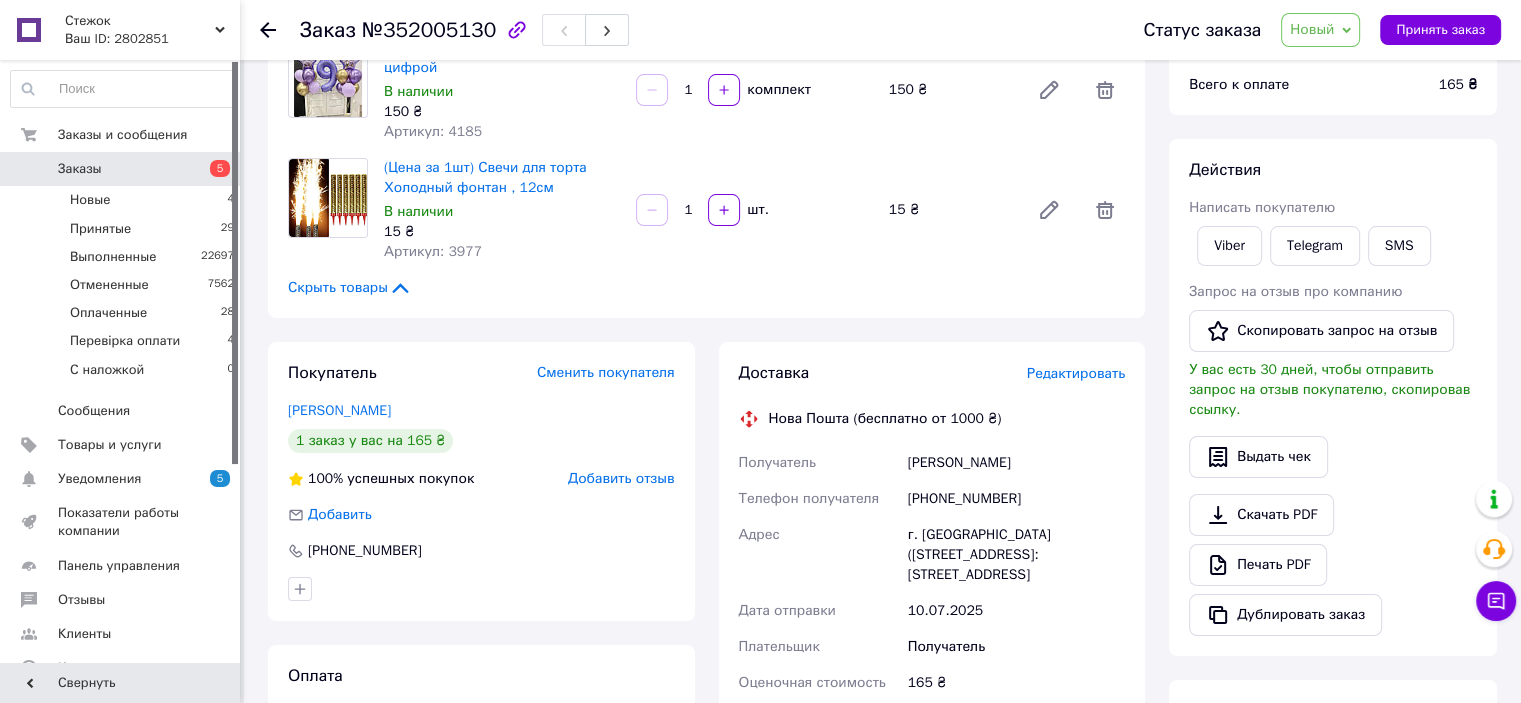 scroll, scrollTop: 0, scrollLeft: 0, axis: both 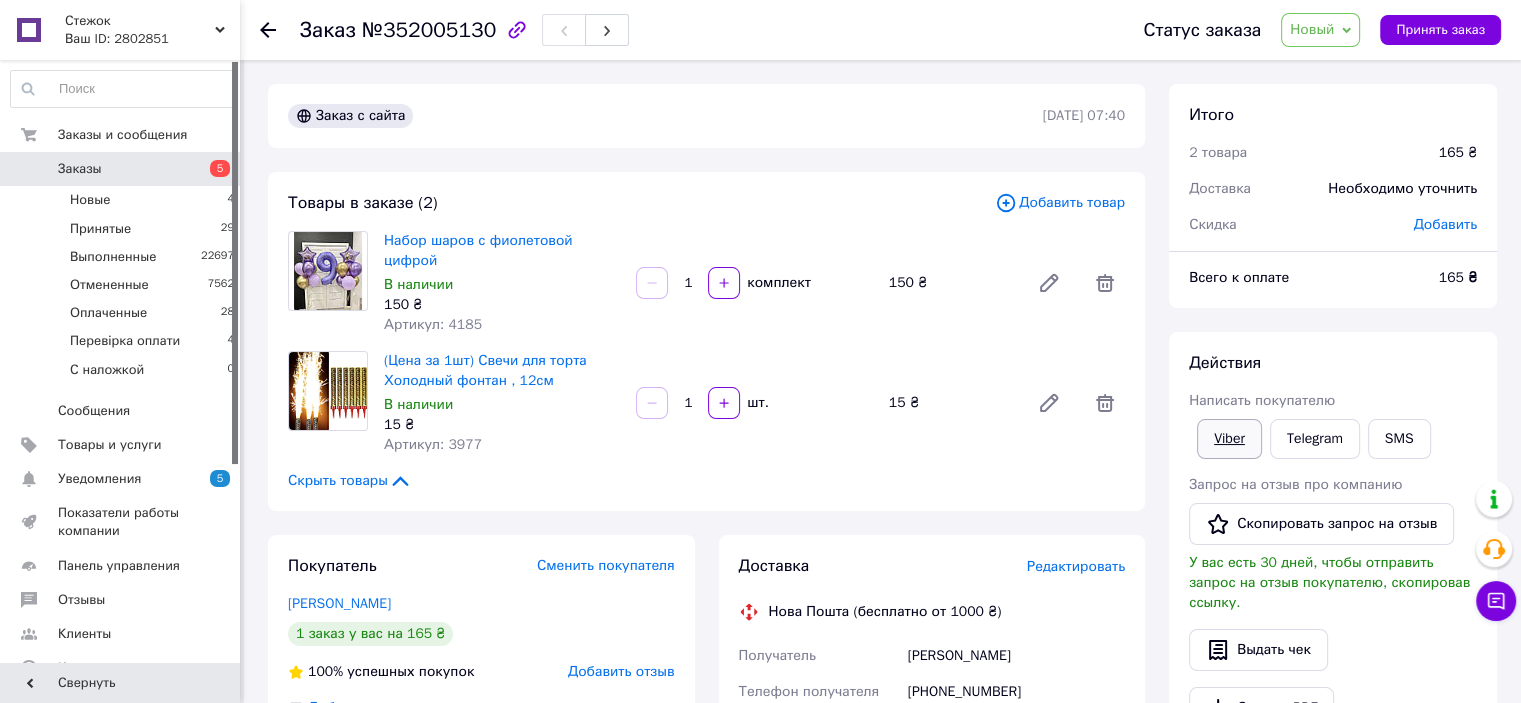 click on "Viber" at bounding box center [1229, 439] 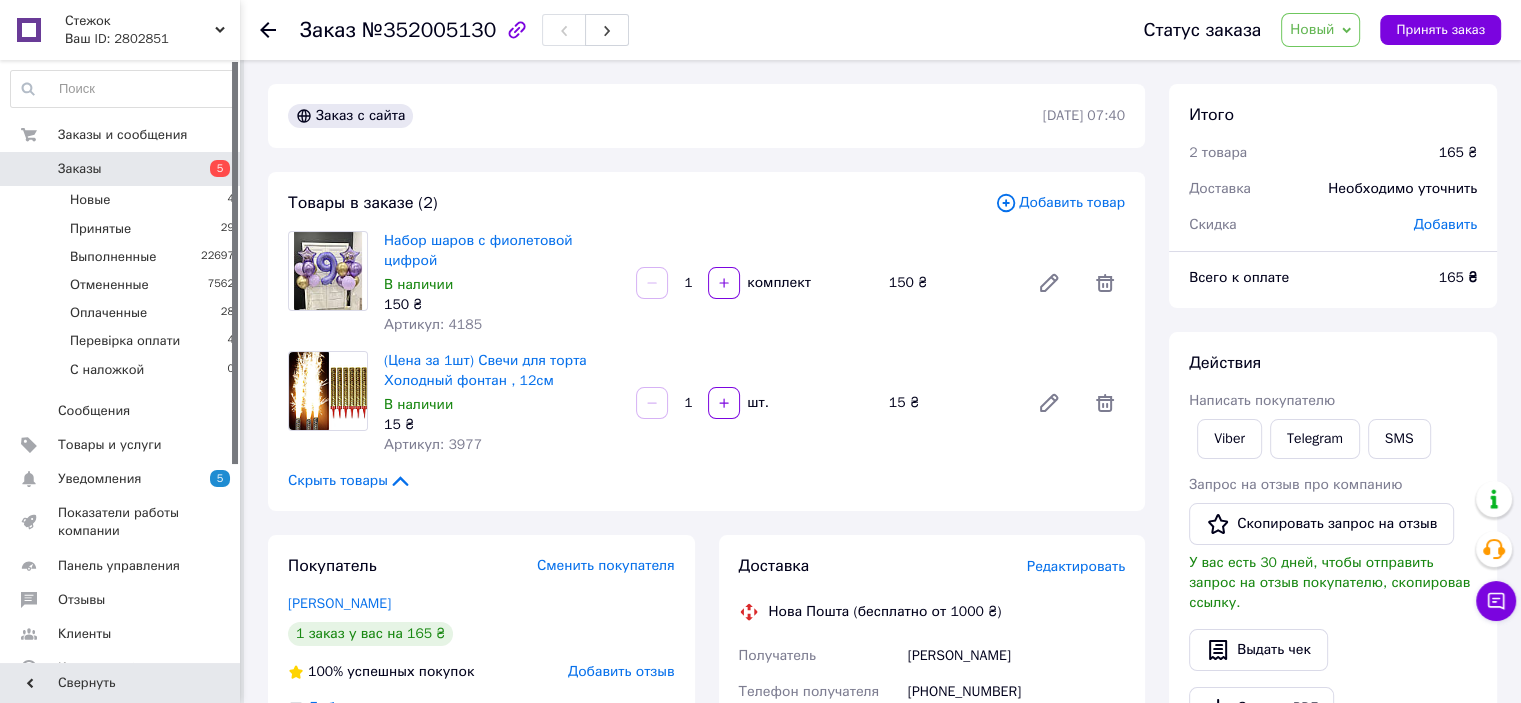drag, startPoint x: 1300, startPoint y: 114, endPoint x: 1302, endPoint y: 96, distance: 18.110771 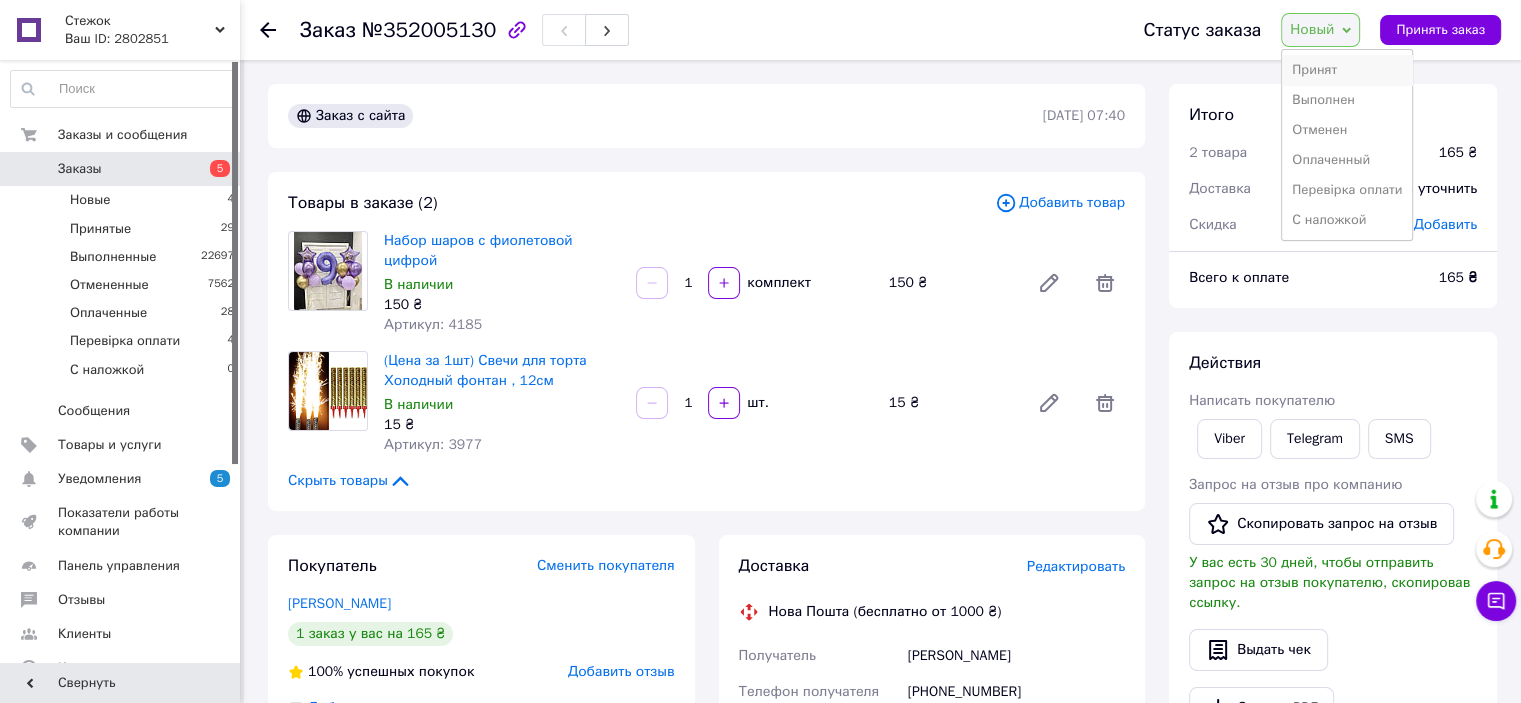 click on "Принят" at bounding box center [1347, 70] 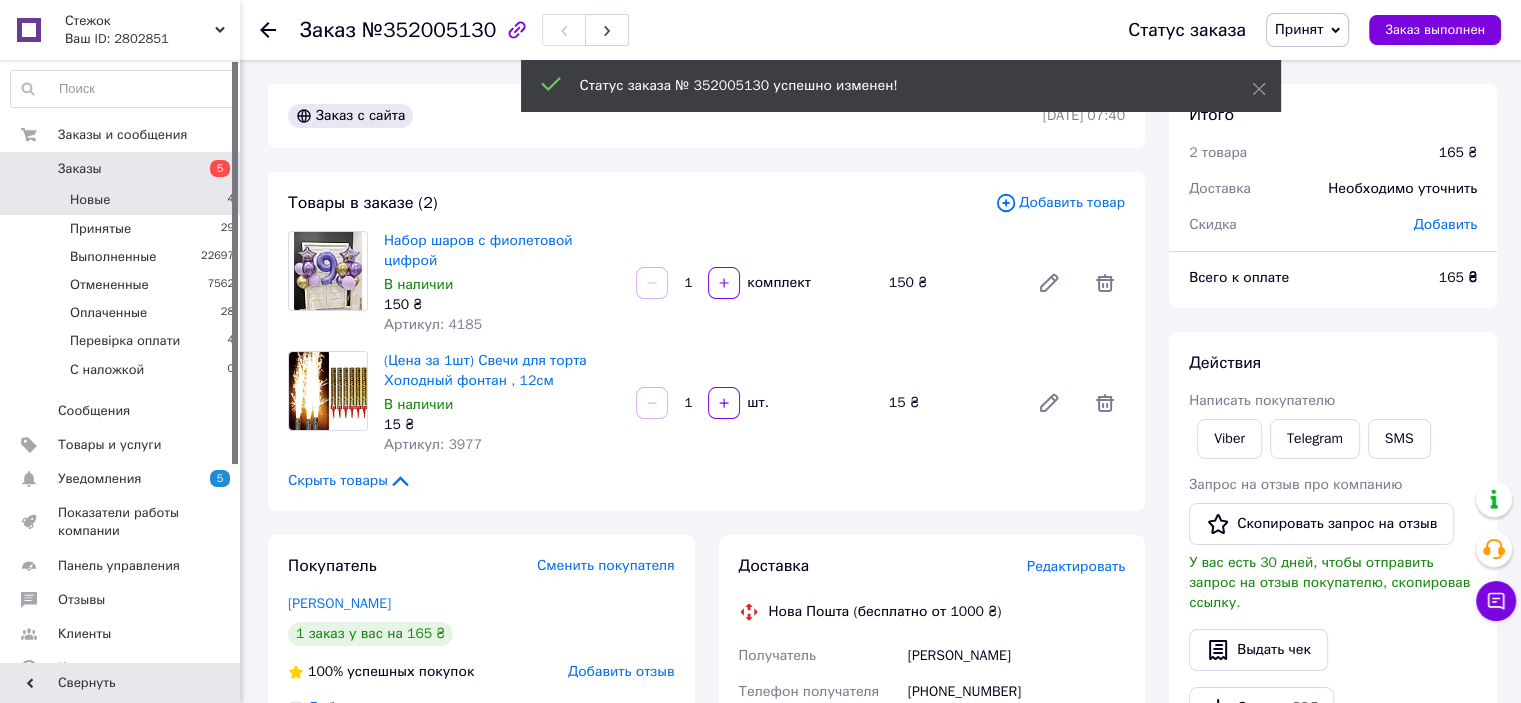 click on "Новые" at bounding box center (90, 200) 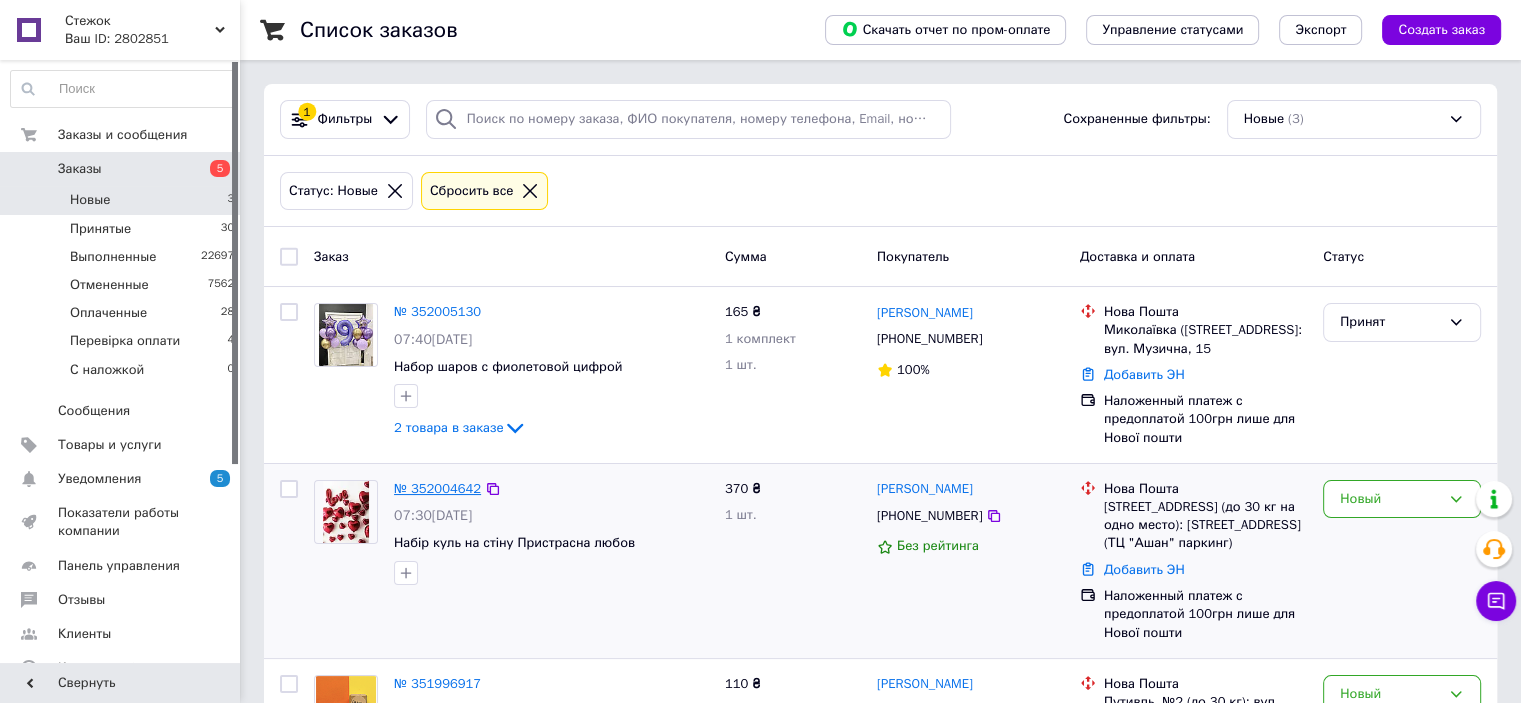 click on "№ 352004642" at bounding box center (437, 488) 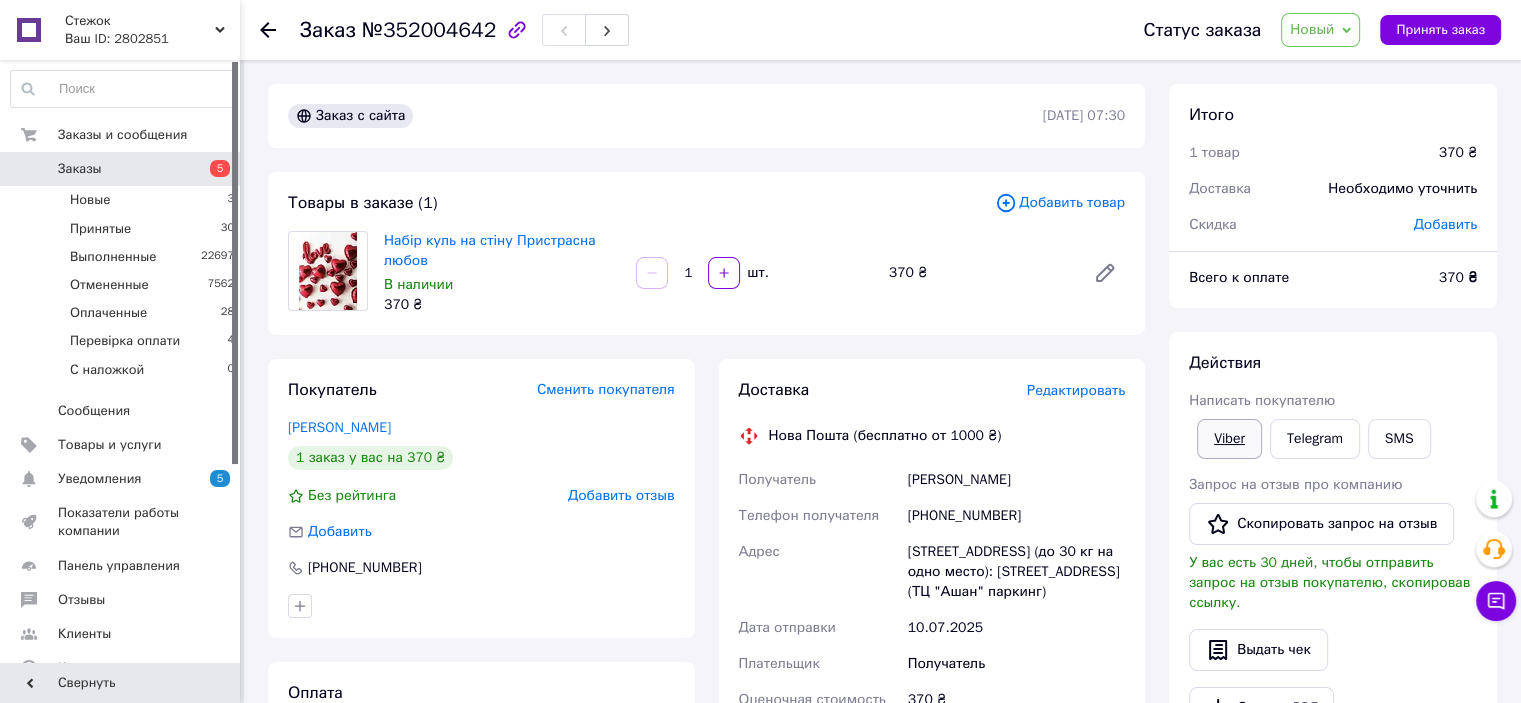 click on "Viber" at bounding box center [1229, 439] 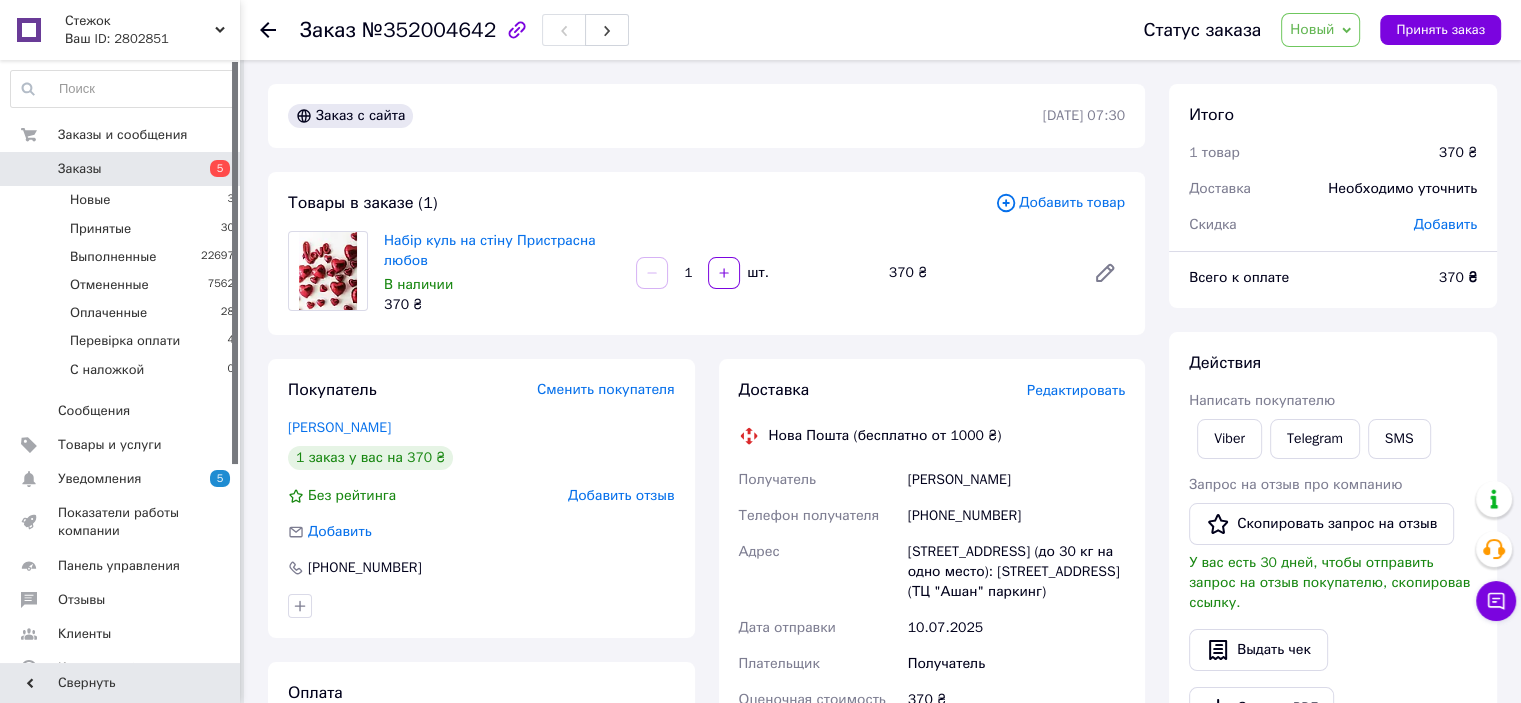 drag, startPoint x: 1337, startPoint y: 31, endPoint x: 1337, endPoint y: 57, distance: 26 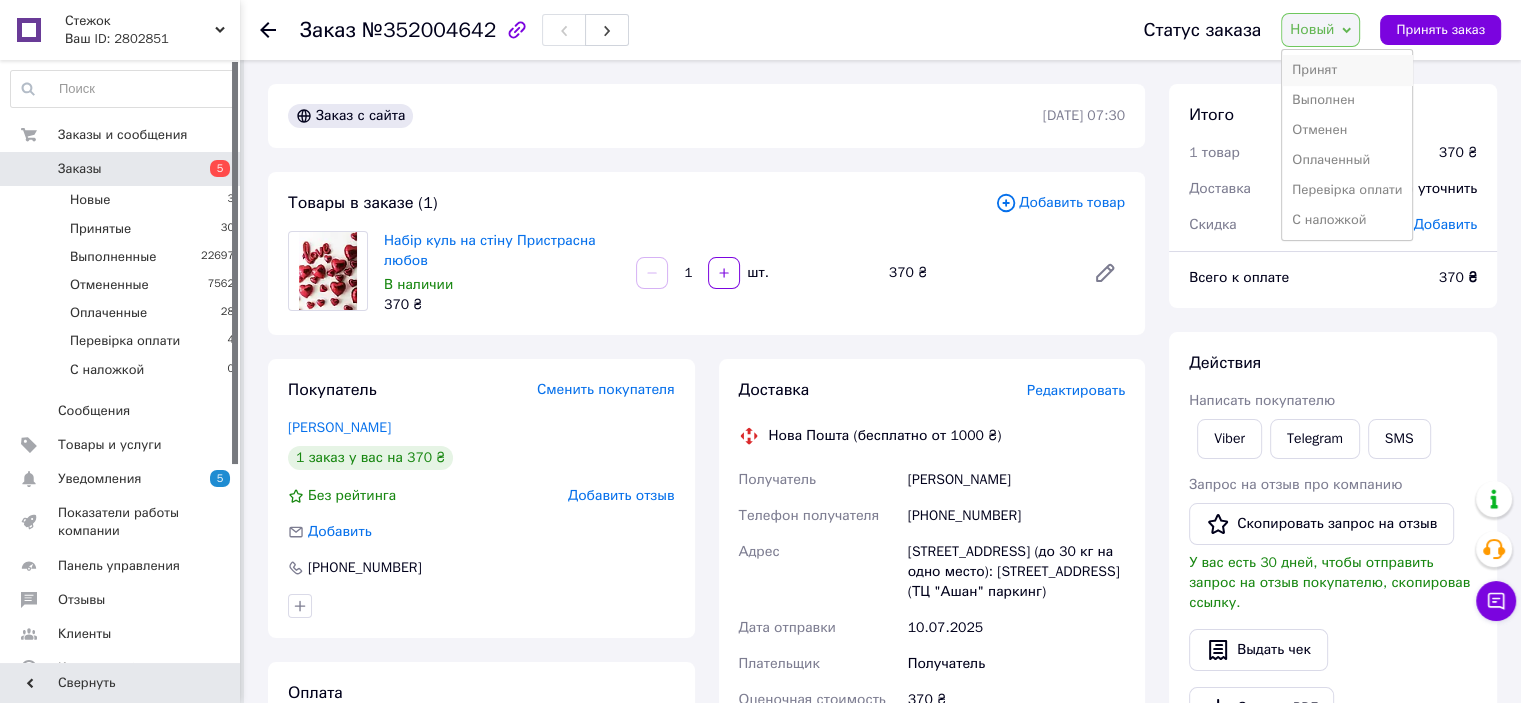 click on "Принят" at bounding box center (1347, 70) 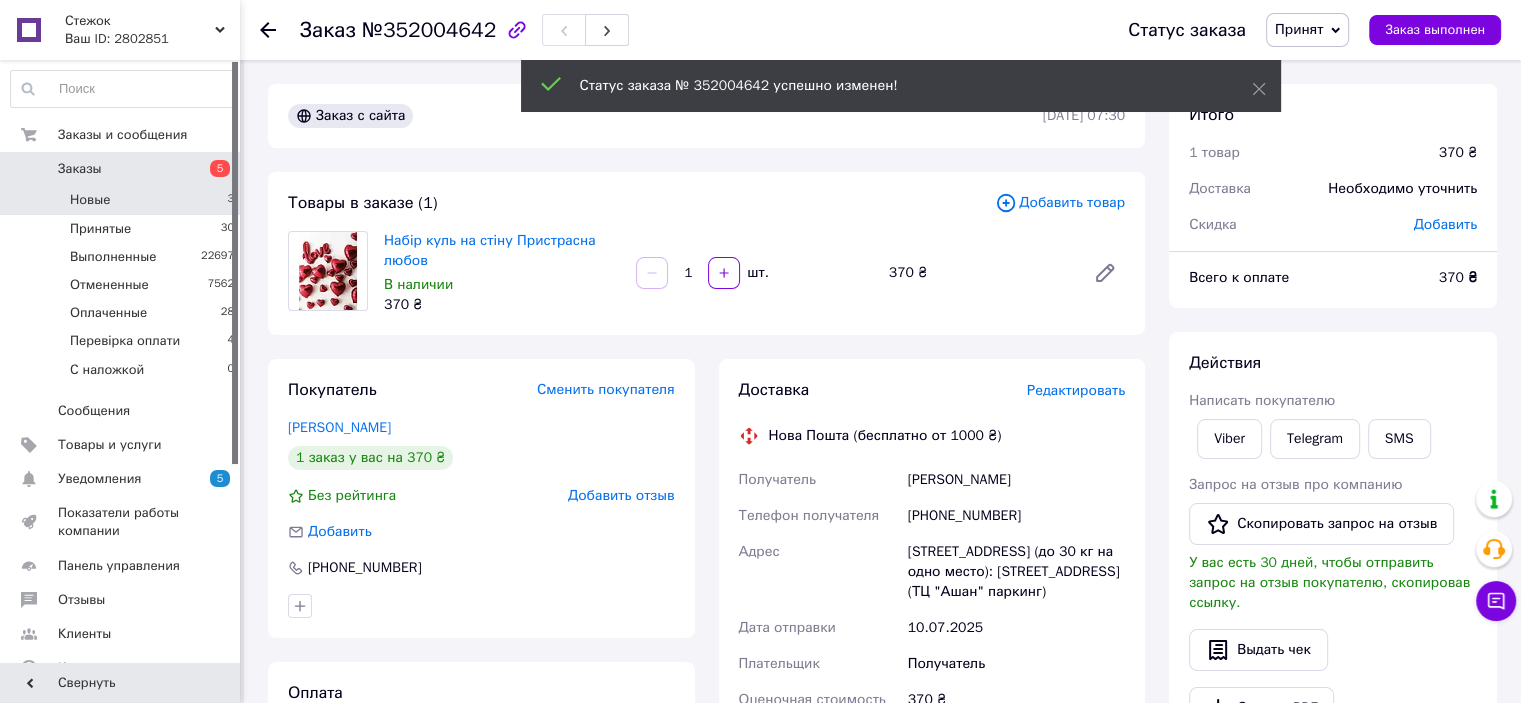 click on "Новые 3" at bounding box center [123, 200] 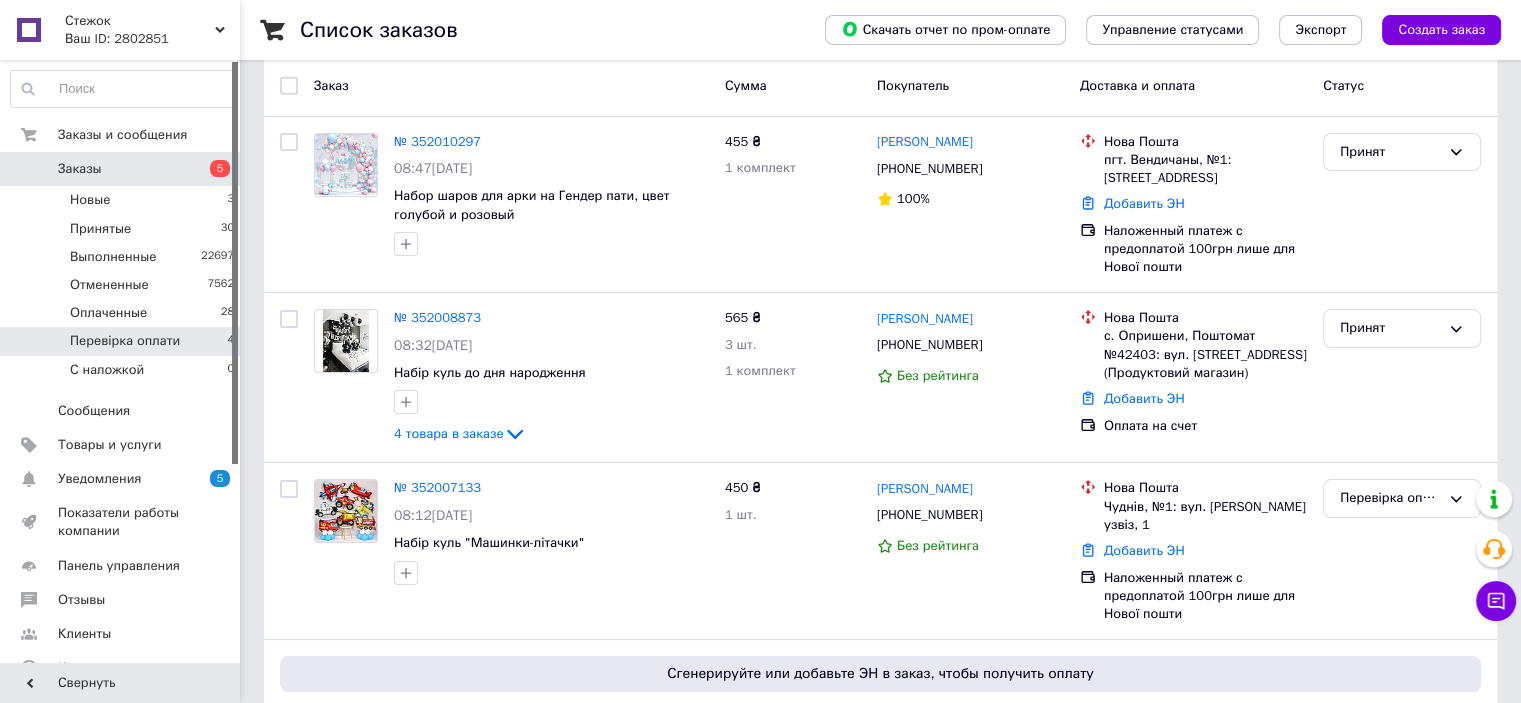 scroll, scrollTop: 100, scrollLeft: 0, axis: vertical 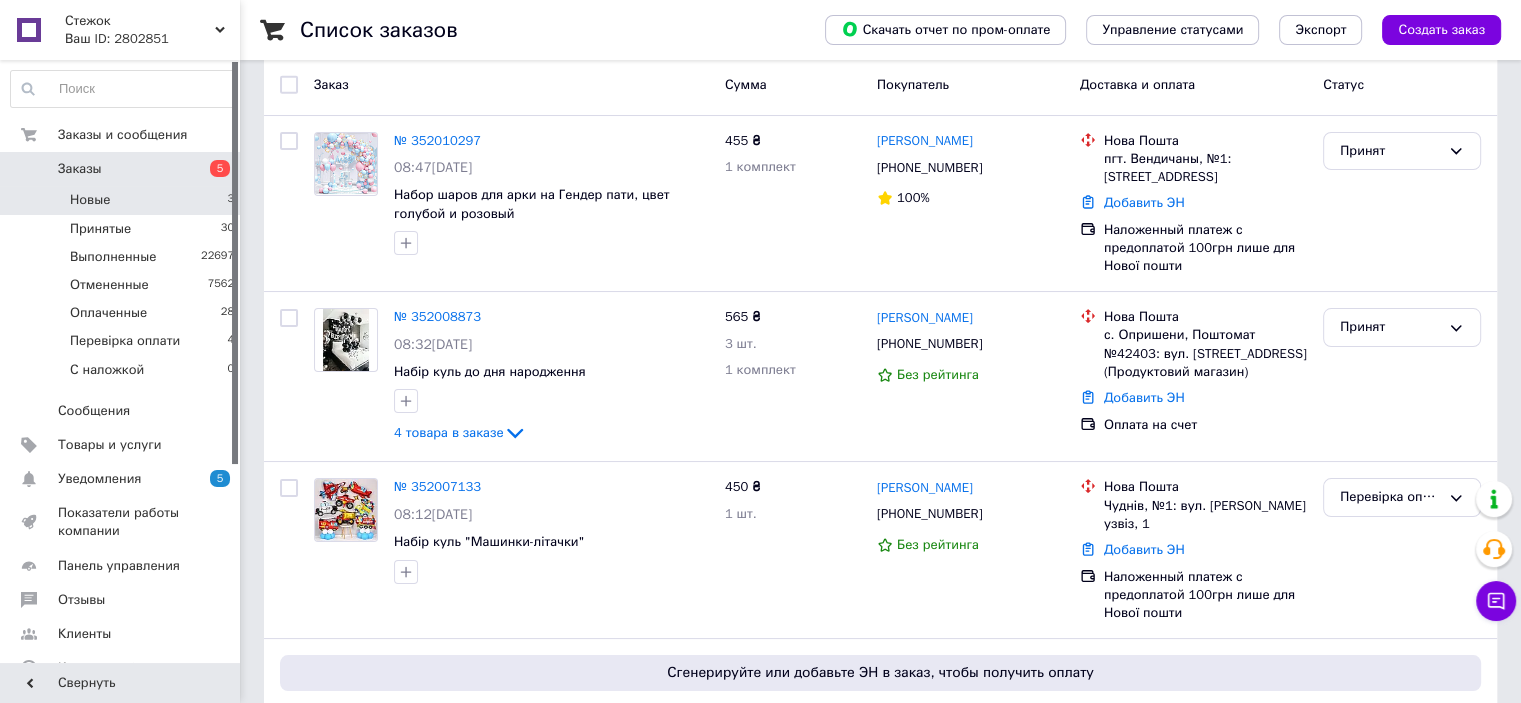 click on "Новые 3" at bounding box center [123, 200] 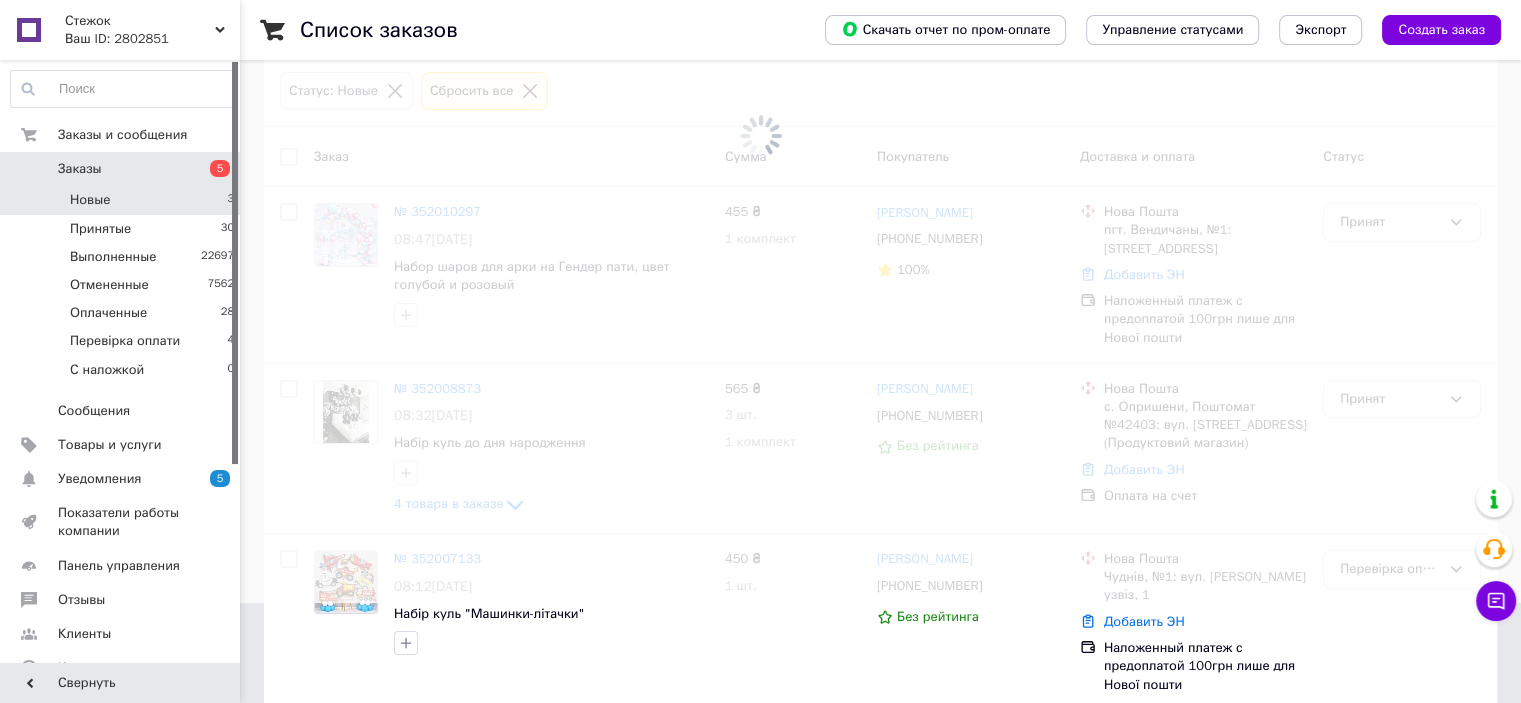 scroll, scrollTop: 0, scrollLeft: 0, axis: both 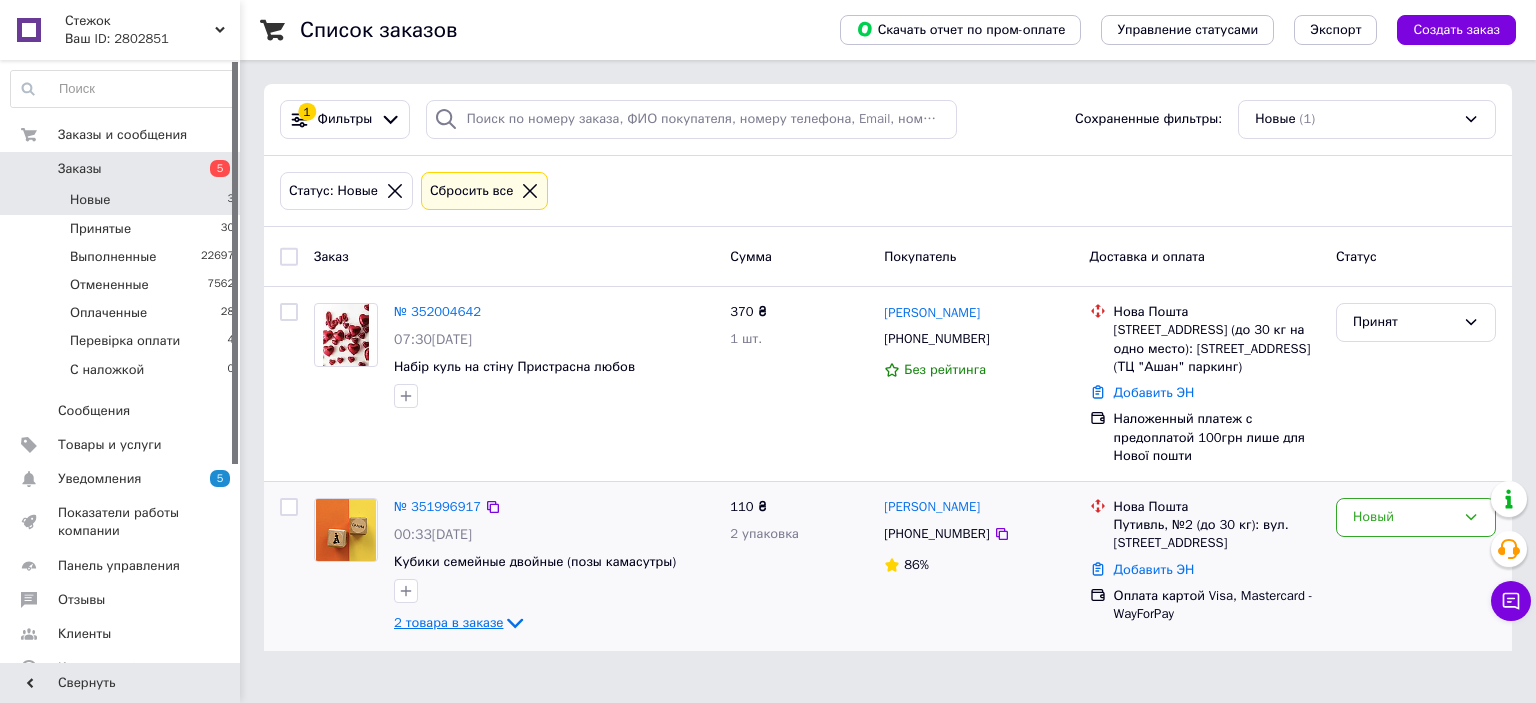 click on "2 товара в заказе" at bounding box center [448, 622] 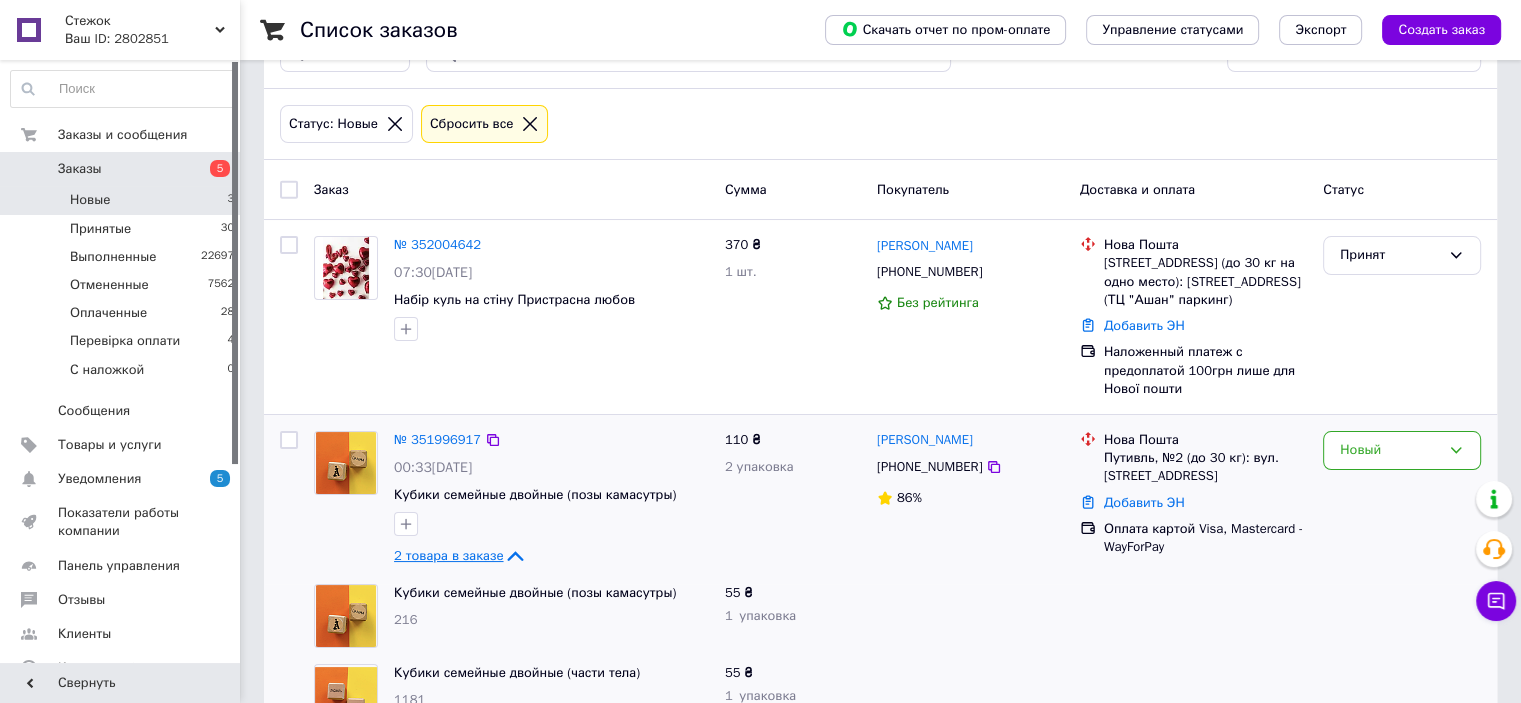 scroll, scrollTop: 149, scrollLeft: 0, axis: vertical 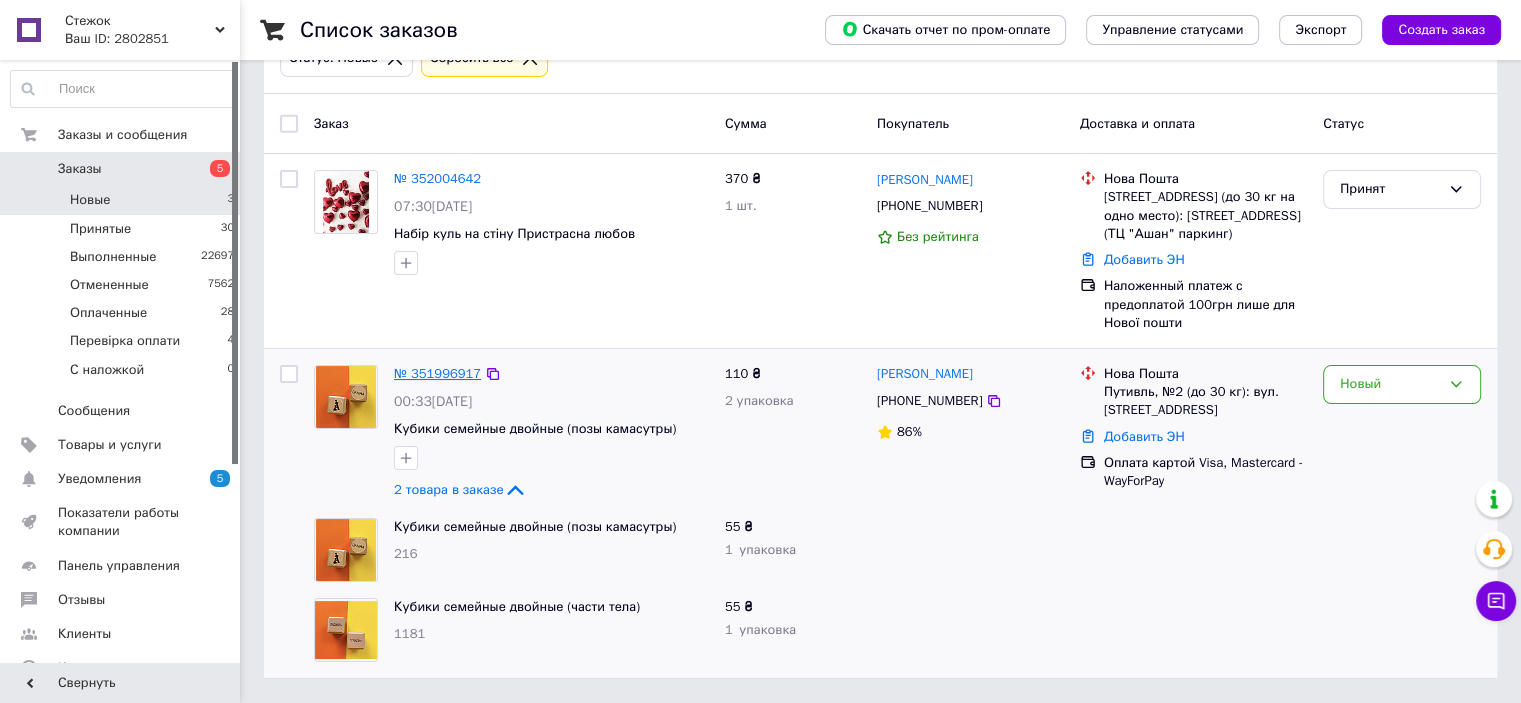 click on "№ 351996917" at bounding box center (437, 373) 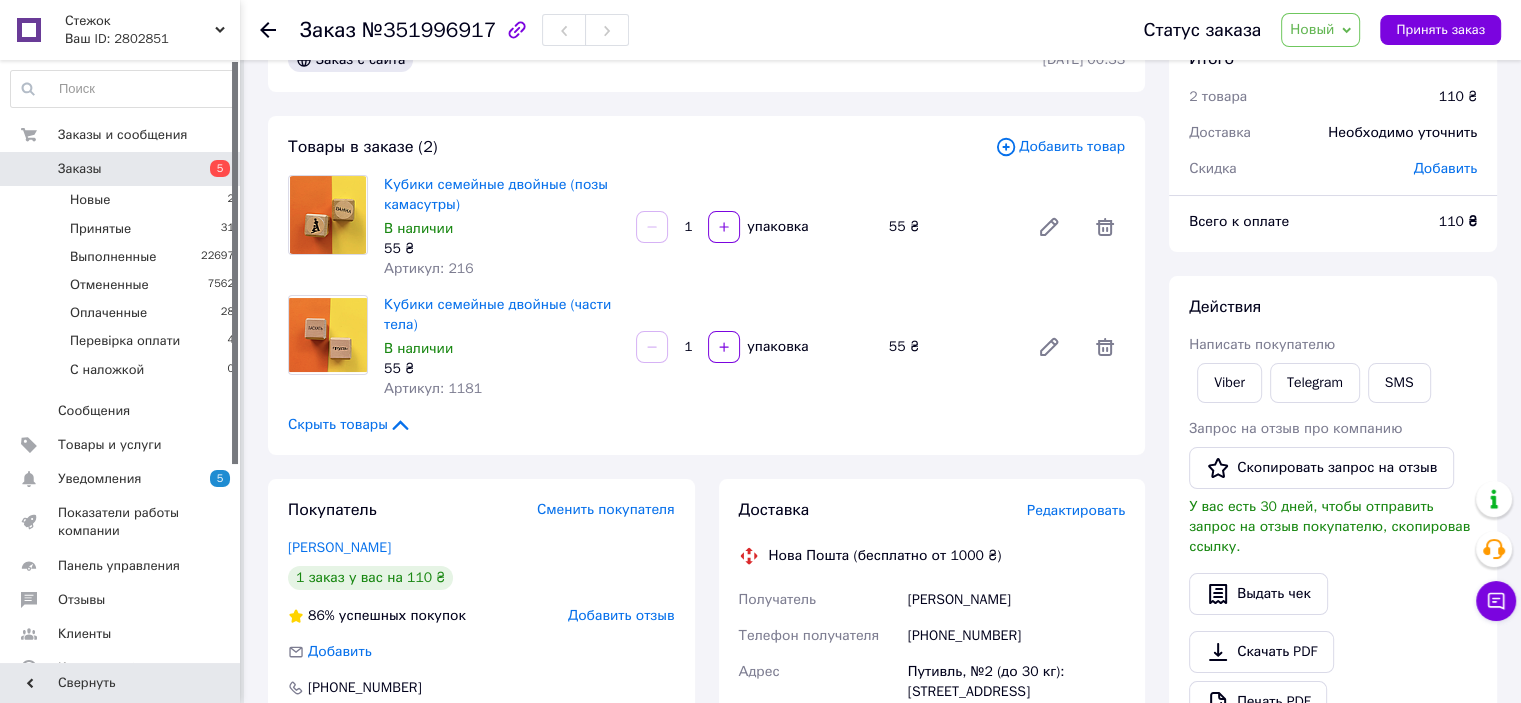 scroll, scrollTop: 0, scrollLeft: 0, axis: both 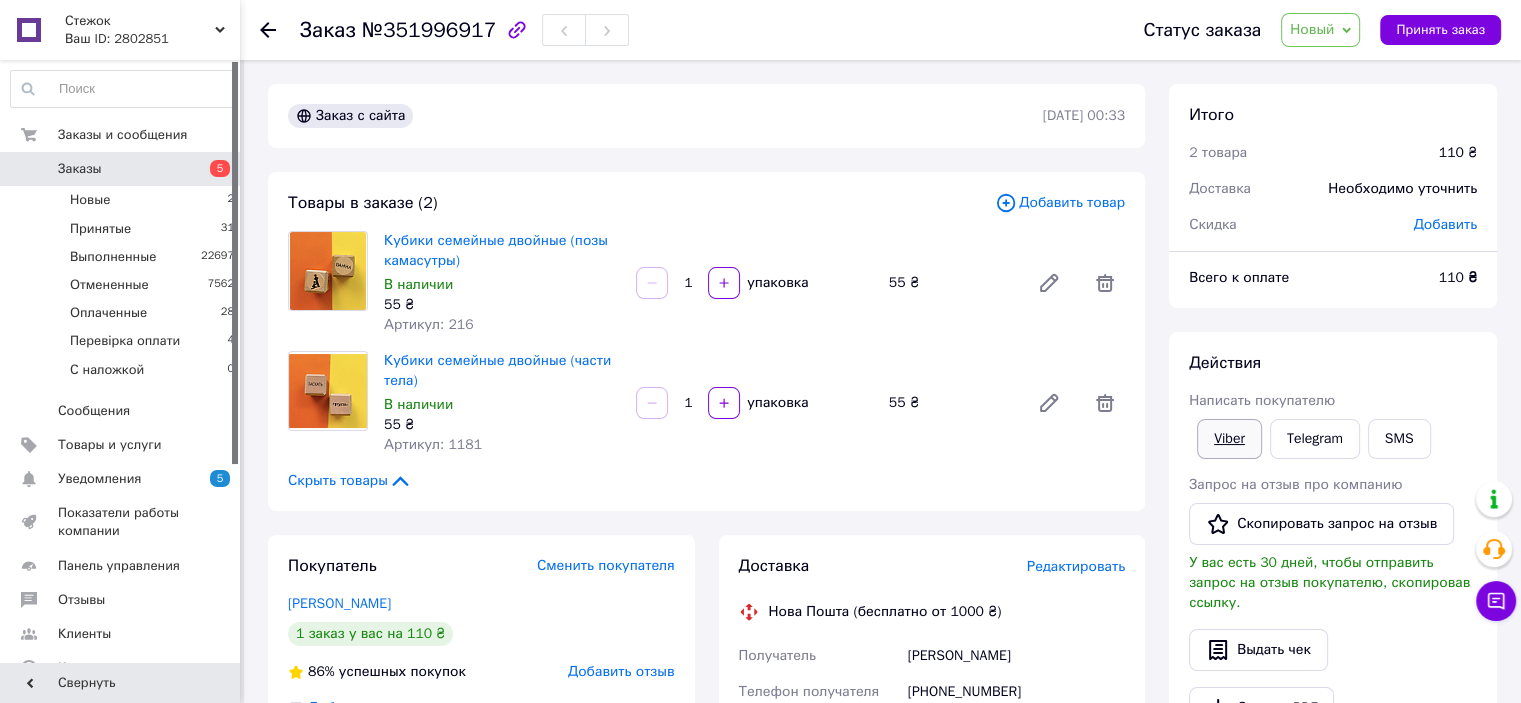 click on "Viber" at bounding box center [1229, 439] 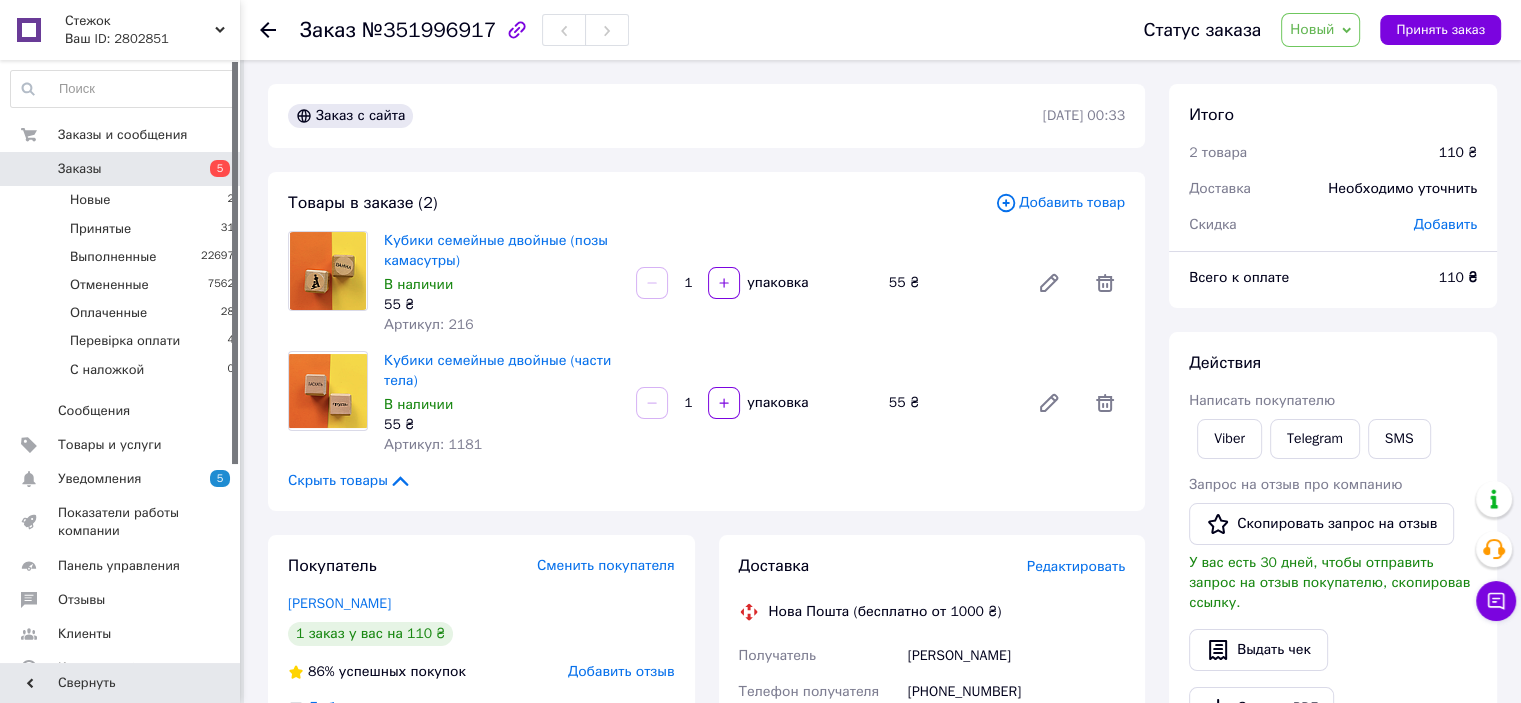 click on "Новый" at bounding box center (1320, 30) 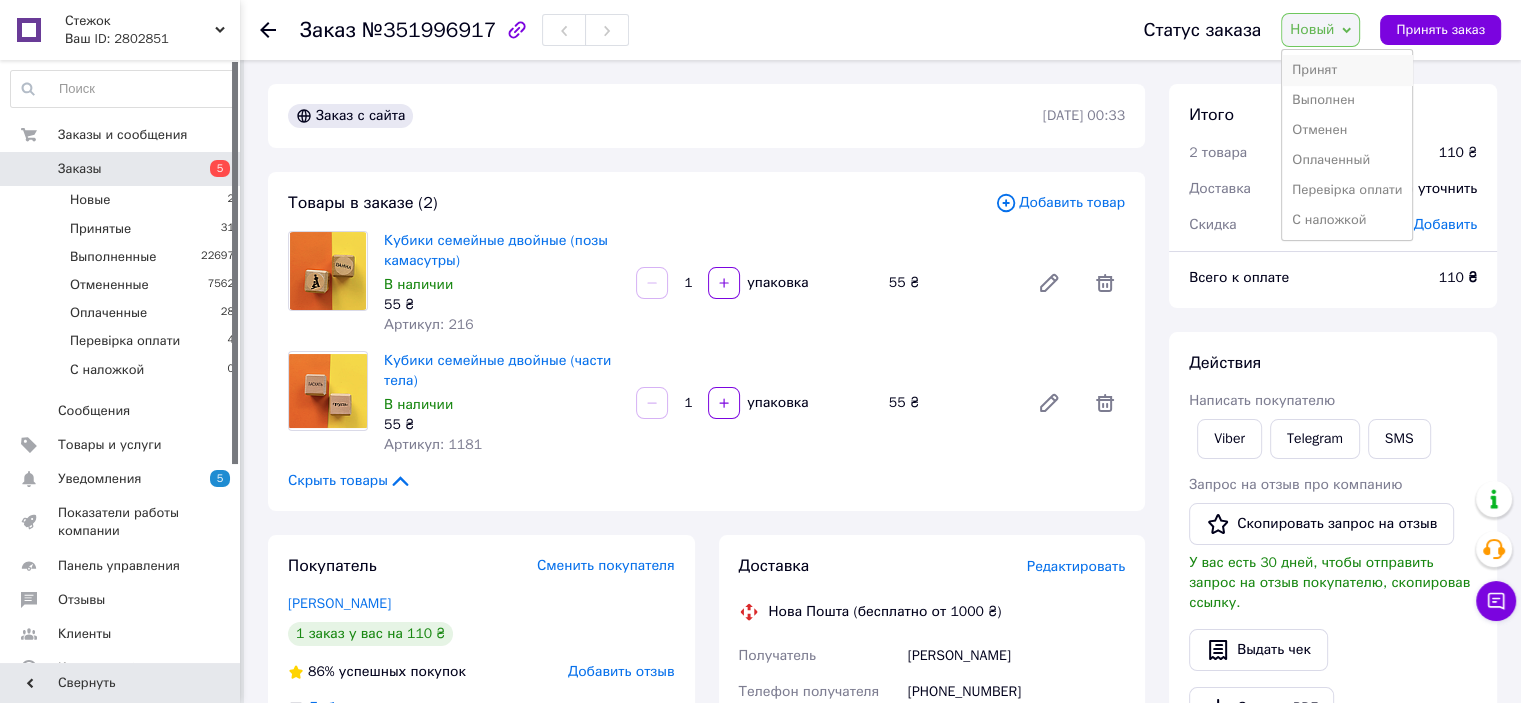 click on "Принят" at bounding box center [1347, 70] 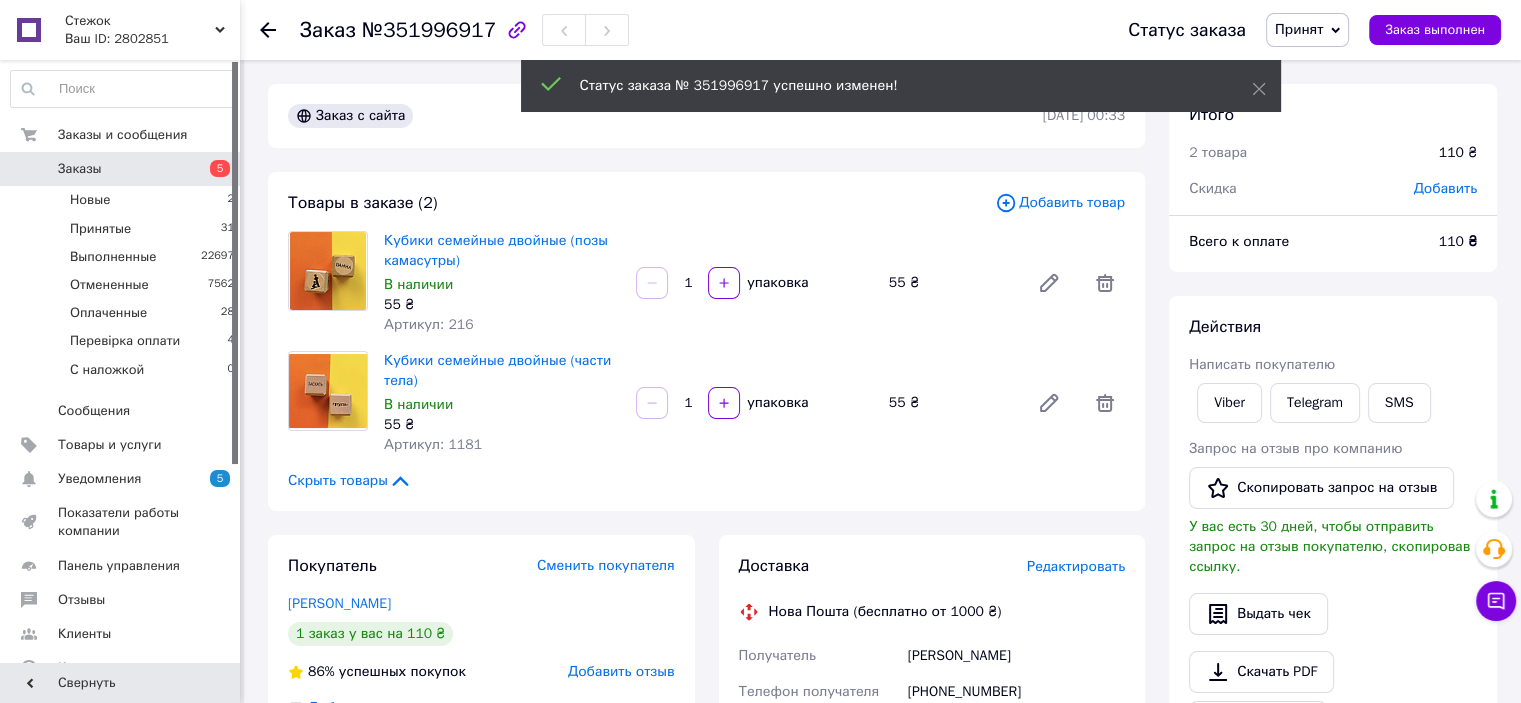 click on "Заказы" at bounding box center [121, 169] 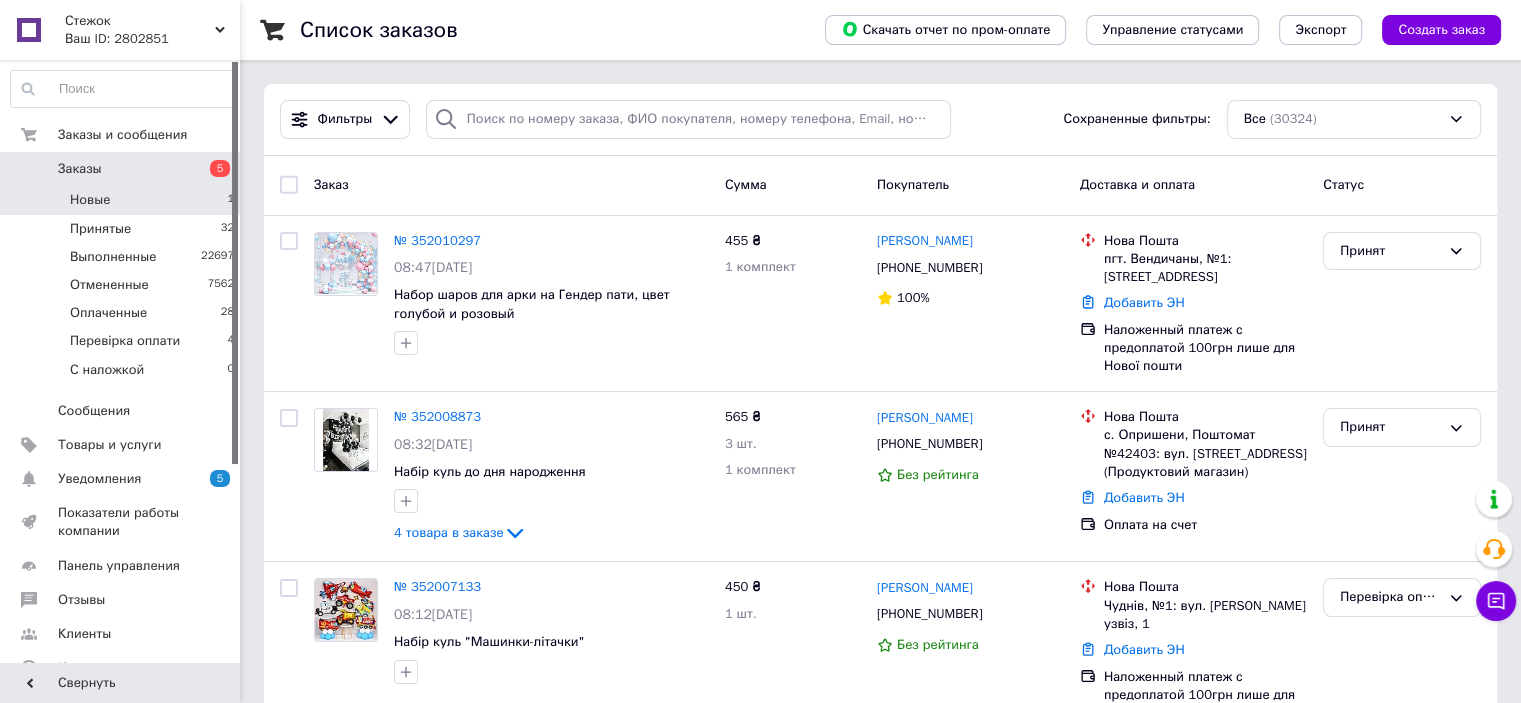 click on "Новые 1" at bounding box center (123, 200) 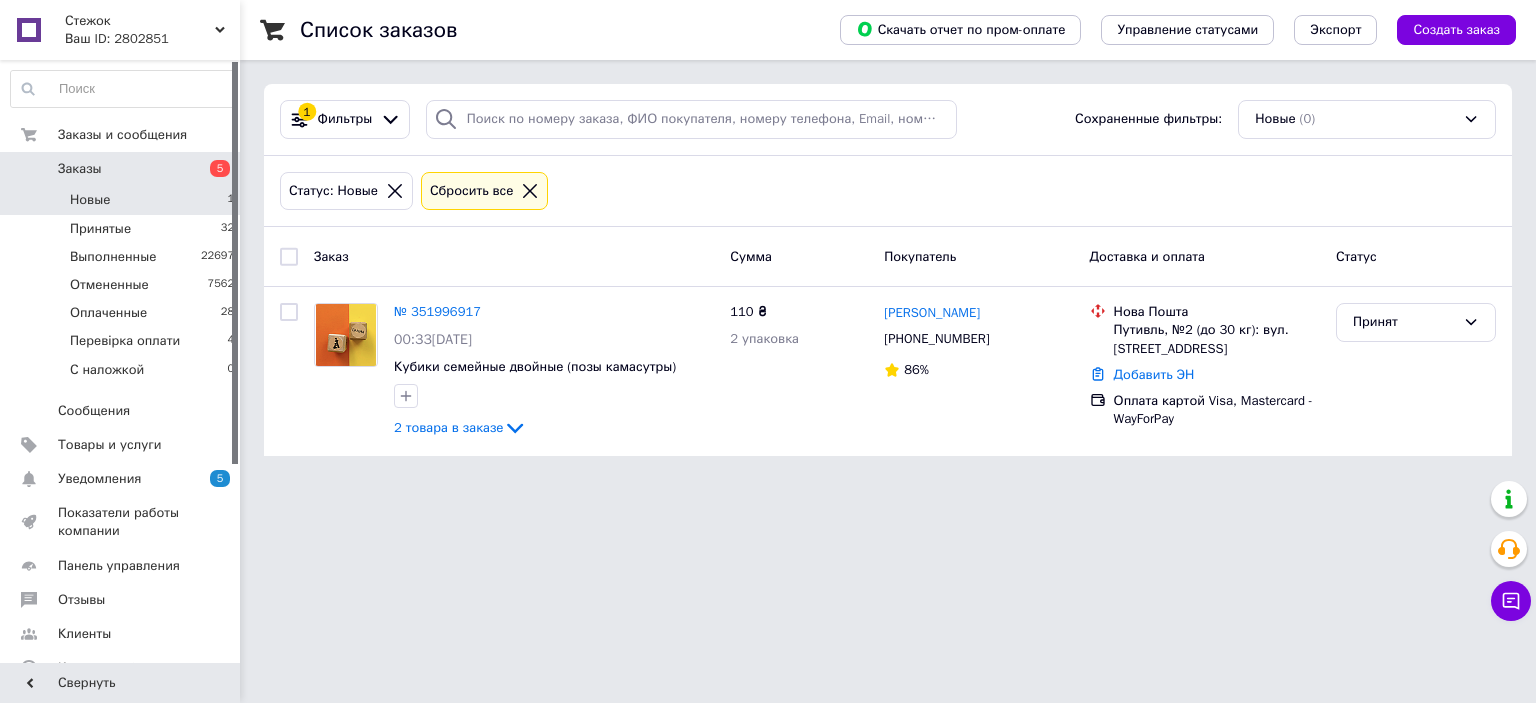 click on "Заказы" at bounding box center (121, 169) 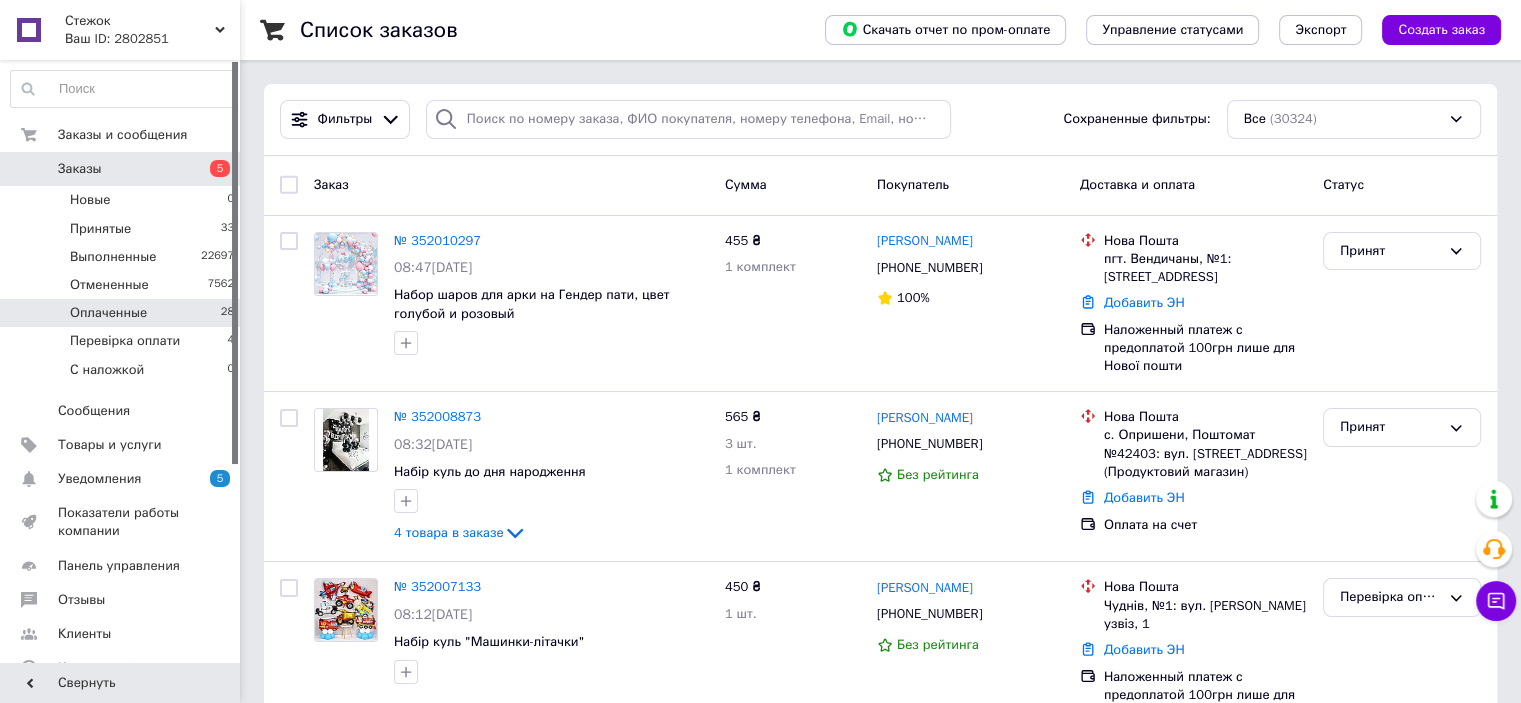 click on "Оплаченные 28" at bounding box center [123, 313] 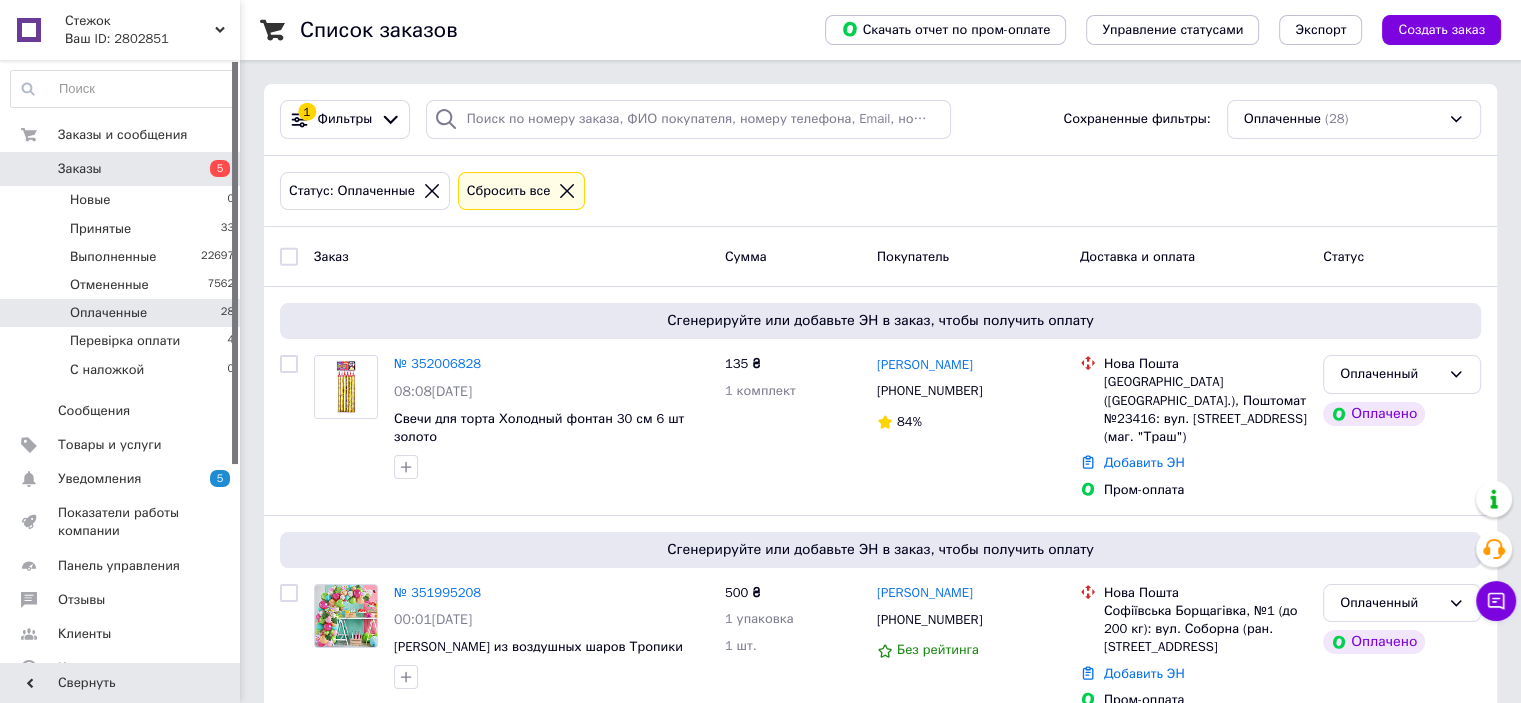drag, startPoint x: 1508, startPoint y: 267, endPoint x: 948, endPoint y: 267, distance: 560 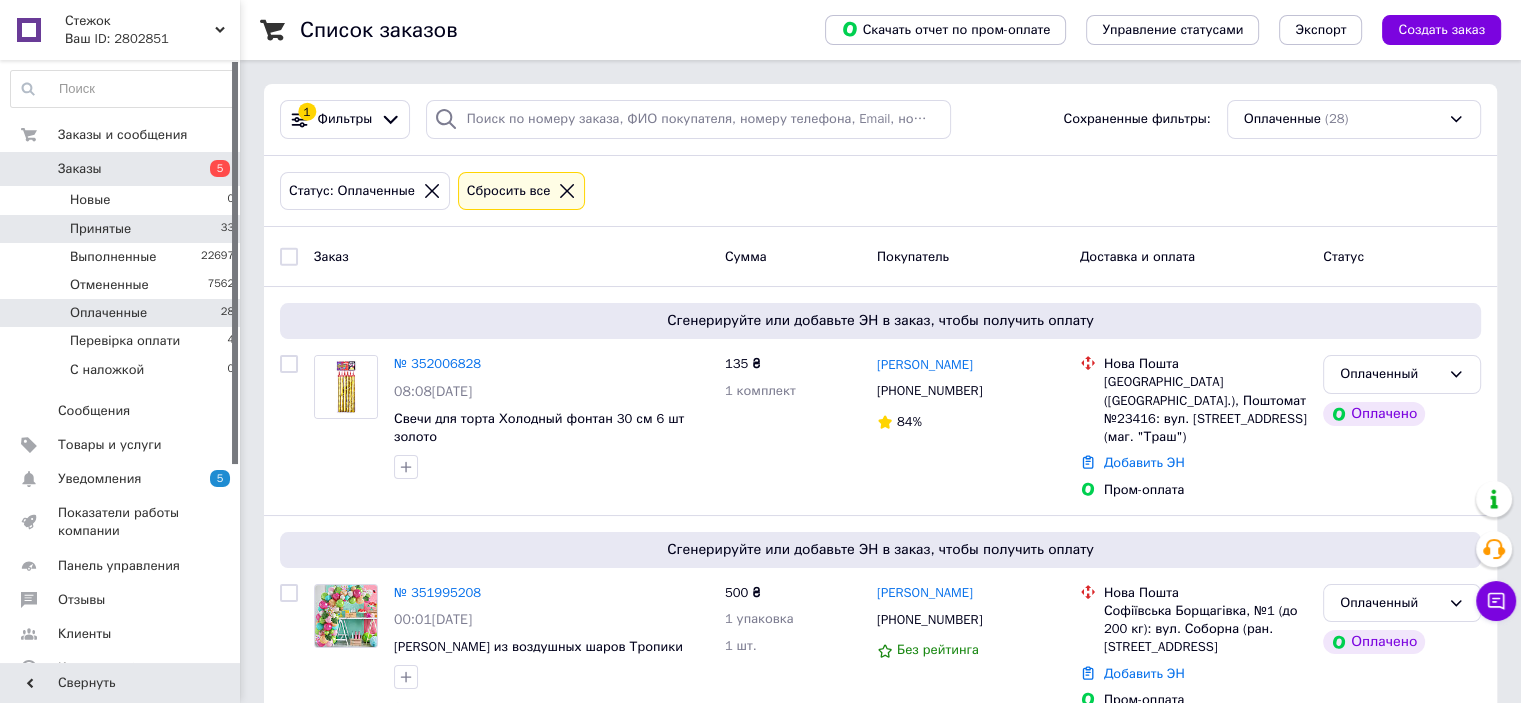 click on "Принятые 33" at bounding box center (123, 229) 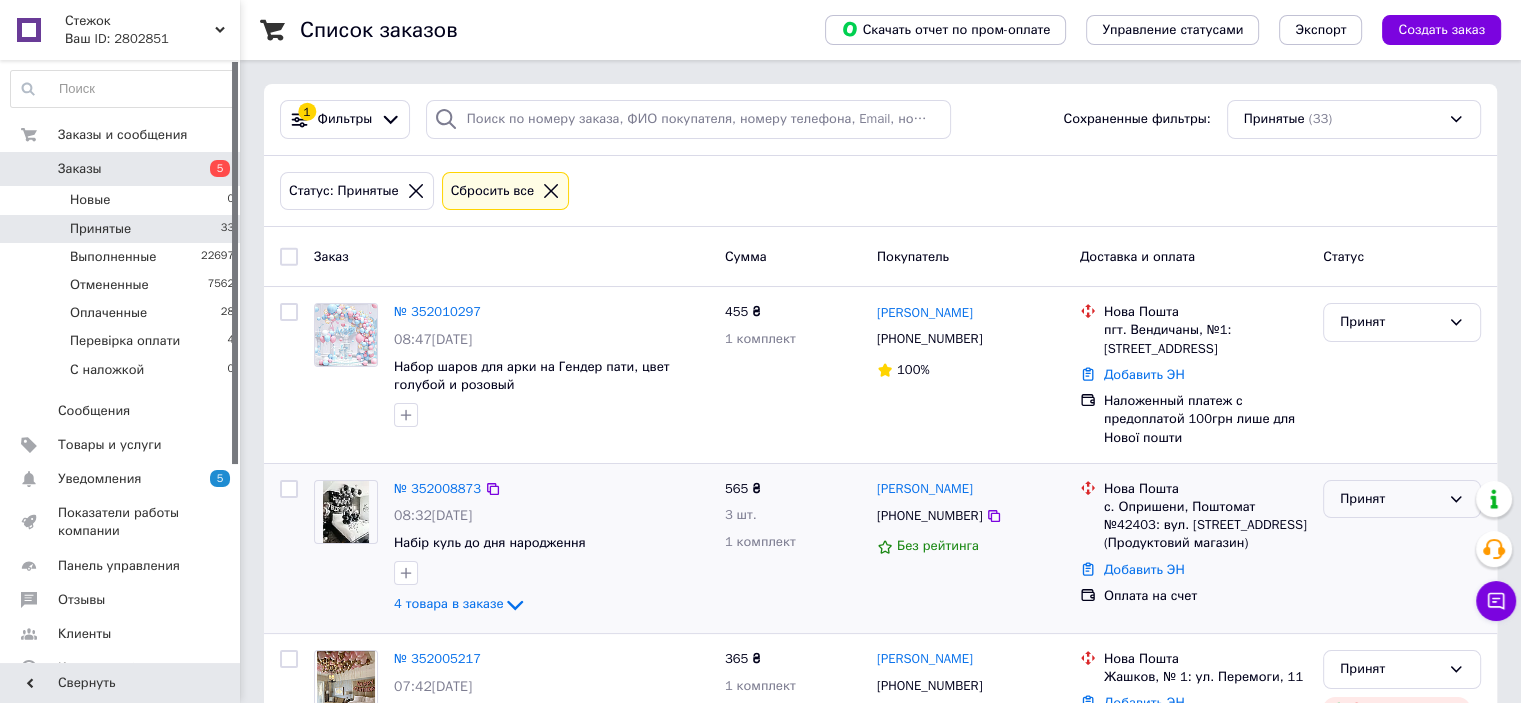 drag, startPoint x: 1408, startPoint y: 503, endPoint x: 1402, endPoint y: 515, distance: 13.416408 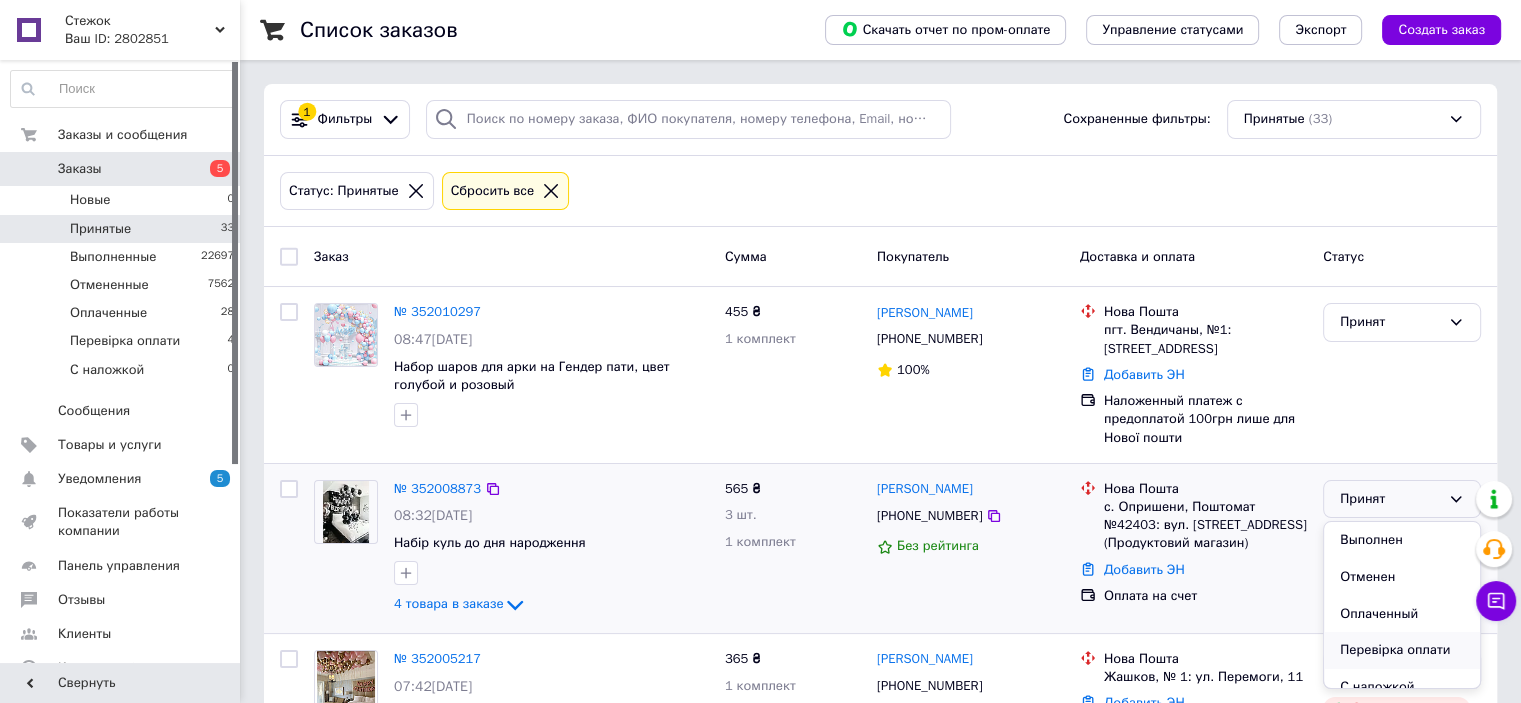 click on "Перевірка оплати" at bounding box center [1402, 650] 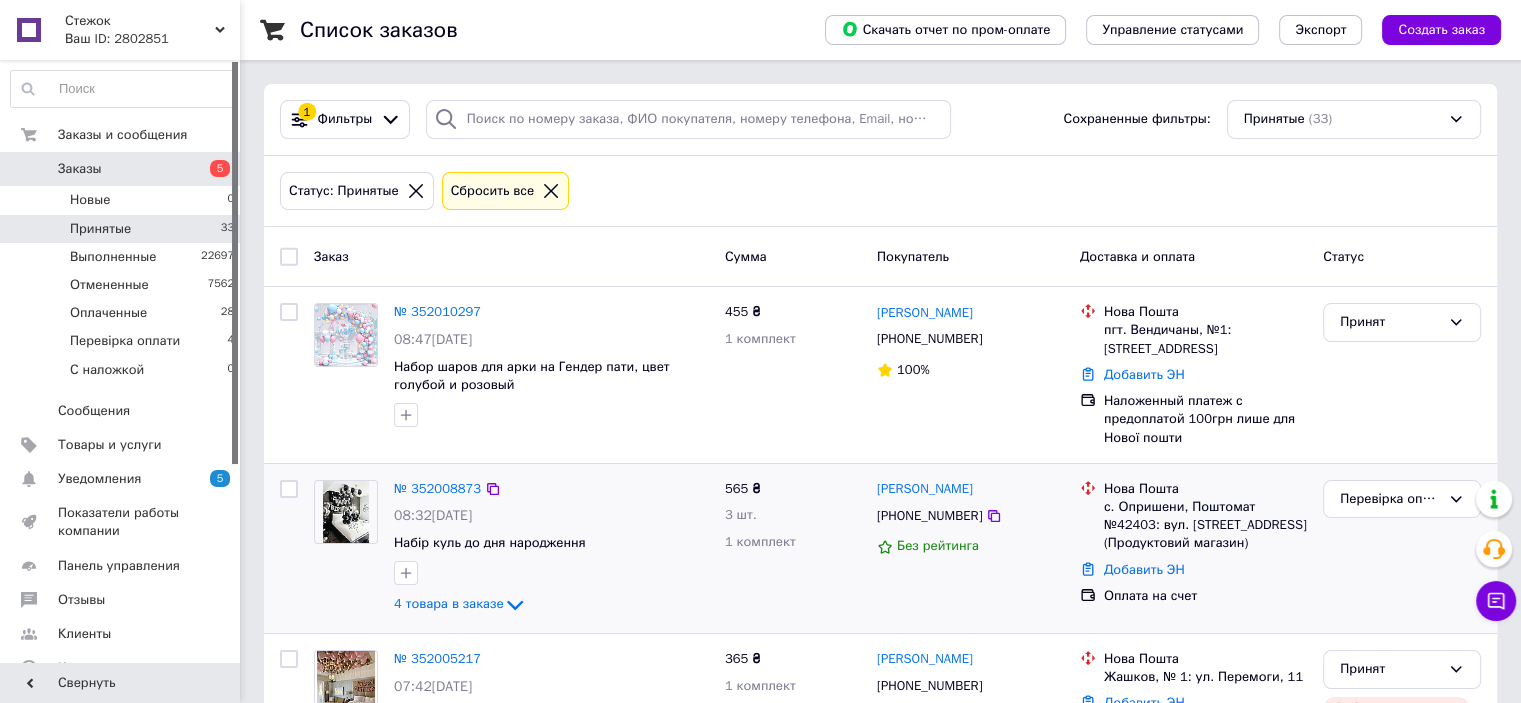 click on "Список заказов   Скачать отчет по пром-оплате Управление статусами Экспорт Создать заказ 1 Фильтры Сохраненные фильтры: Принятые (33) Статус: Принятые Сбросить все Заказ Сумма Покупатель Доставка и оплата Статус № 352010297 08:47, 10.07.2025 Набор шаров для арки на Гендер пати, цвет голубой и розовый 455 ₴ 1 комплект Негур Настя +380936293776 100% Нова Пошта пгт. Вендичаны, №1: ул. Соборная, 53 Добавить ЭН Наложенный платеж с предоплатой 100грн лише для Нової пошти Принят № 352008873 08:32, 10.07.2025 Набір куль до дня народження 4 товара в заказе 565 ₴ 3 шт. 1 комплект Адріана Піцул +380970811413 № 352005217" at bounding box center (880, 3215) 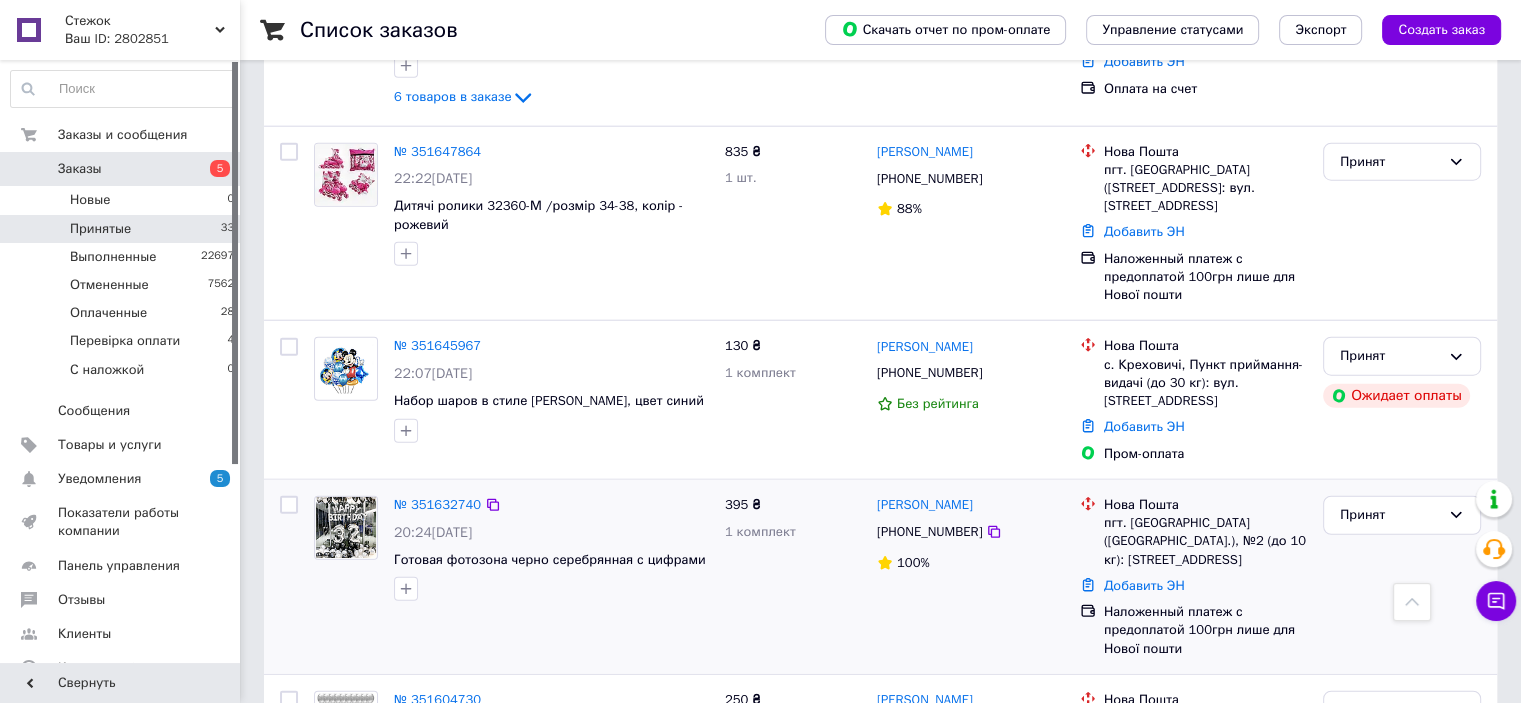 scroll, scrollTop: 5100, scrollLeft: 0, axis: vertical 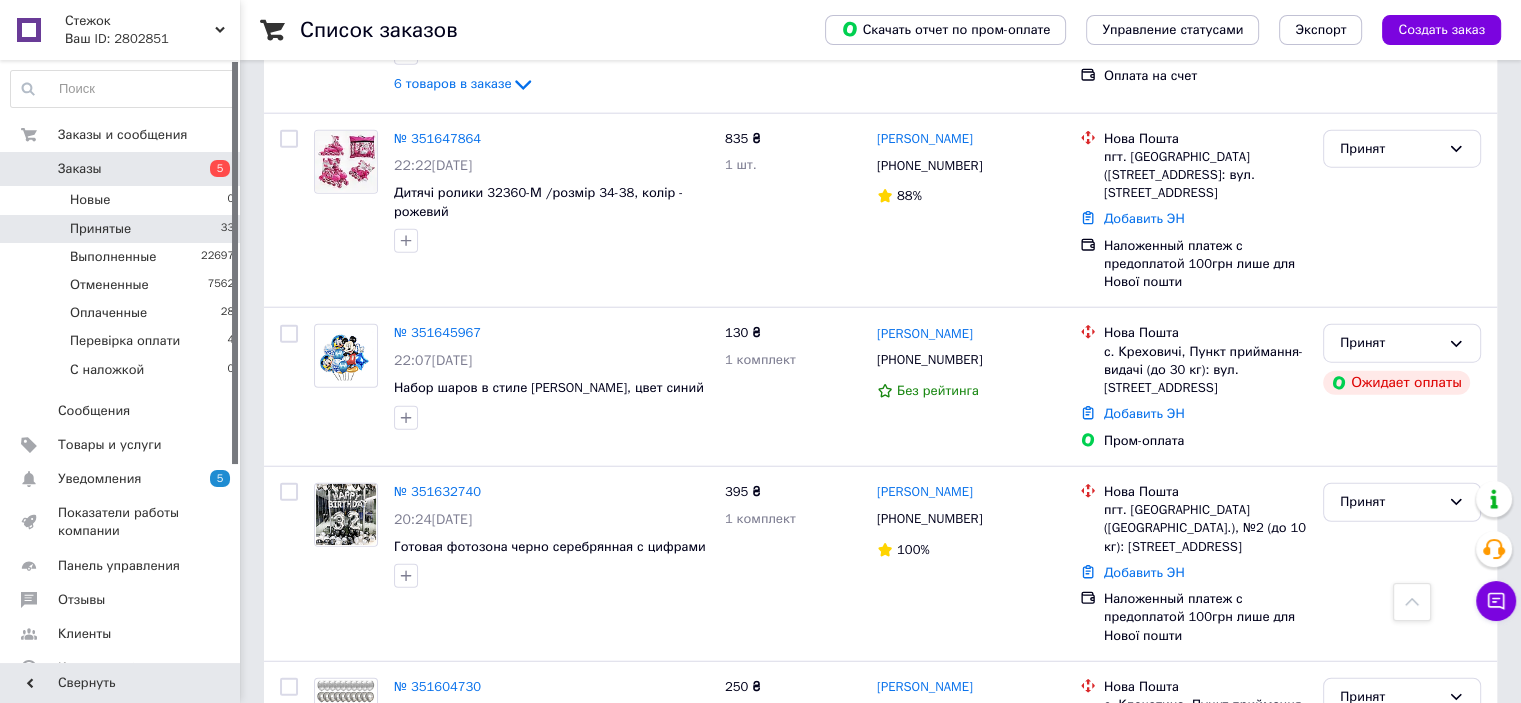 click on "Список заказов   Скачать отчет по пром-оплате Управление статусами Экспорт Создать заказ 1 Фильтры Сохраненные фильтры: Принятые (33) Статус: Принятые Сбросить все Заказ Сумма Покупатель Доставка и оплата Статус № 352010297 08:47, 10.07.2025 Набор шаров для арки на Гендер пати, цвет голубой и розовый 455 ₴ 1 комплект Негур Настя +380936293776 100% Нова Пошта пгт. Вендичаны, №1: ул. Соборная, 53 Добавить ЭН Наложенный платеж с предоплатой 100грн лише для Нової пошти Принят № 352008873 08:32, 10.07.2025 Набір куль до дня народження 4 товара в заказе 565 ₴ 3 шт. 1 комплект Адріана Піцул +380970811413 № 352005217" at bounding box center (880, -1885) 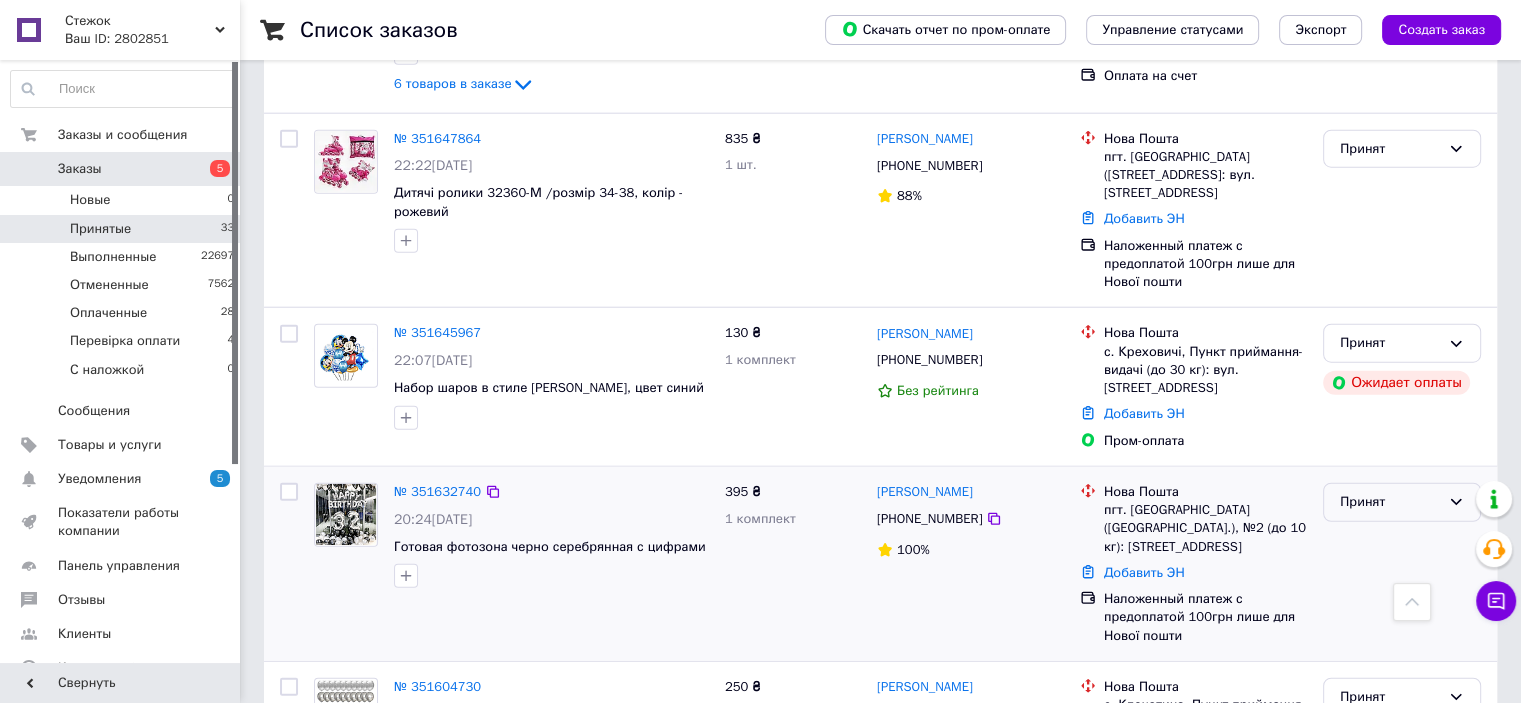 click on "Принят" at bounding box center [1390, 502] 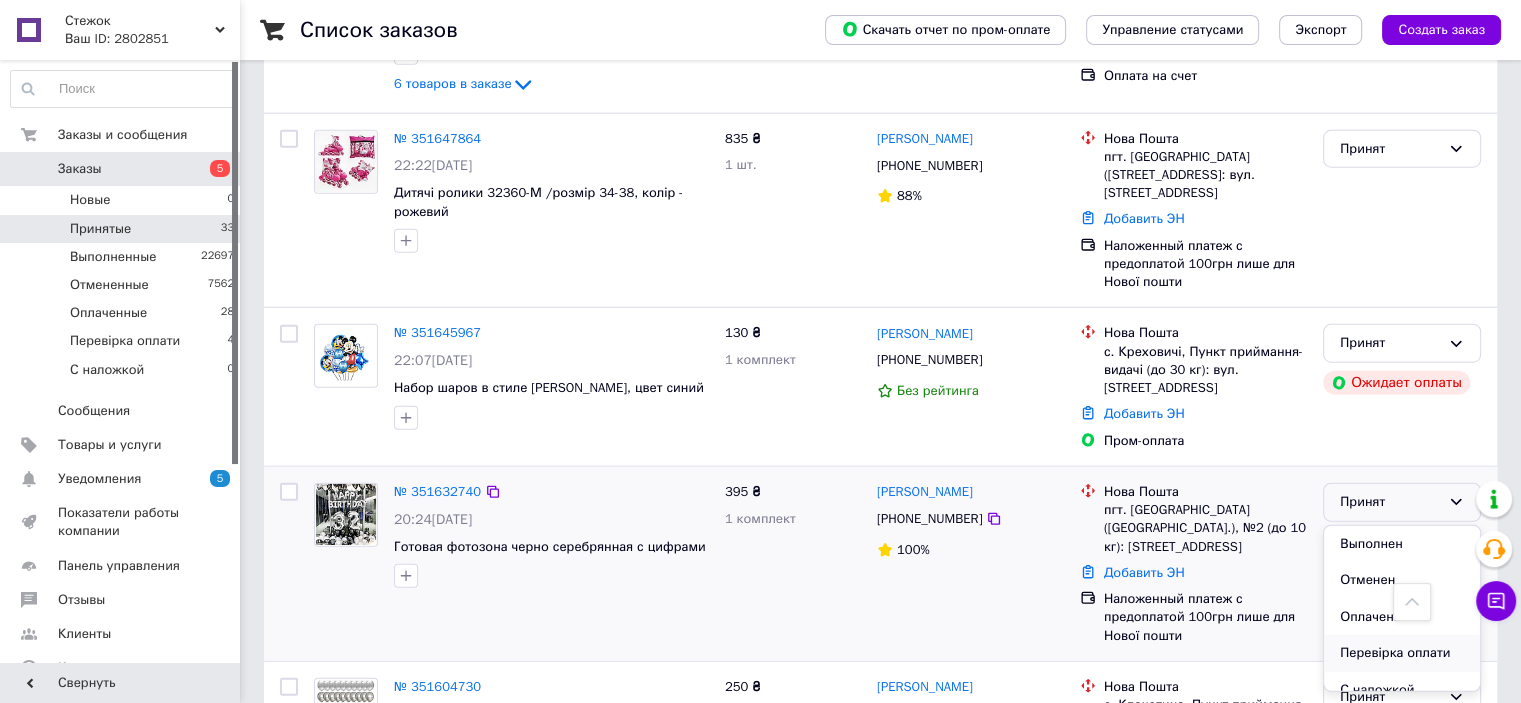 click on "Перевірка оплати" at bounding box center (1402, 653) 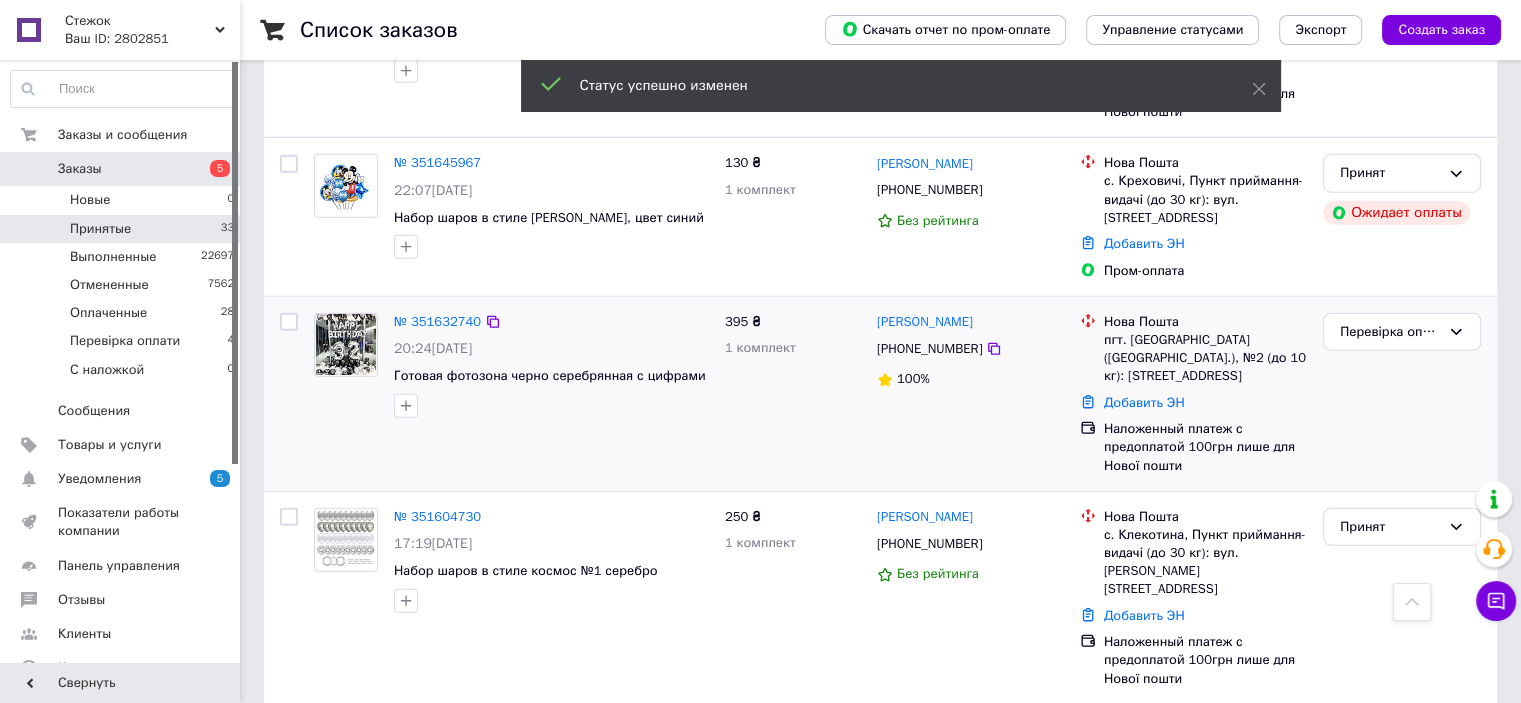 scroll, scrollTop: 4930, scrollLeft: 0, axis: vertical 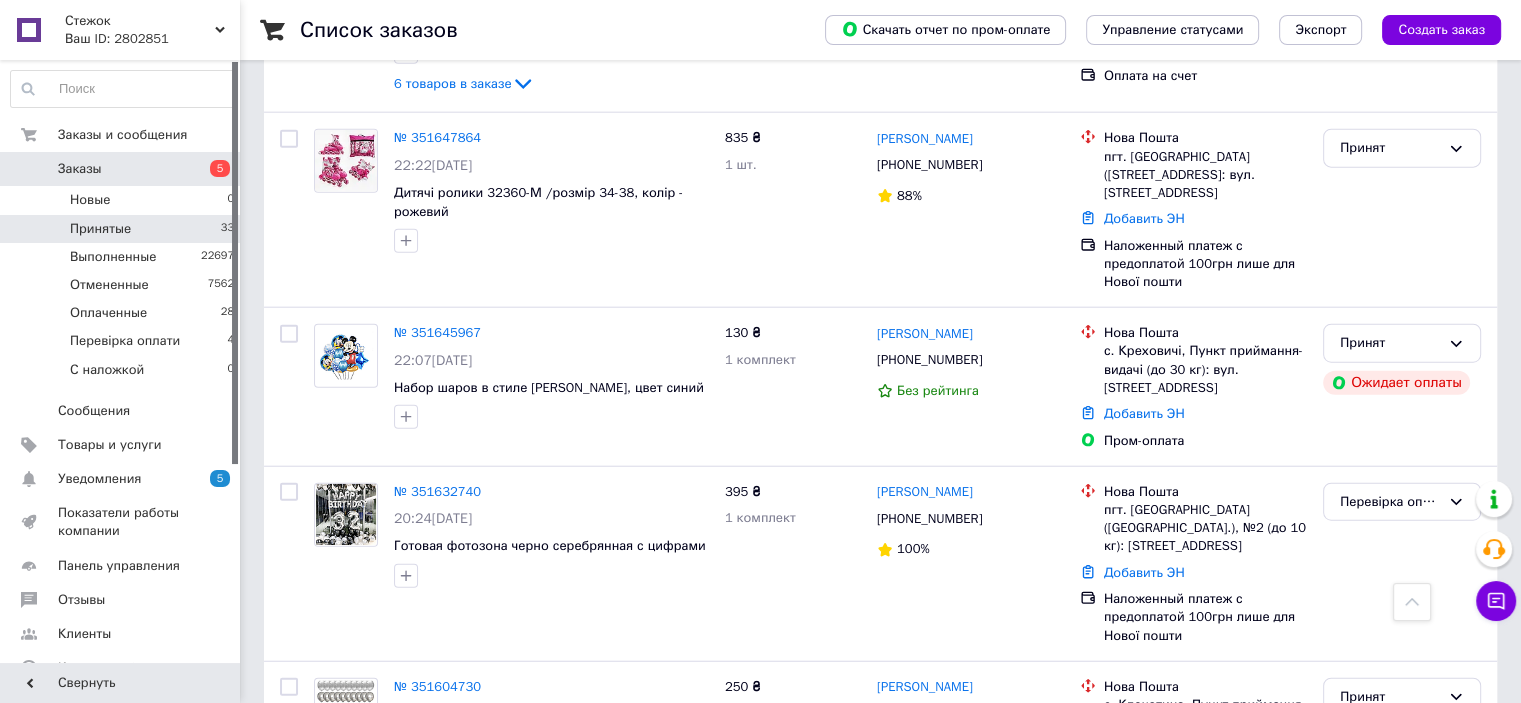 click on "Список заказов   Скачать отчет по пром-оплате Управление статусами Экспорт Создать заказ 1 Фильтры Сохраненные фильтры: Принятые (32) Статус: Принятые Сбросить все Заказ Сумма Покупатель Доставка и оплата Статус № 352010297 08:47, 10.07.2025 Набор шаров для арки на Гендер пати, цвет голубой и розовый 455 ₴ 1 комплект Негур Настя +380936293776 100% Нова Пошта пгт. Вендичаны, №1: ул. Соборная, 53 Добавить ЭН Наложенный платеж с предоплатой 100грн лише для Нової пошти Принят № 352005217 07:42, 10.07.2025 Набор шаров Нappy Birthday в цвете розовое золото для девушки на день рождения фотозона 365 ₴ 1 шт. 165 ₴" at bounding box center [880, -1800] 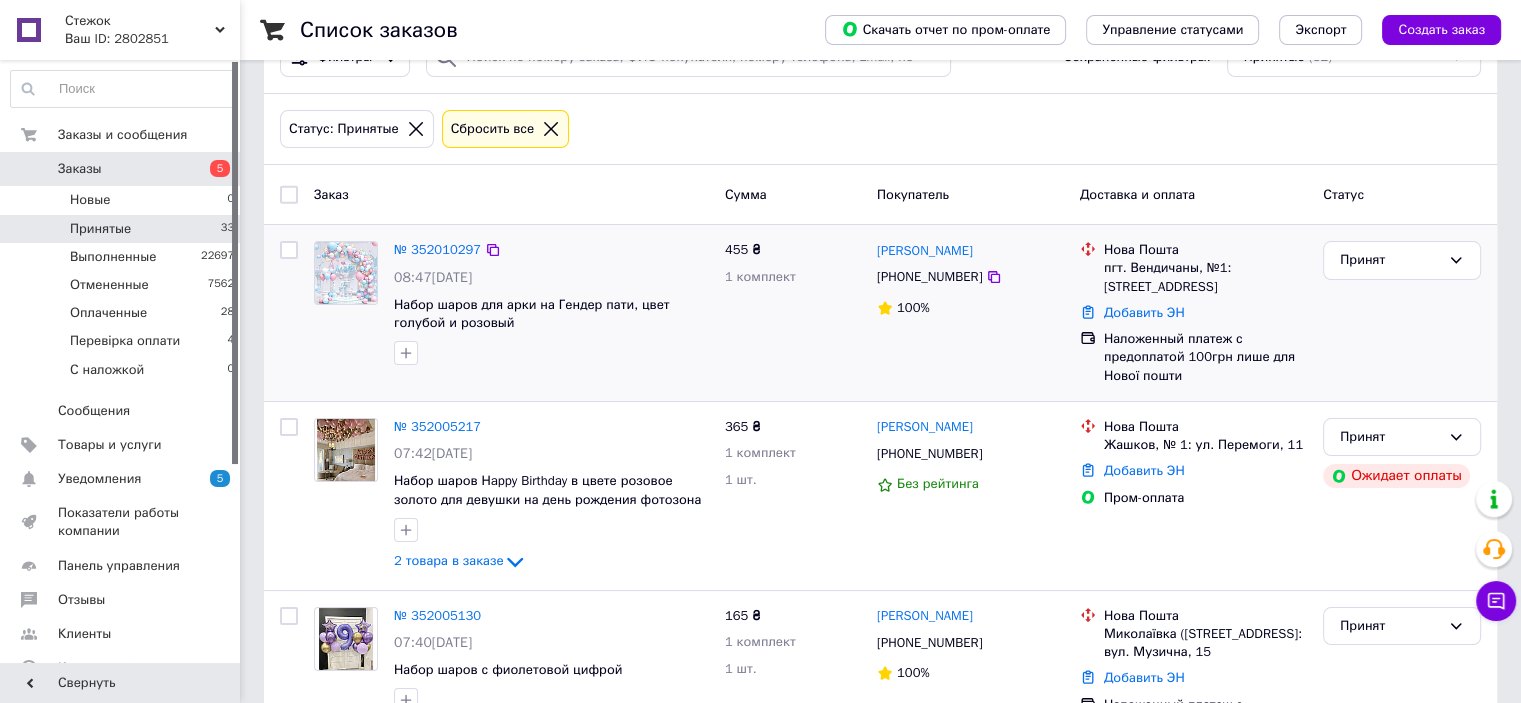 scroll, scrollTop: 0, scrollLeft: 0, axis: both 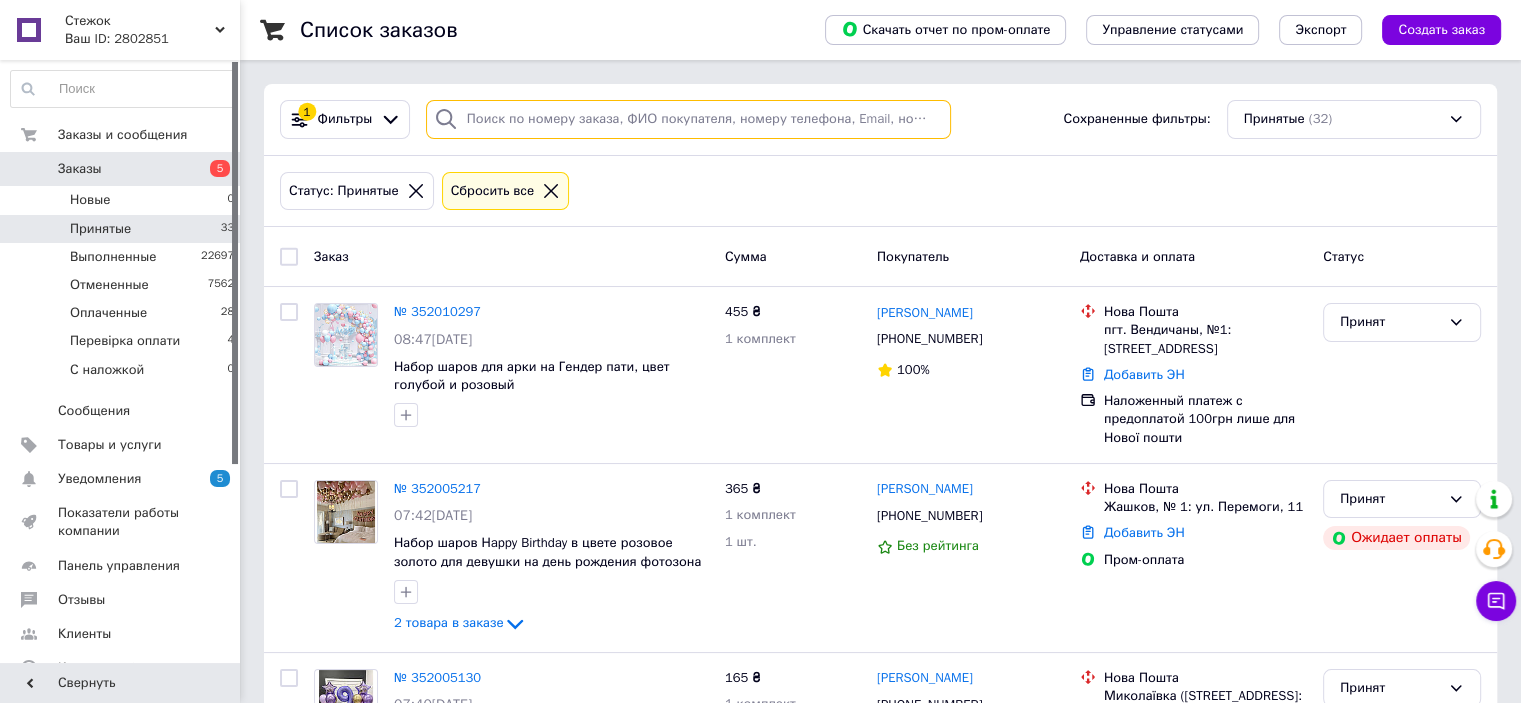 click at bounding box center [688, 119] 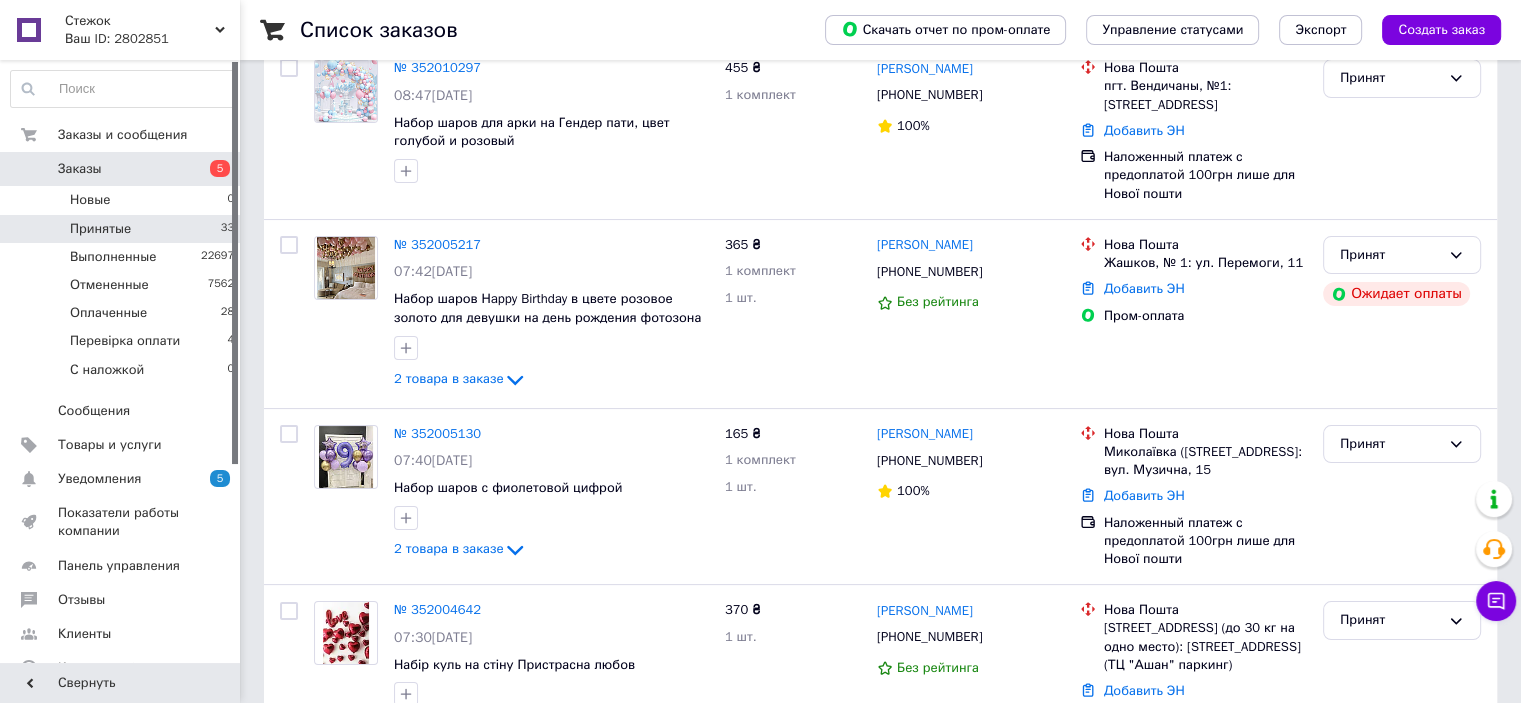 scroll, scrollTop: 0, scrollLeft: 0, axis: both 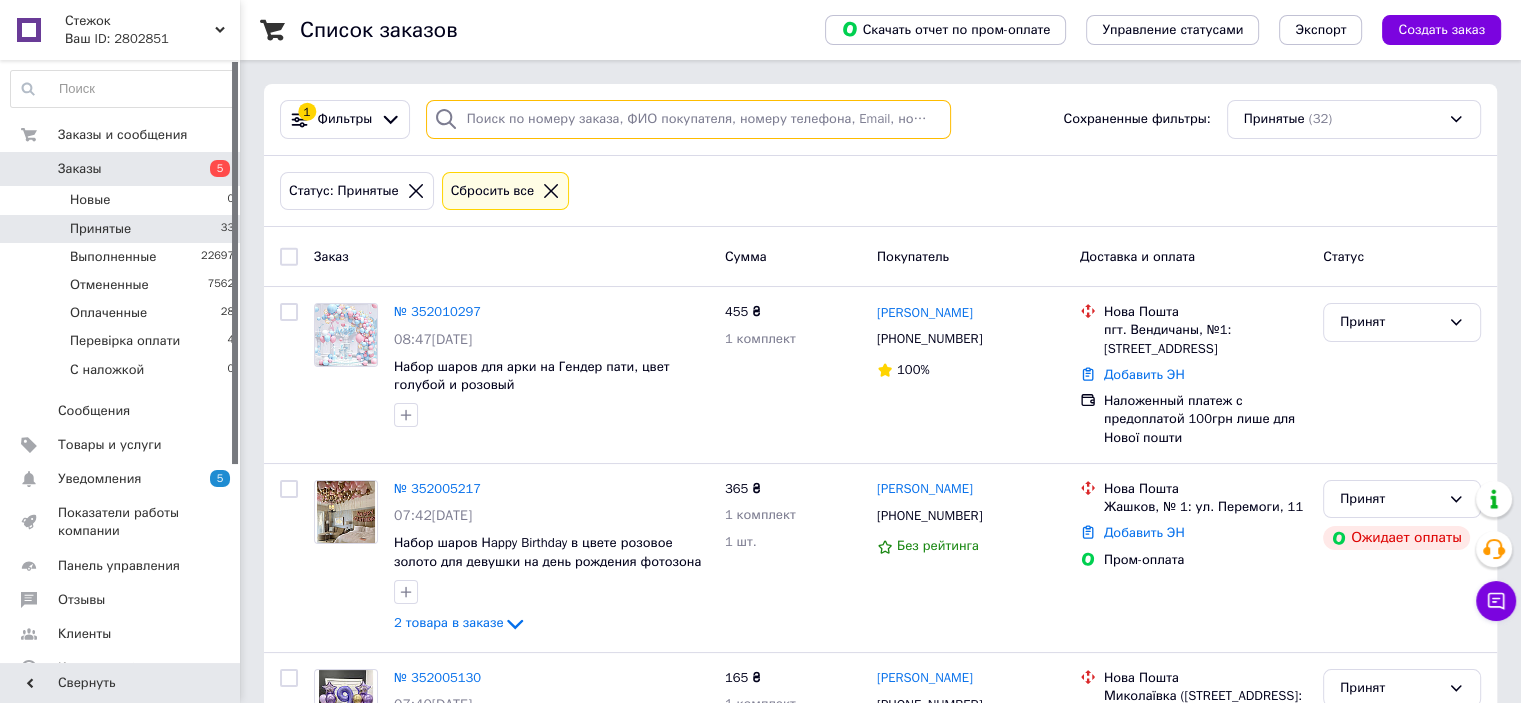 click at bounding box center (688, 119) 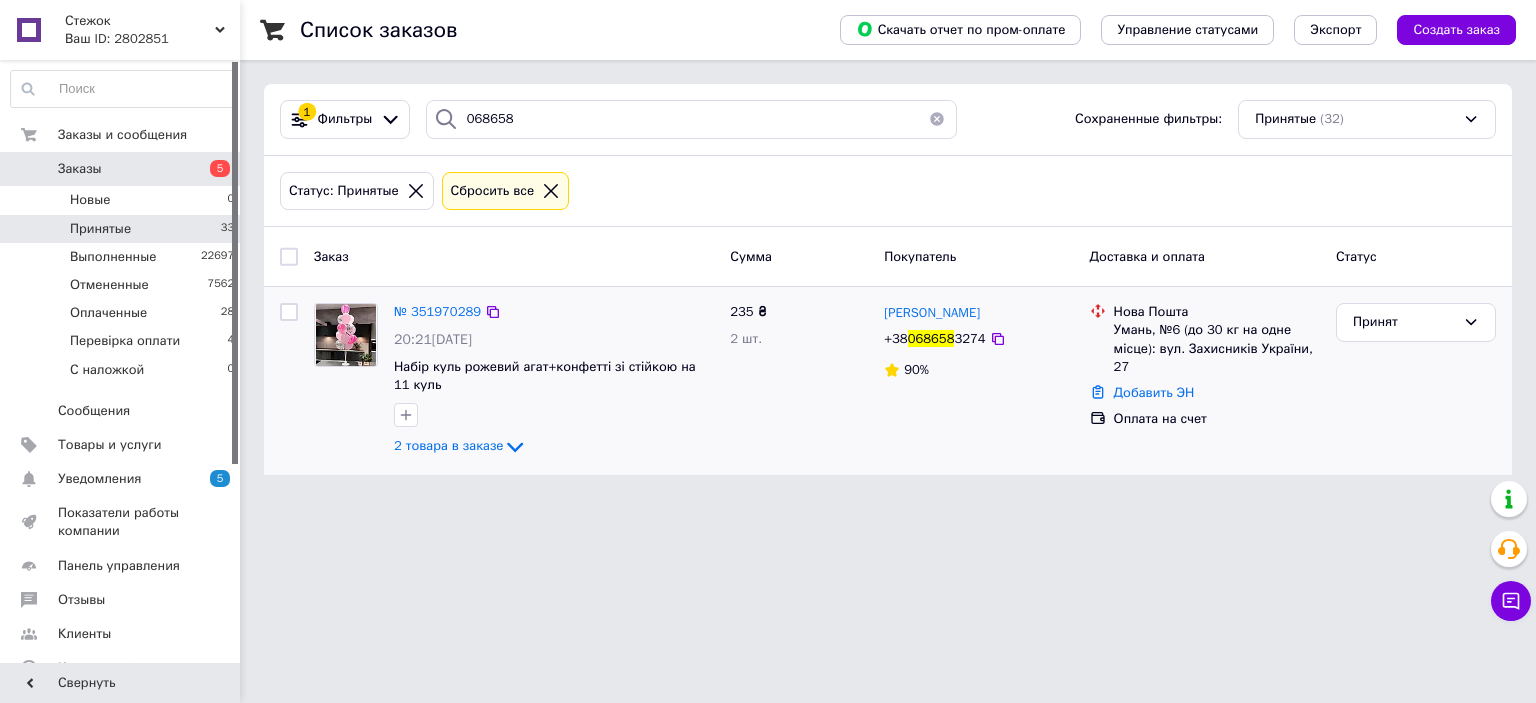 click on "Принят" at bounding box center (1416, 381) 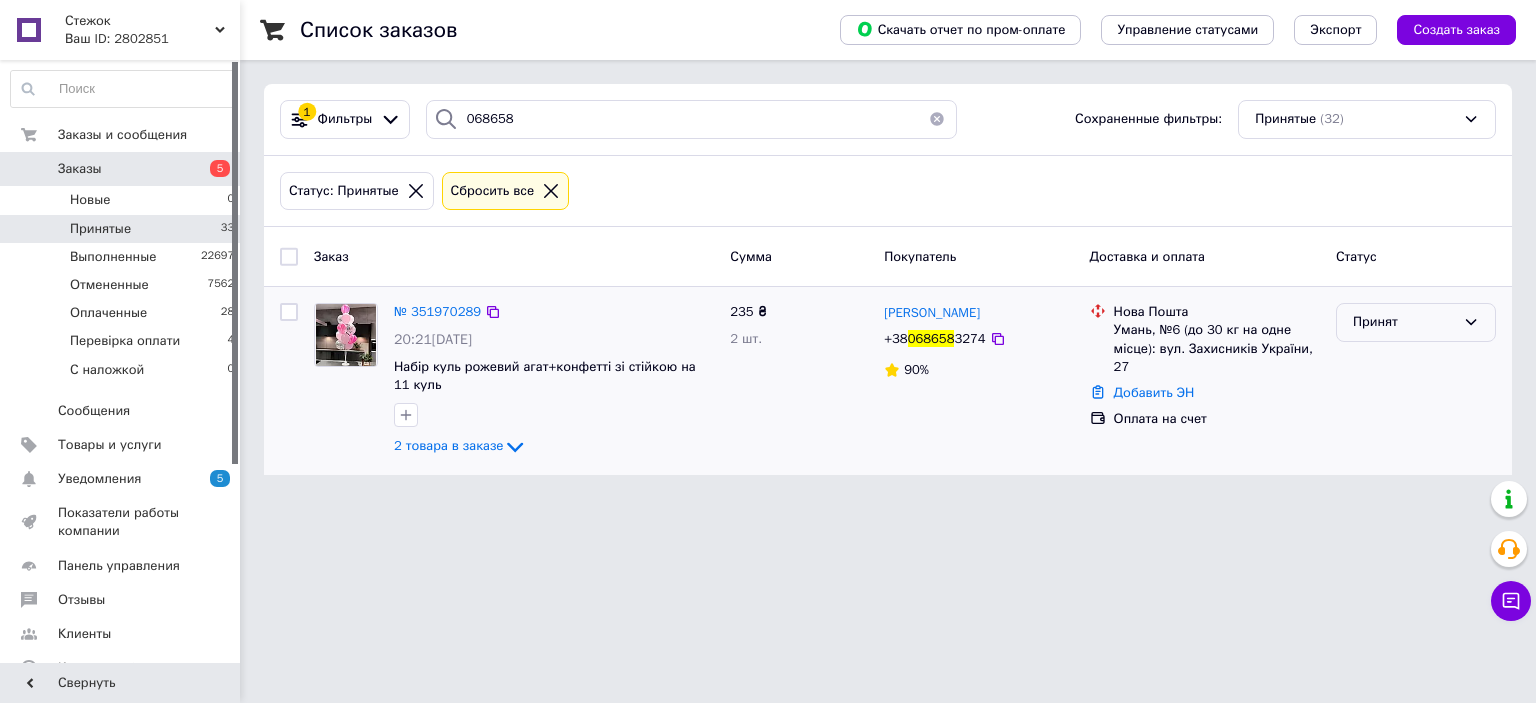 click on "Принят" at bounding box center (1404, 322) 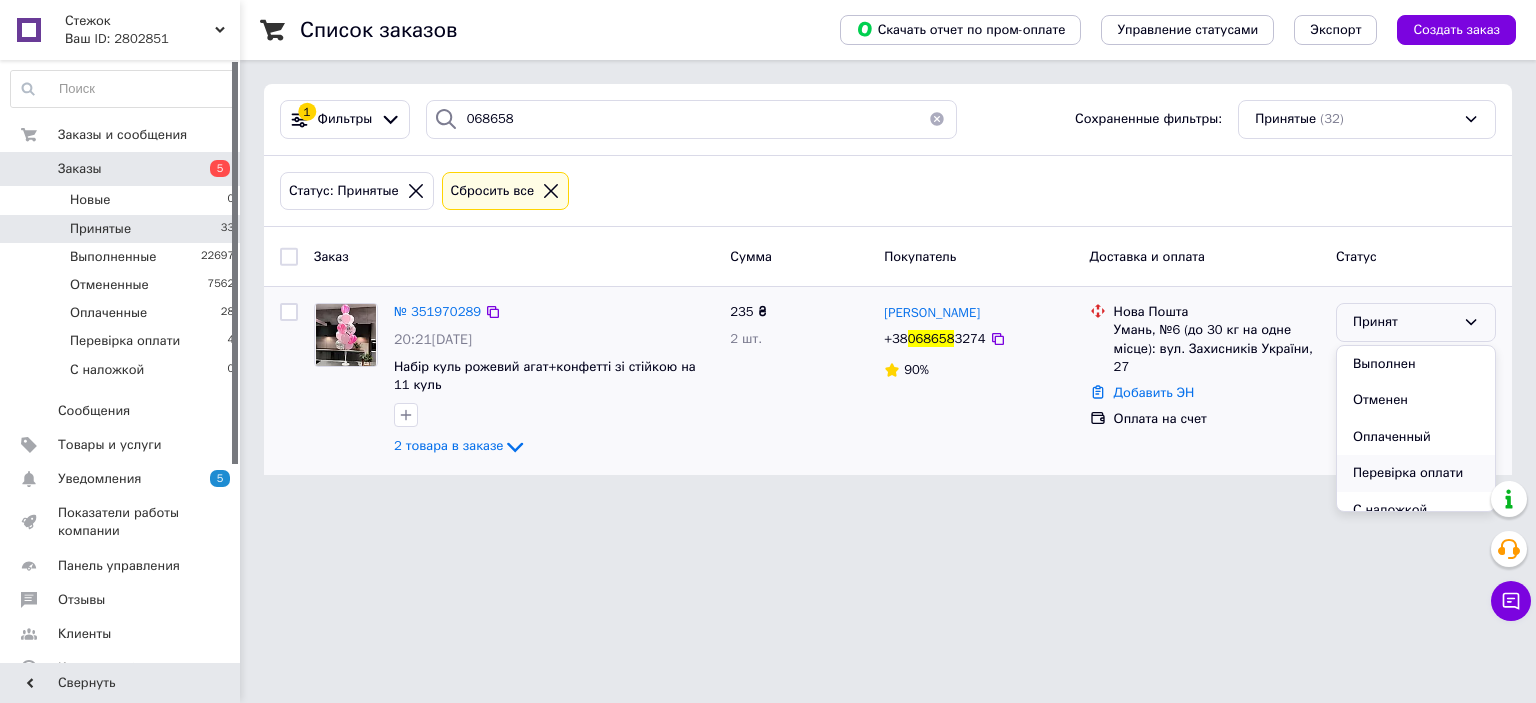 click on "Перевірка оплати" at bounding box center [1416, 473] 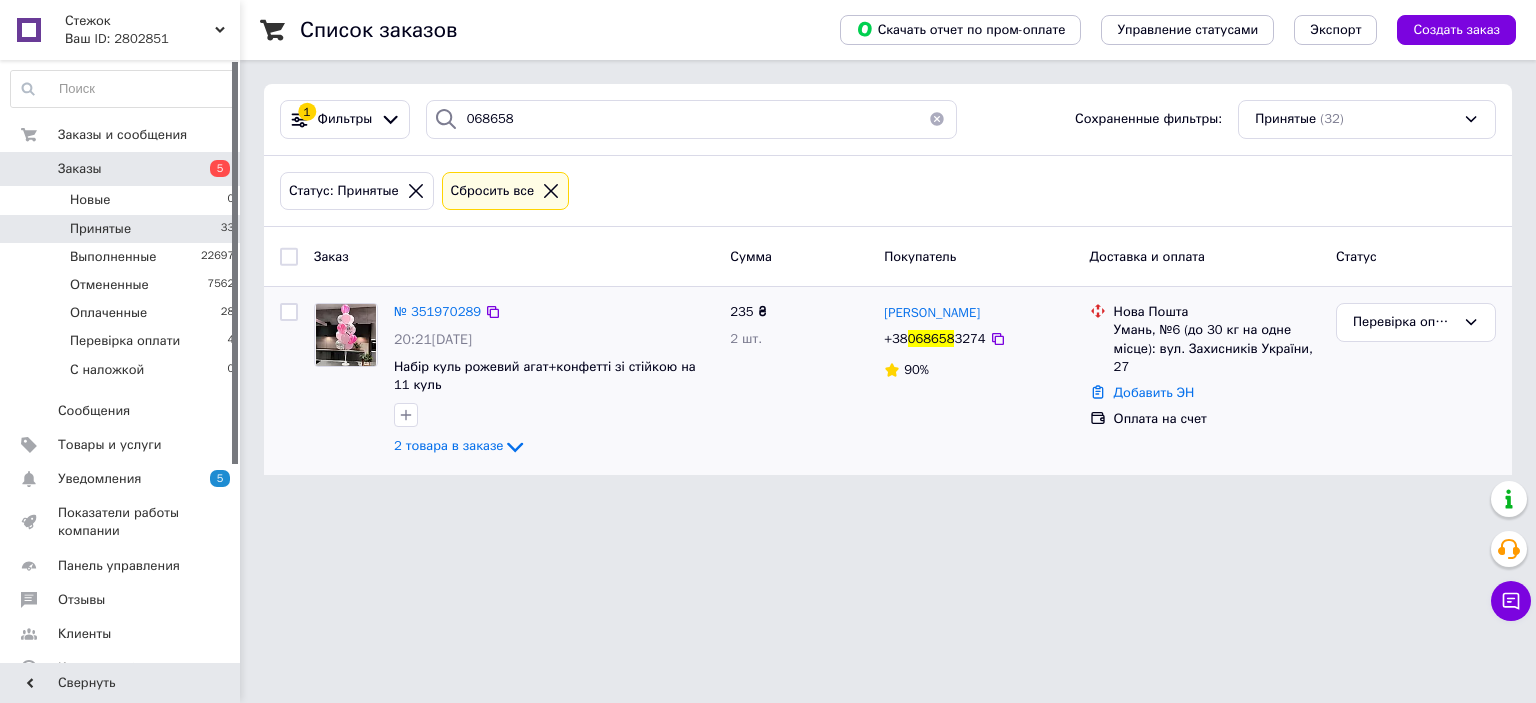 drag, startPoint x: 626, startPoint y: 635, endPoint x: 624, endPoint y: 619, distance: 16.124516 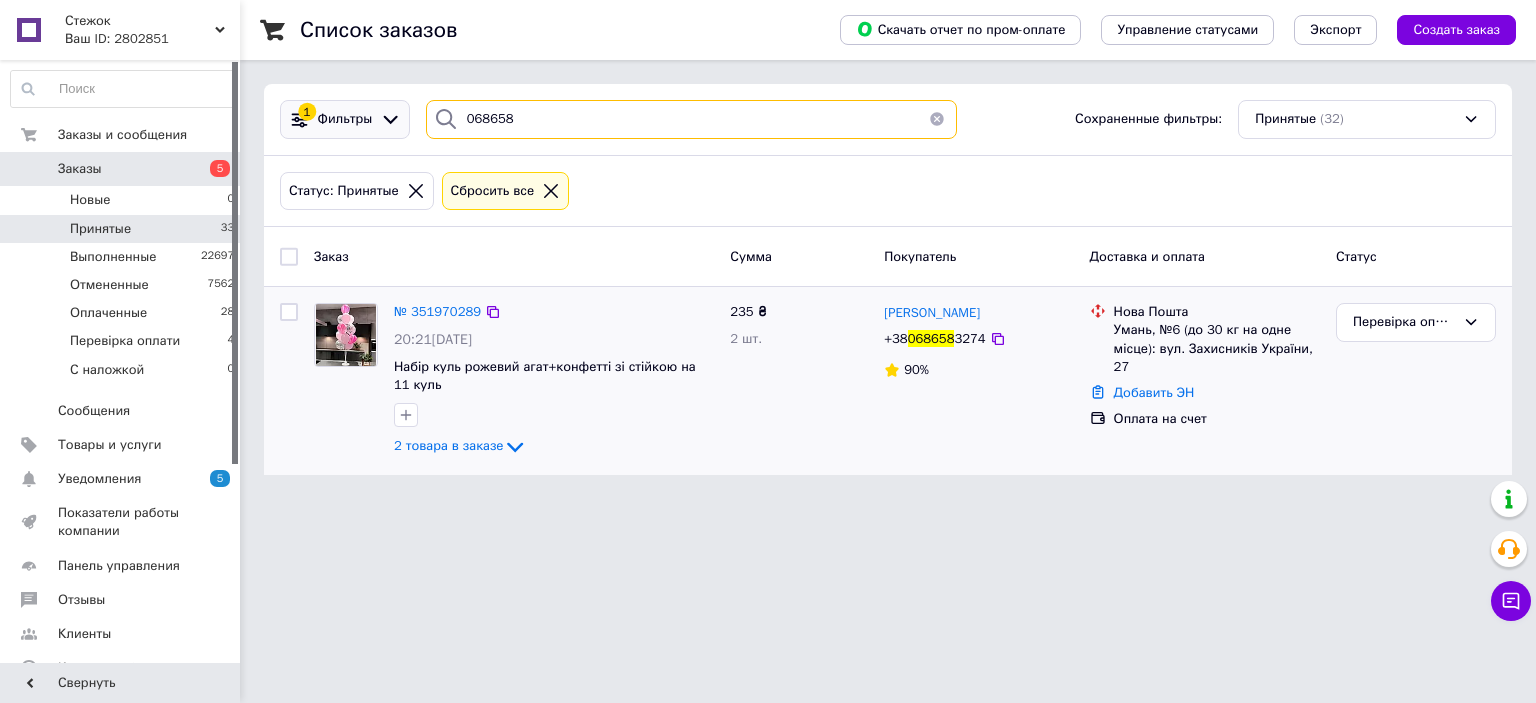 click on "1 Фильтры 068658 Сохраненные фильтры: Принятые (32)" at bounding box center [888, 119] 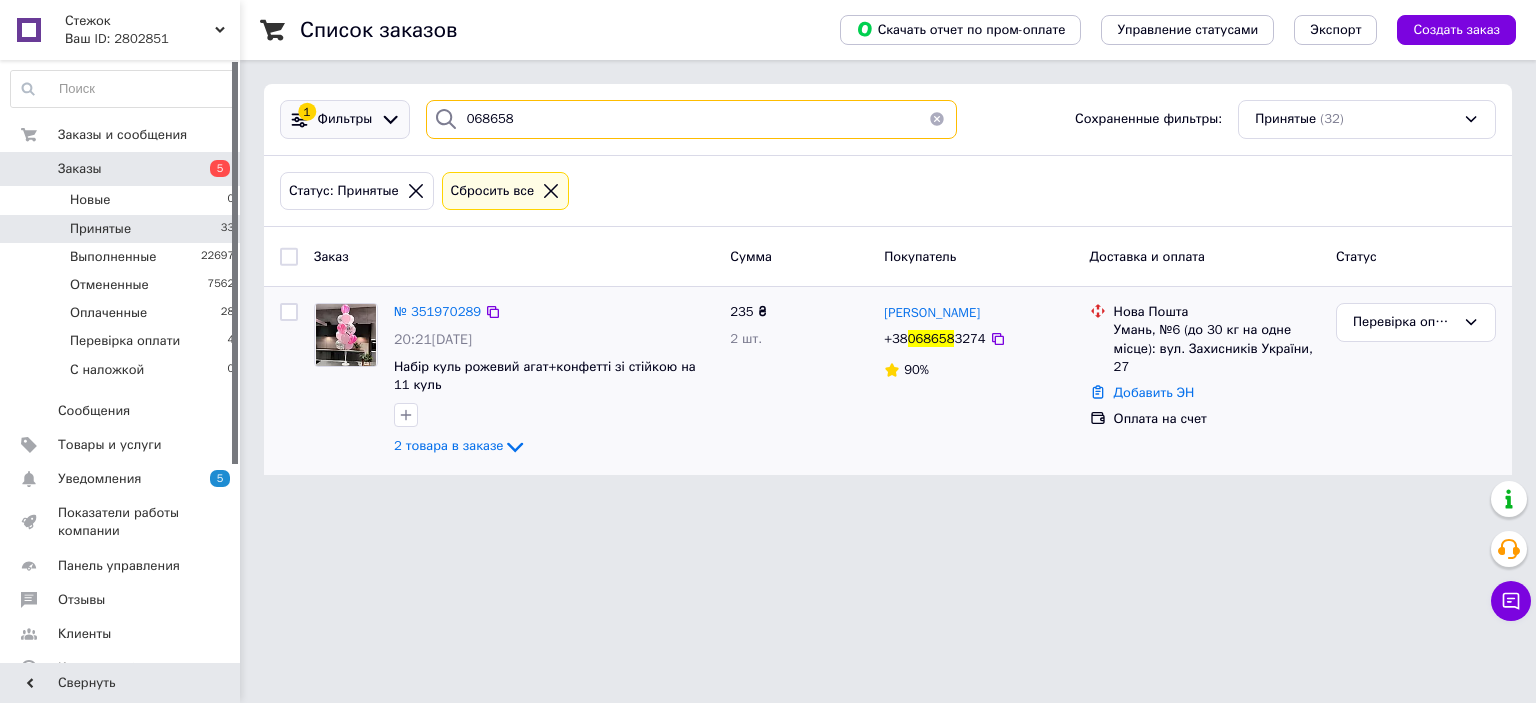 type on "2" 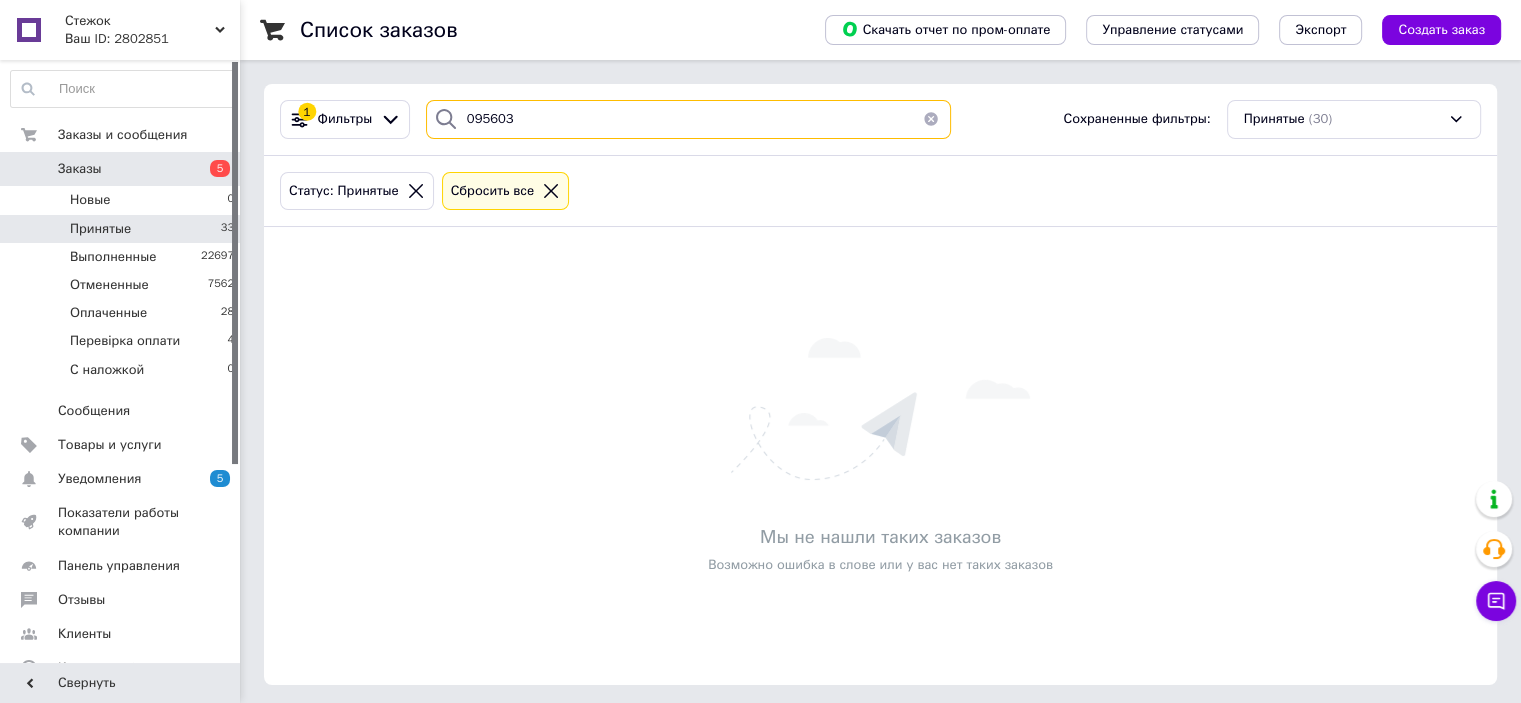 type on "095603" 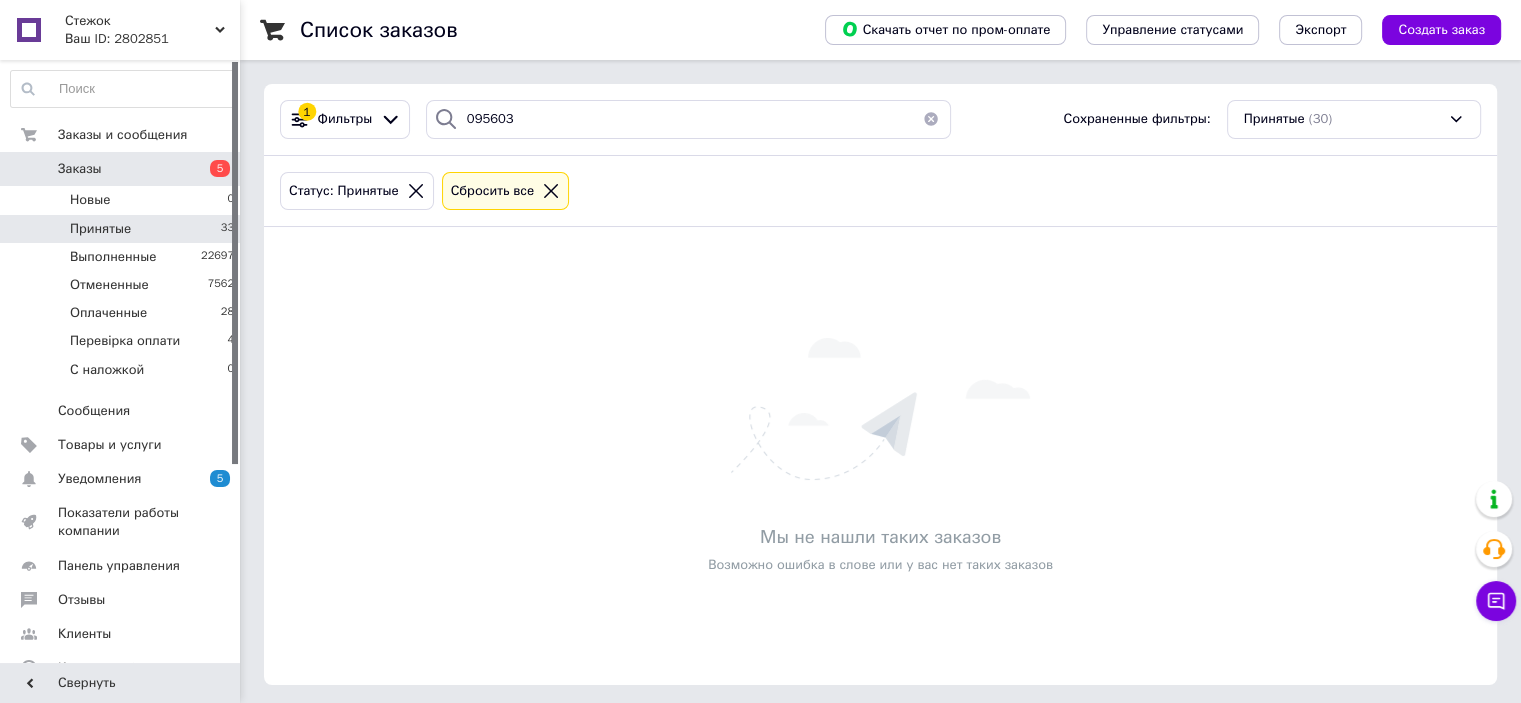 click on "Список заказов   Скачать отчет по пром-оплате Управление статусами Экспорт Создать заказ 1 Фильтры 095603 Сохраненные фильтры: Принятые (30) Статус: Принятые Сбросить все Мы не нашли таких заказов Возможно ошибка в слове или у вас нет таких заказов" at bounding box center [880, 354] 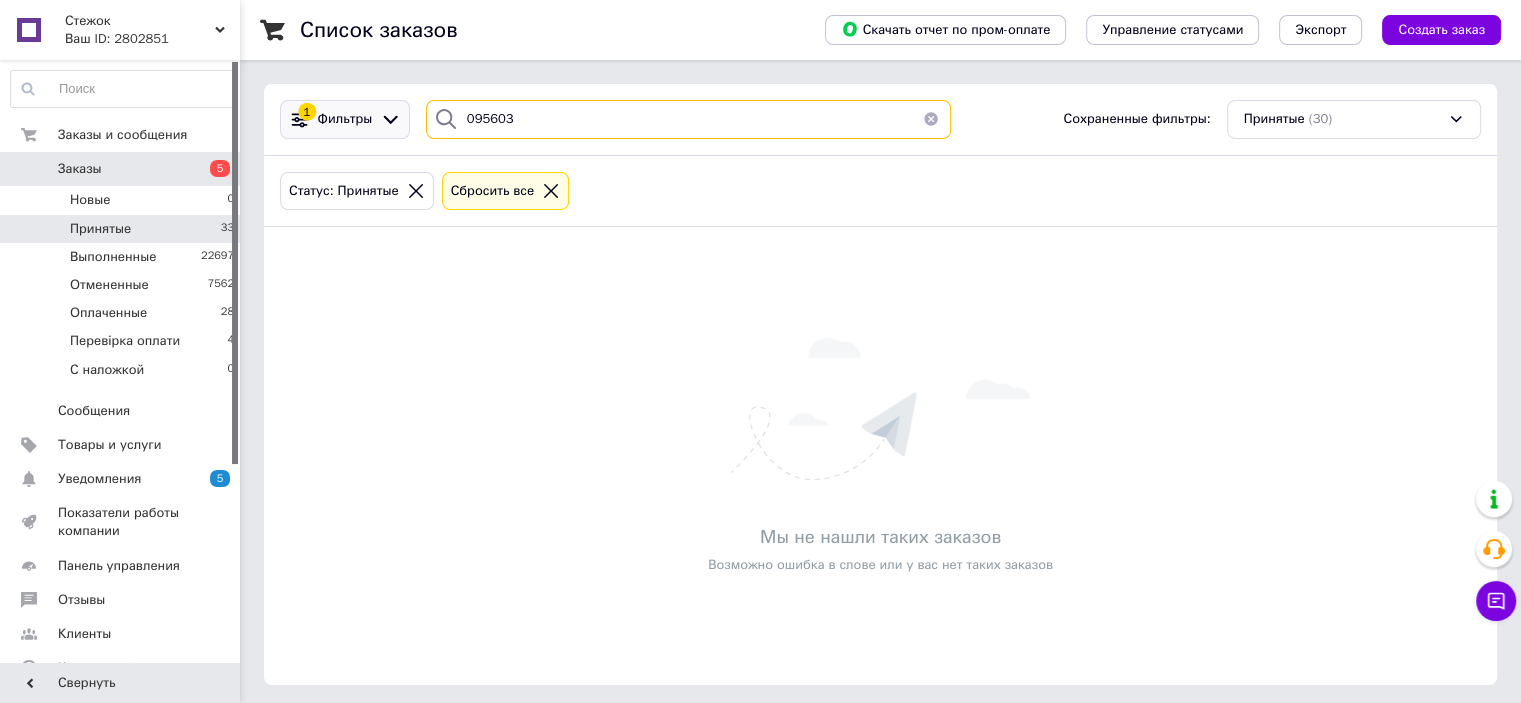 drag, startPoint x: 404, startPoint y: 134, endPoint x: 373, endPoint y: 132, distance: 31.06445 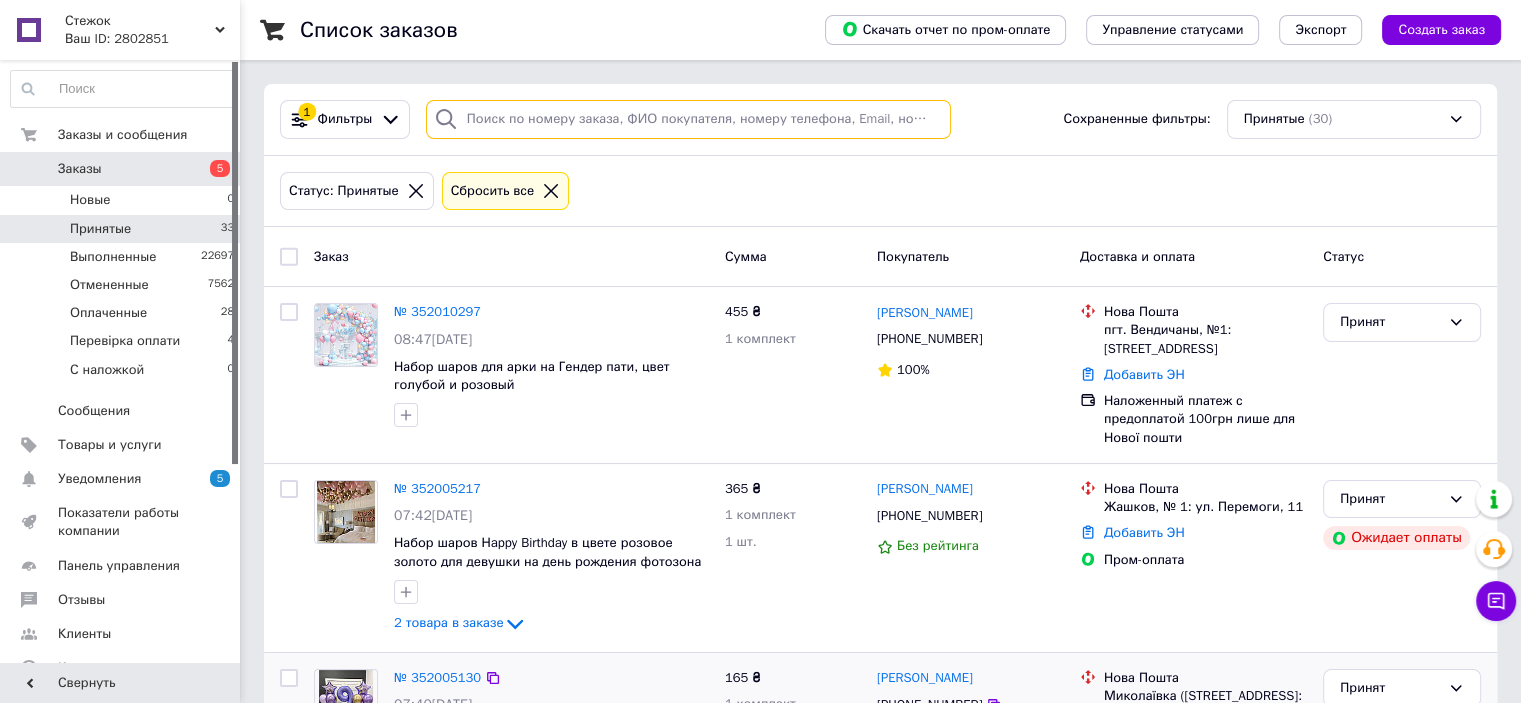type 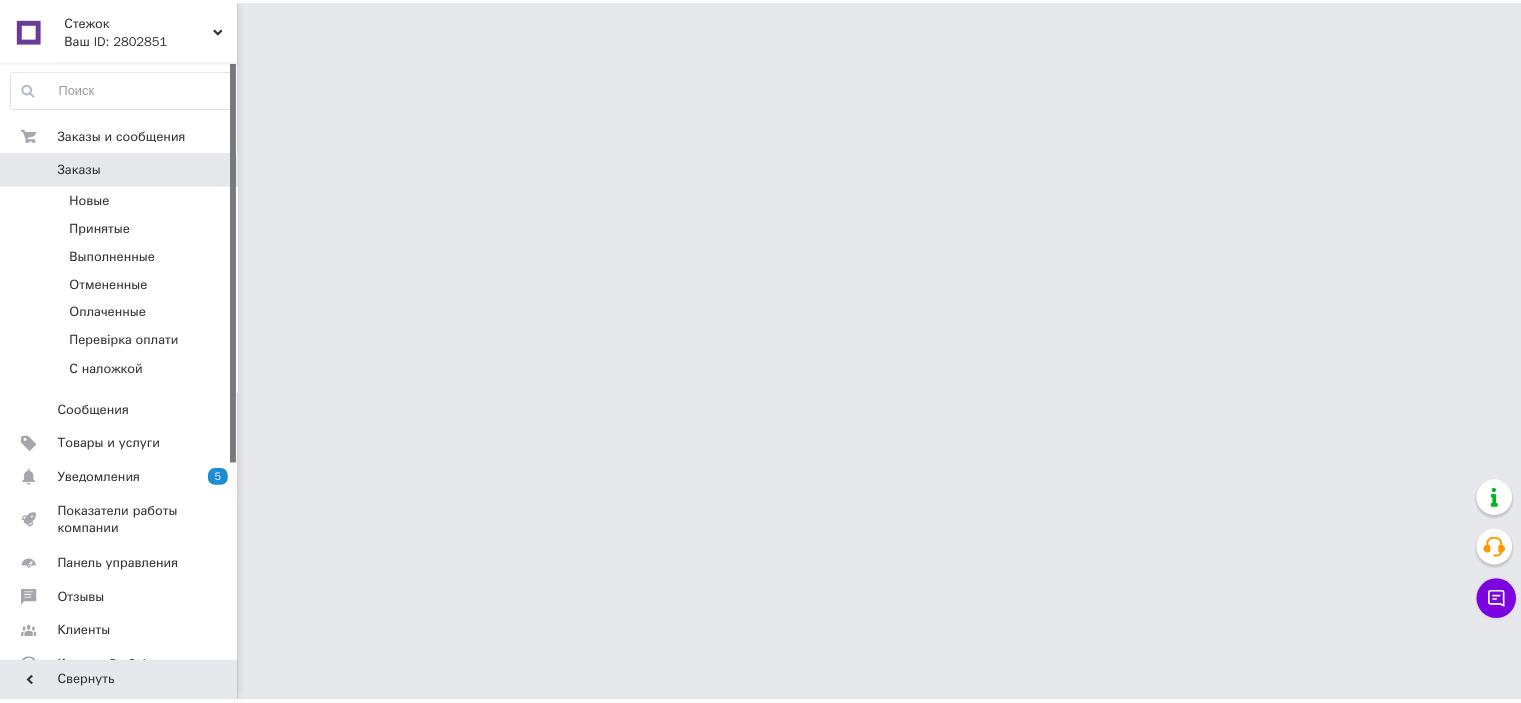 scroll, scrollTop: 0, scrollLeft: 0, axis: both 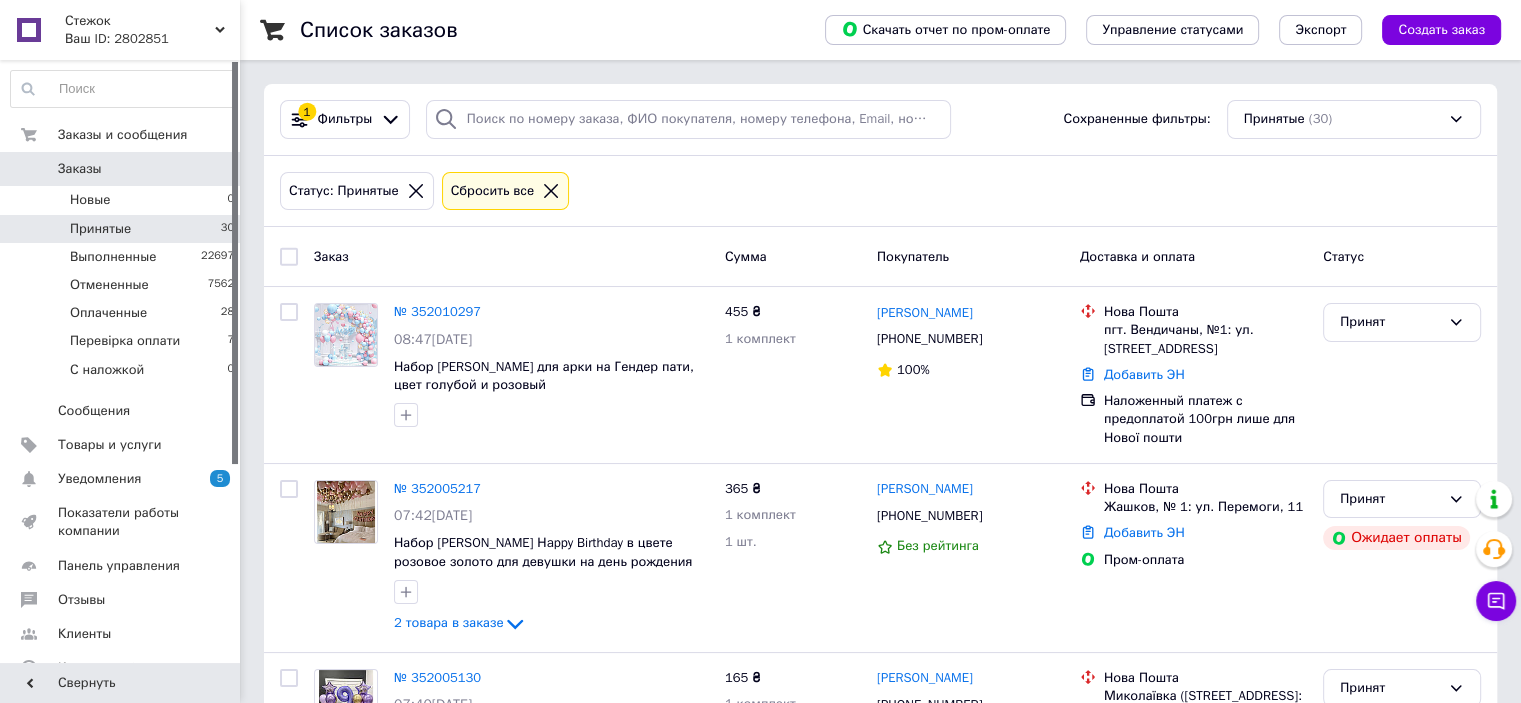 drag, startPoint x: 1502, startPoint y: 218, endPoint x: 1428, endPoint y: 217, distance: 74.00676 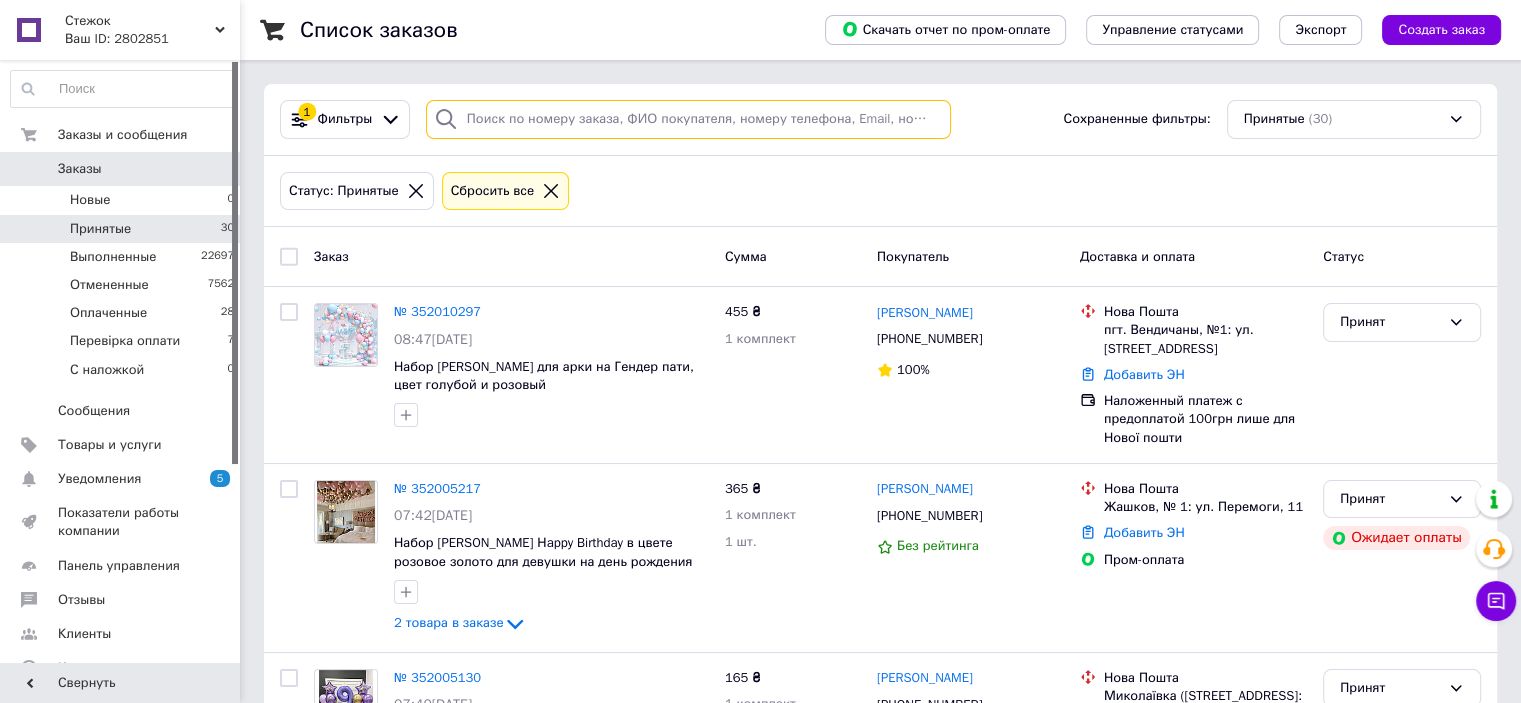 click at bounding box center [688, 119] 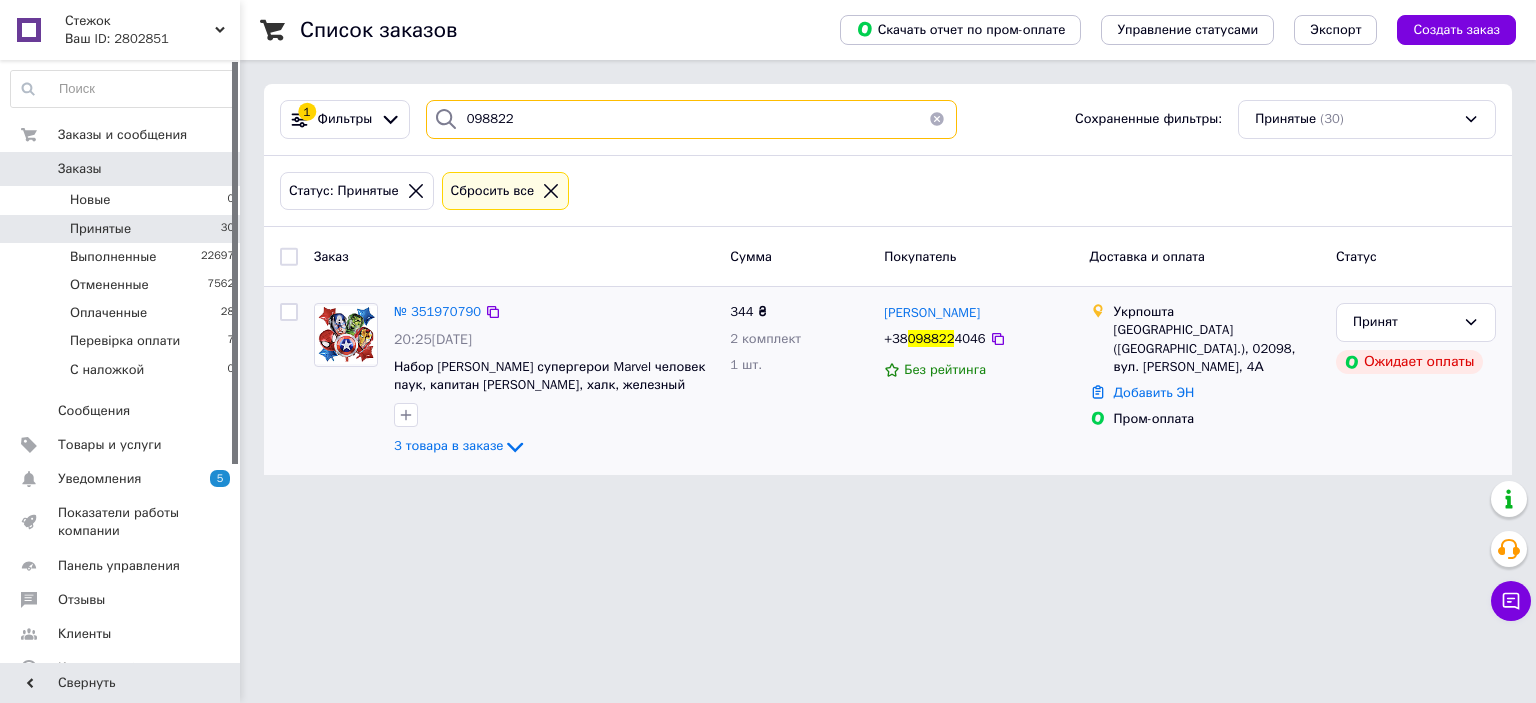 type on "098822" 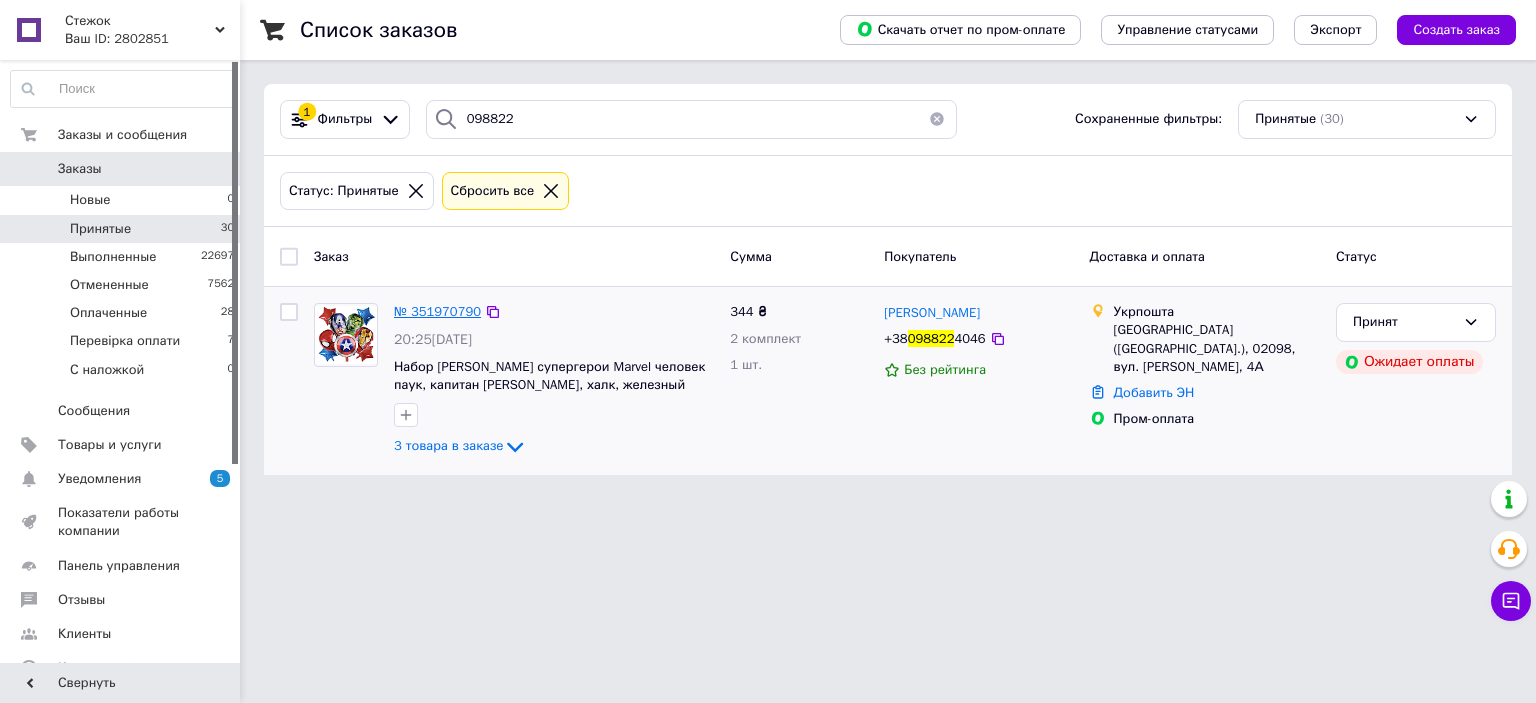 click on "№ 351970790" at bounding box center [437, 312] 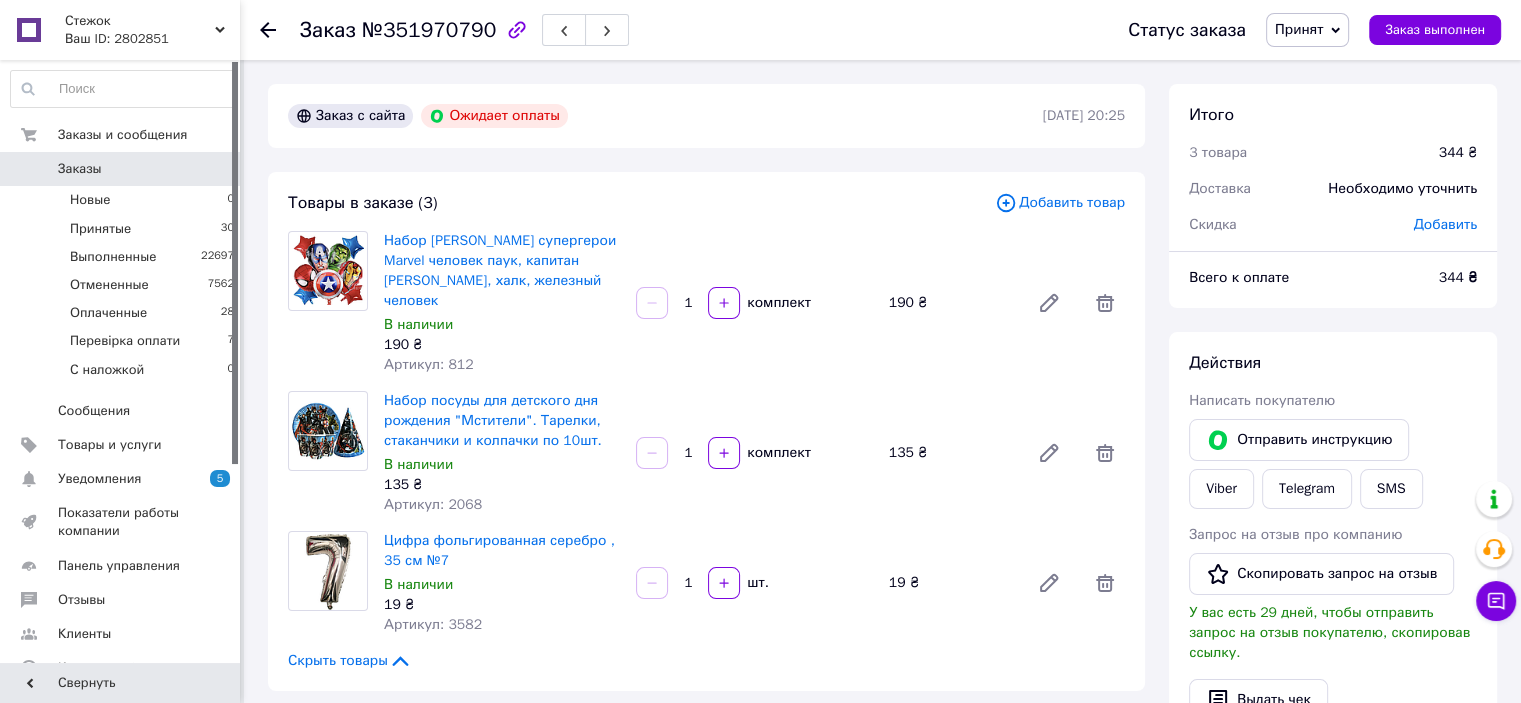 click on "Скидка" at bounding box center [1289, 225] 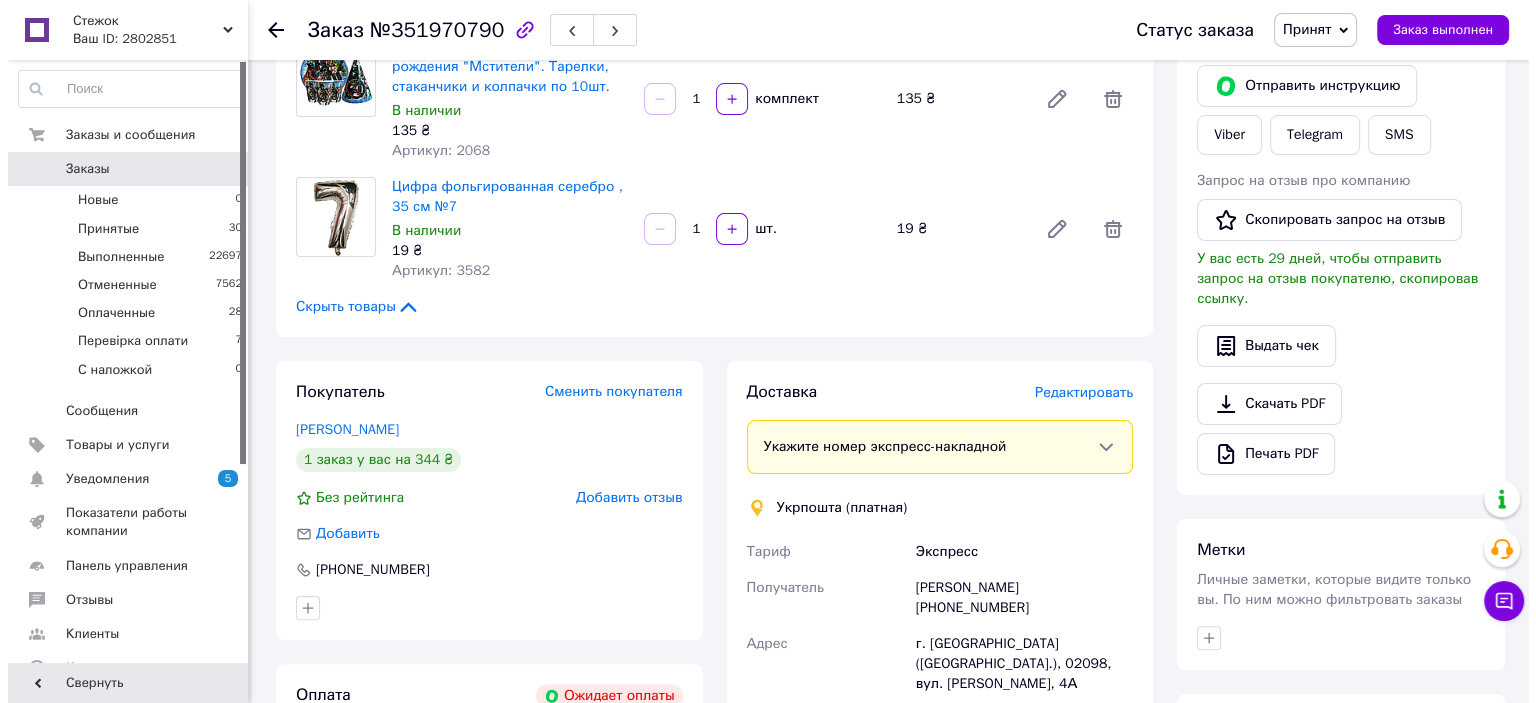 scroll, scrollTop: 400, scrollLeft: 0, axis: vertical 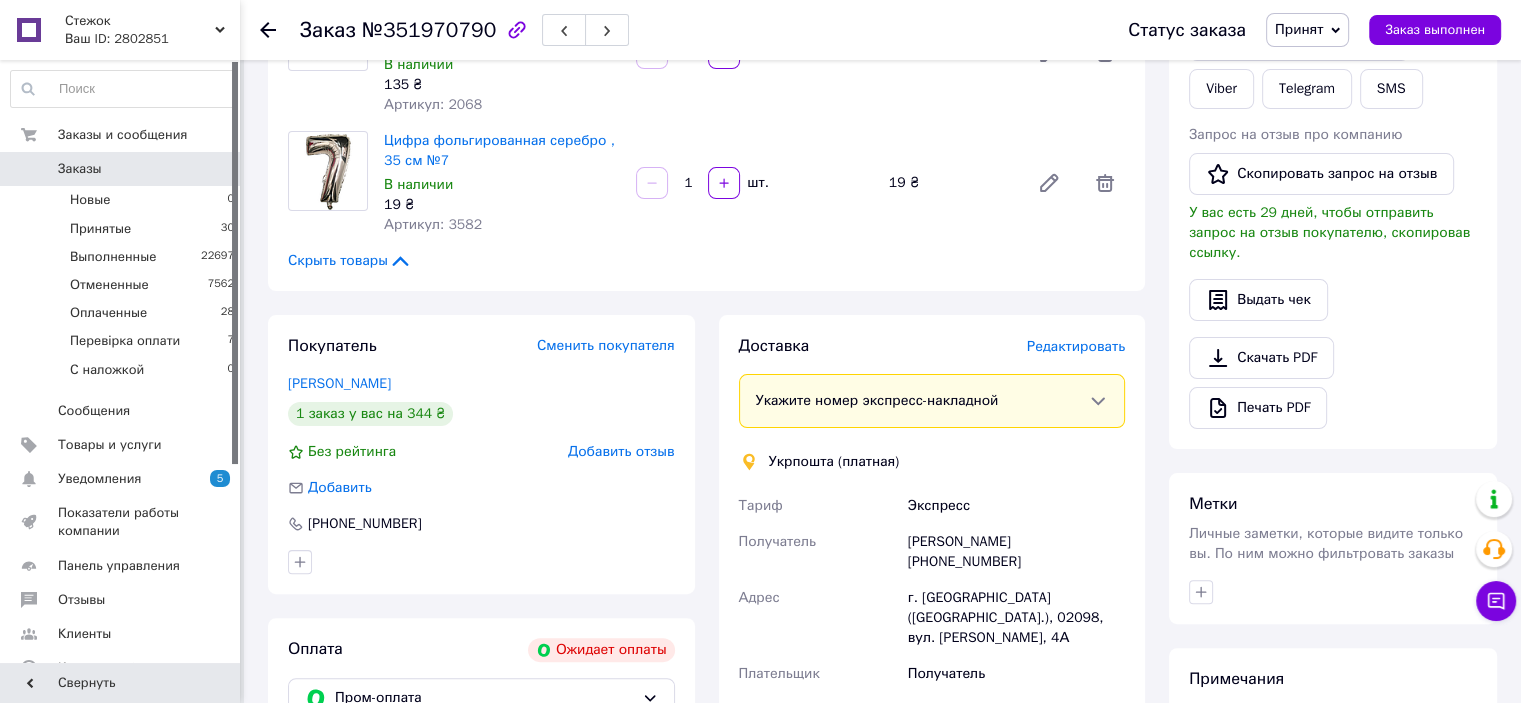 click on "Редактировать" at bounding box center (1076, 346) 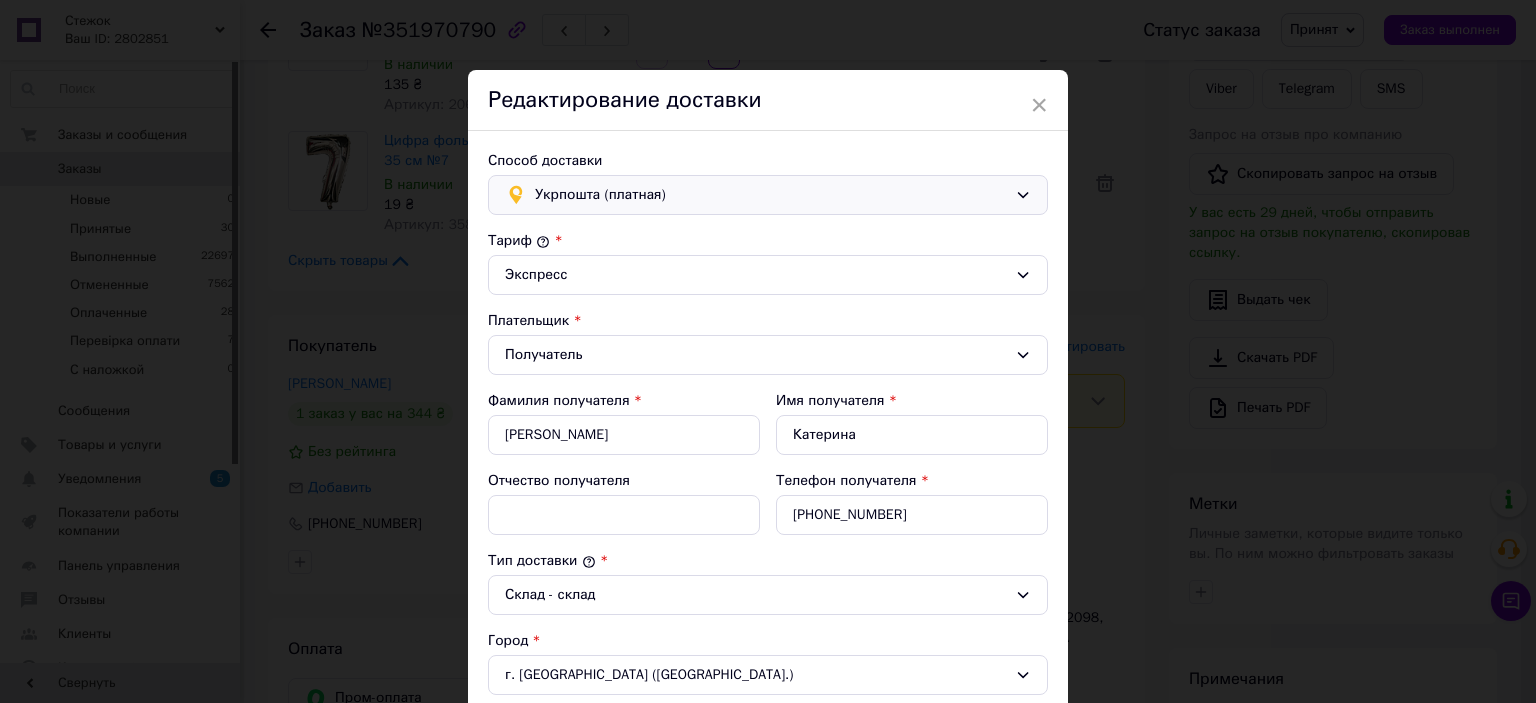 click on "Укрпошта (платная)" at bounding box center (771, 195) 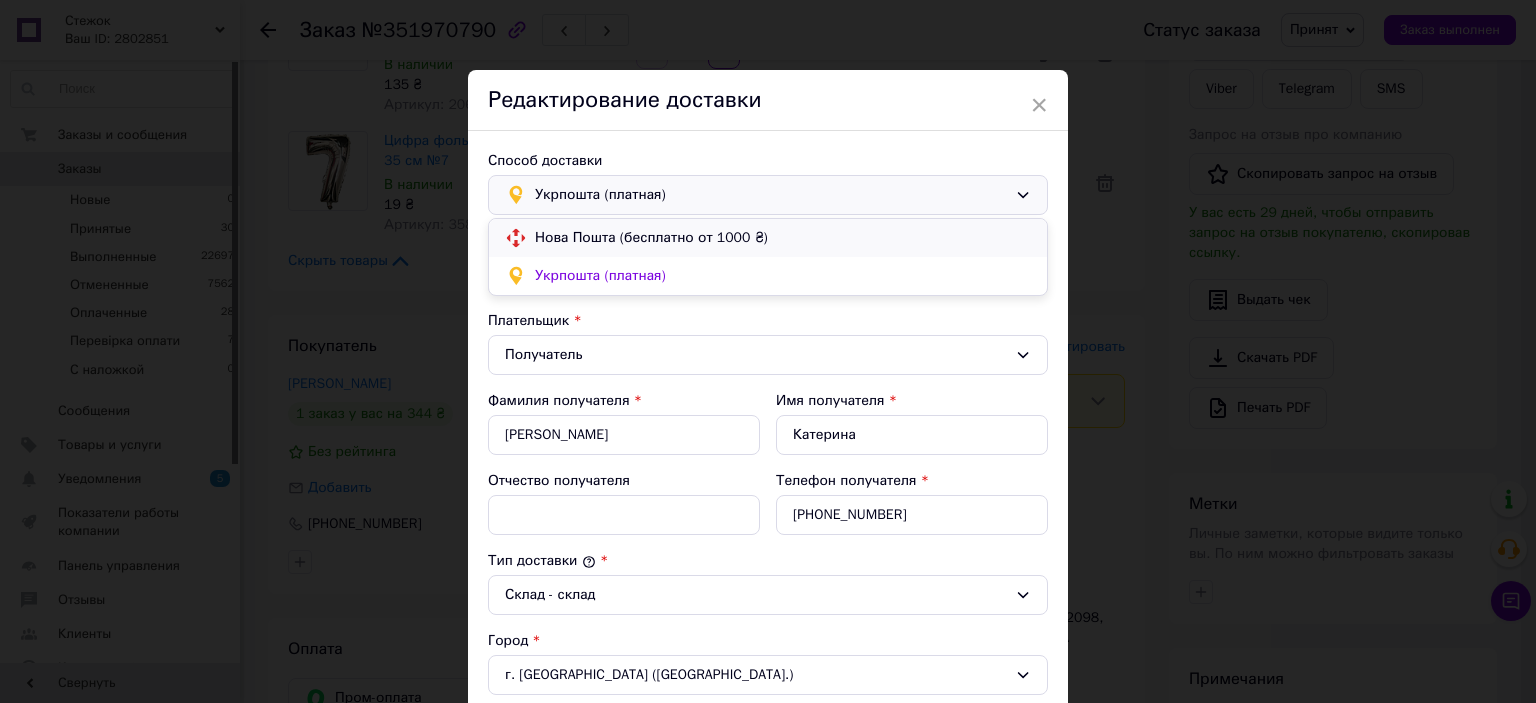 click on "Нова Пошта (бесплатно от 1000 ₴)" at bounding box center [783, 238] 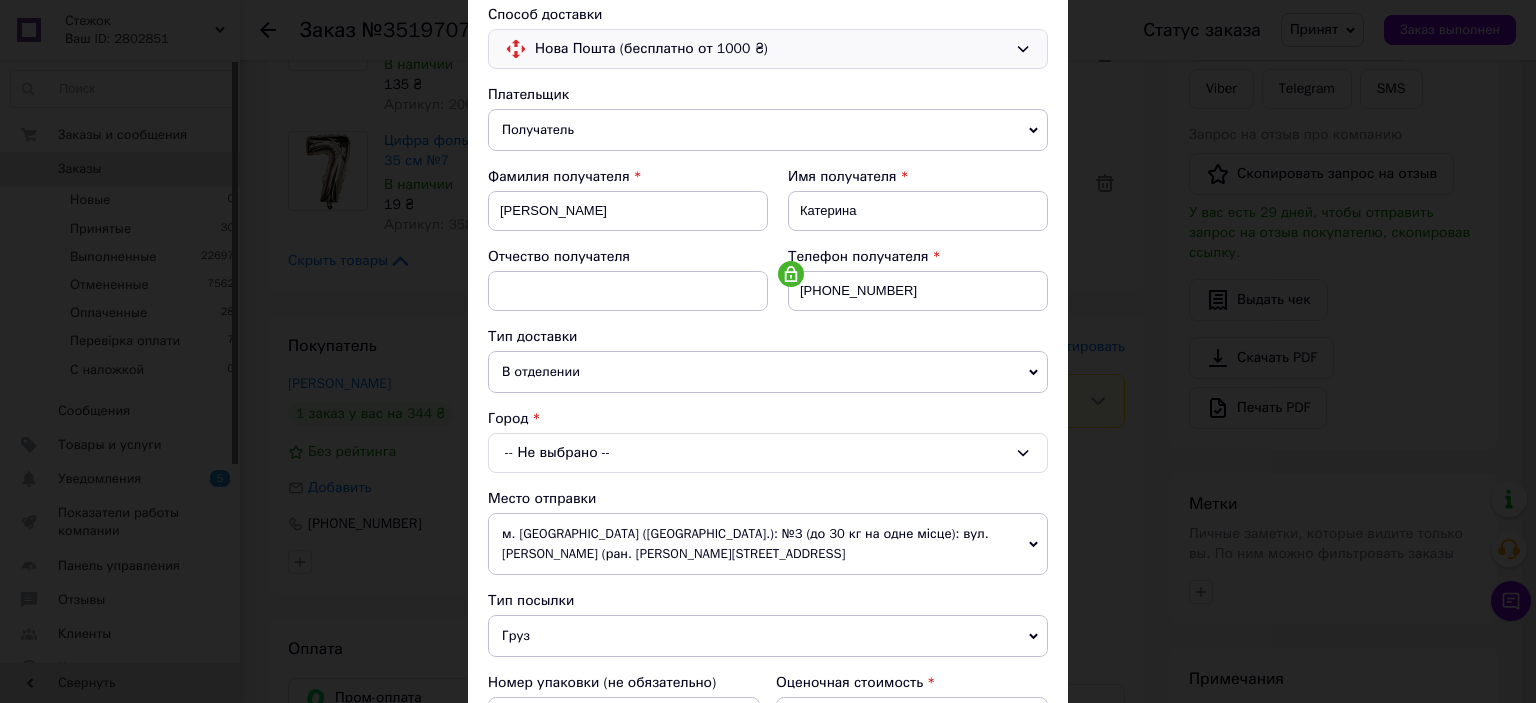 scroll, scrollTop: 200, scrollLeft: 0, axis: vertical 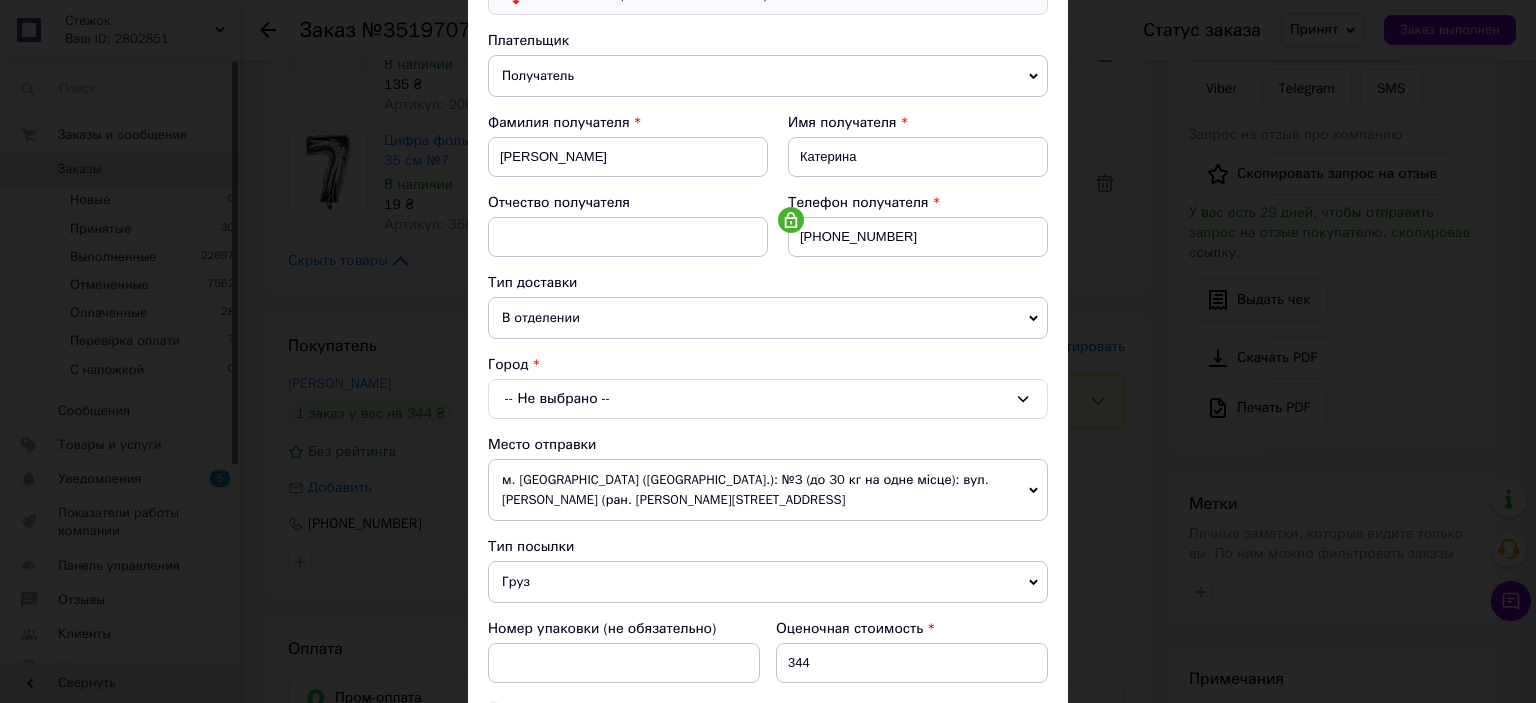 click on "-- Не выбрано --" at bounding box center [768, 399] 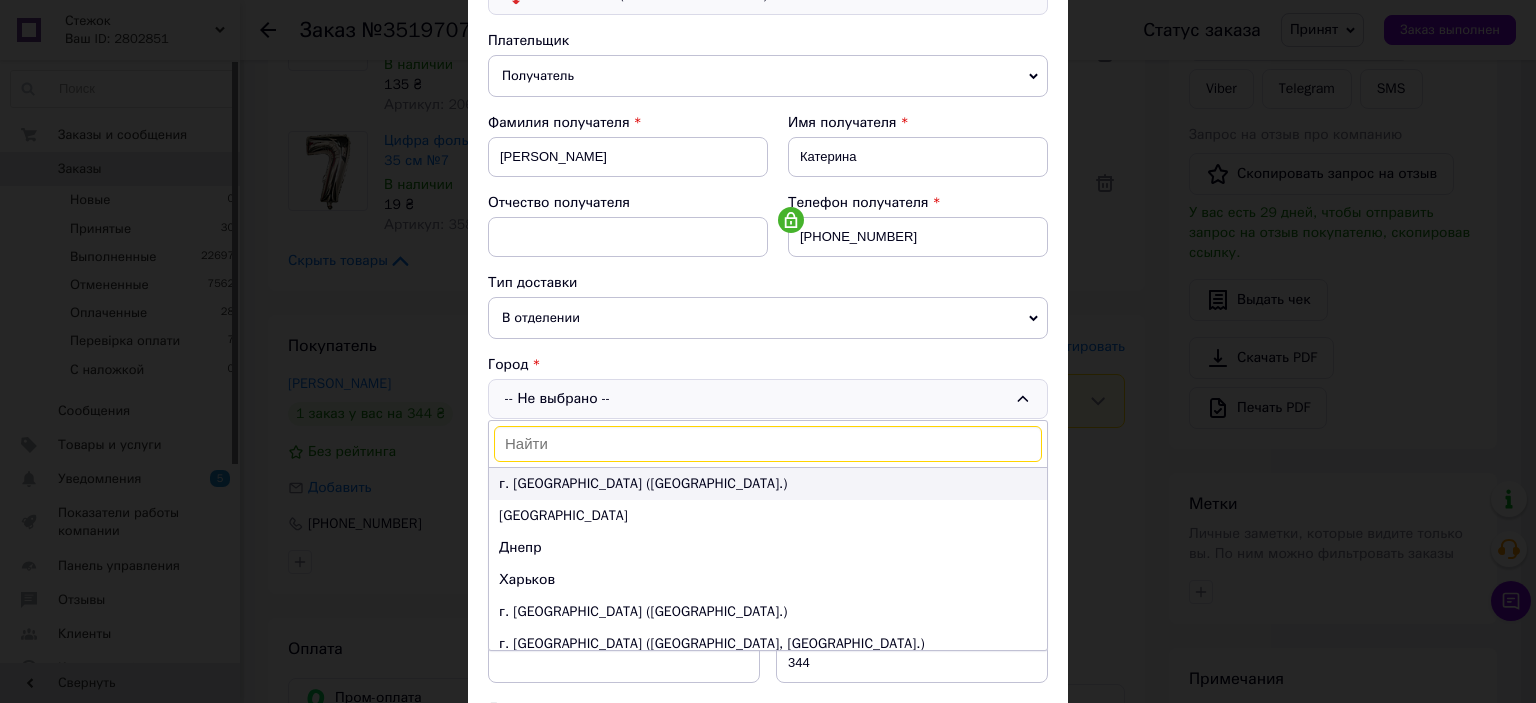 click on "г. Киев (Киевская обл.)" at bounding box center (768, 484) 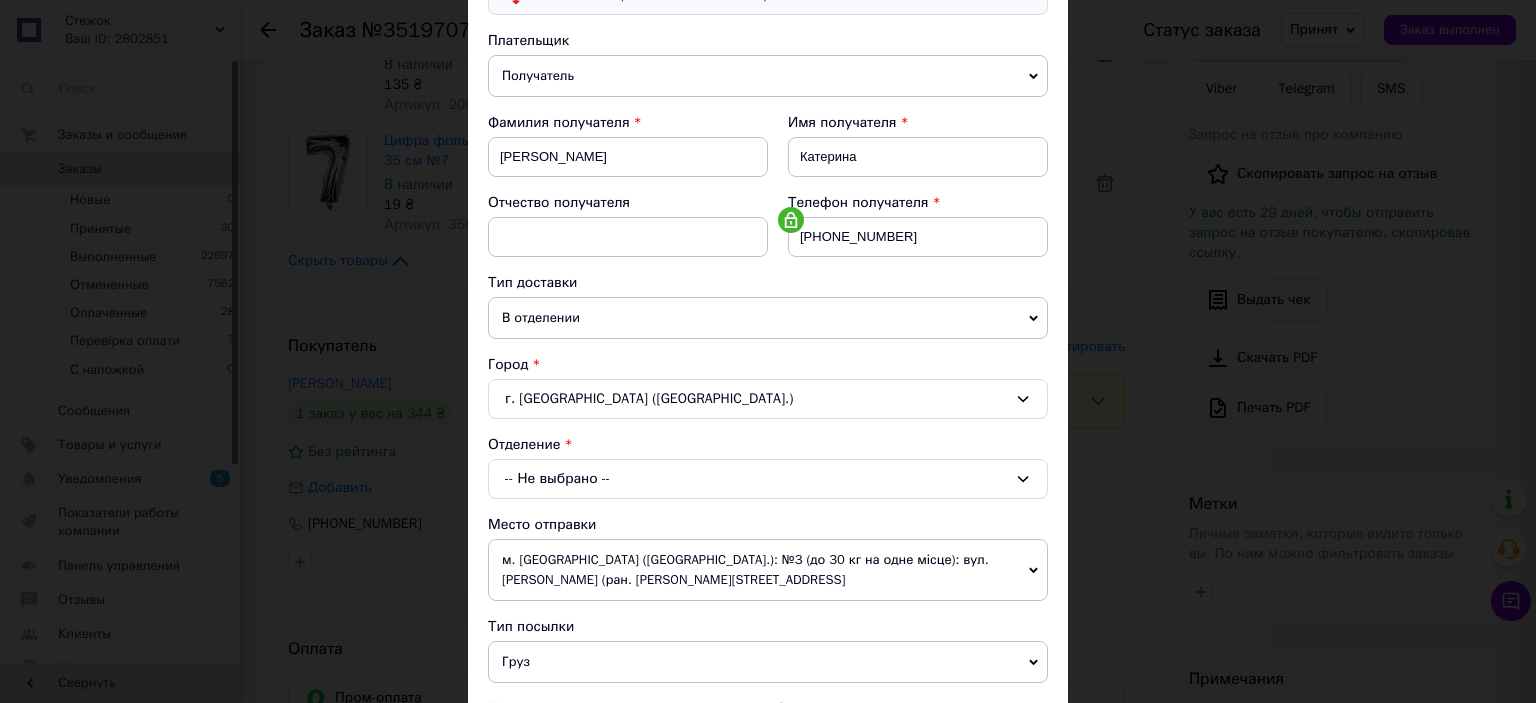 click on "-- Не выбрано --" at bounding box center [768, 479] 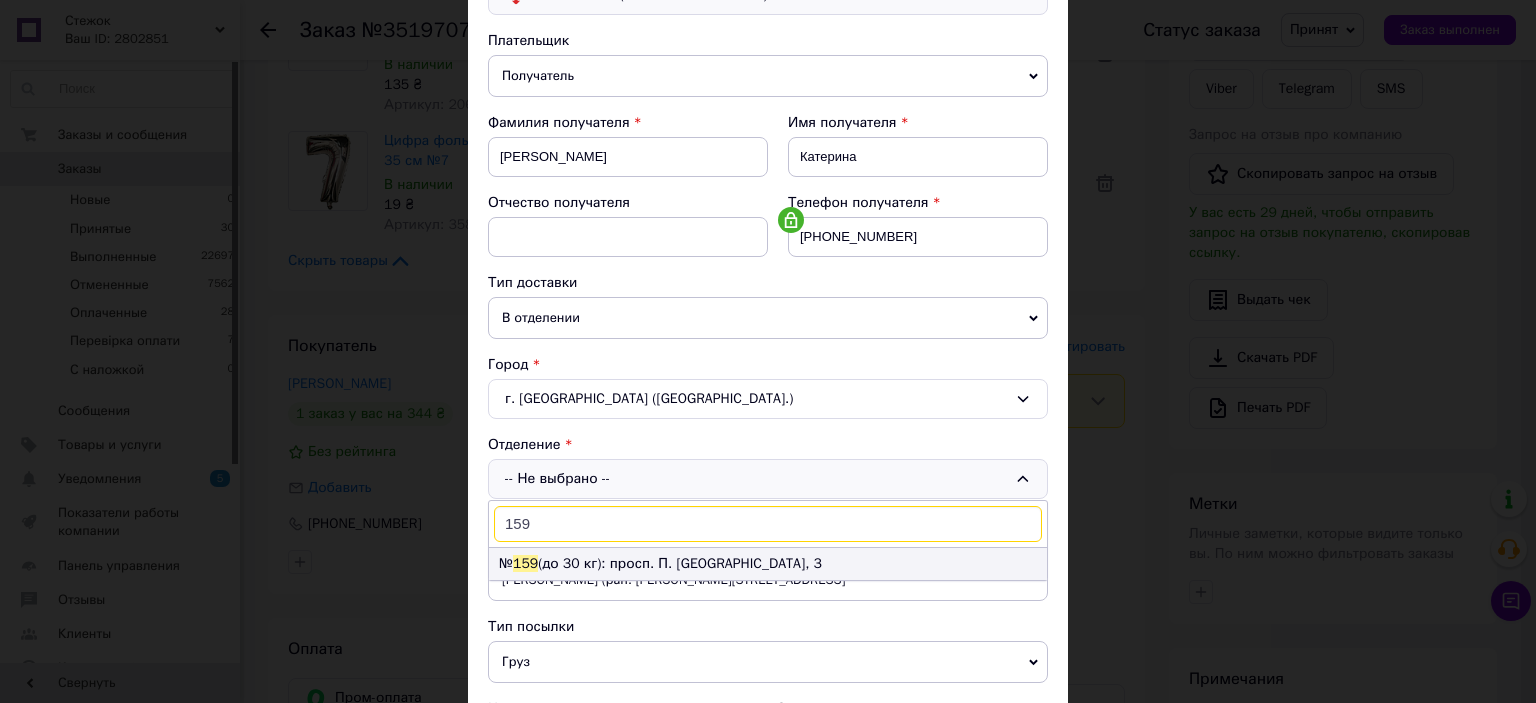 type on "159" 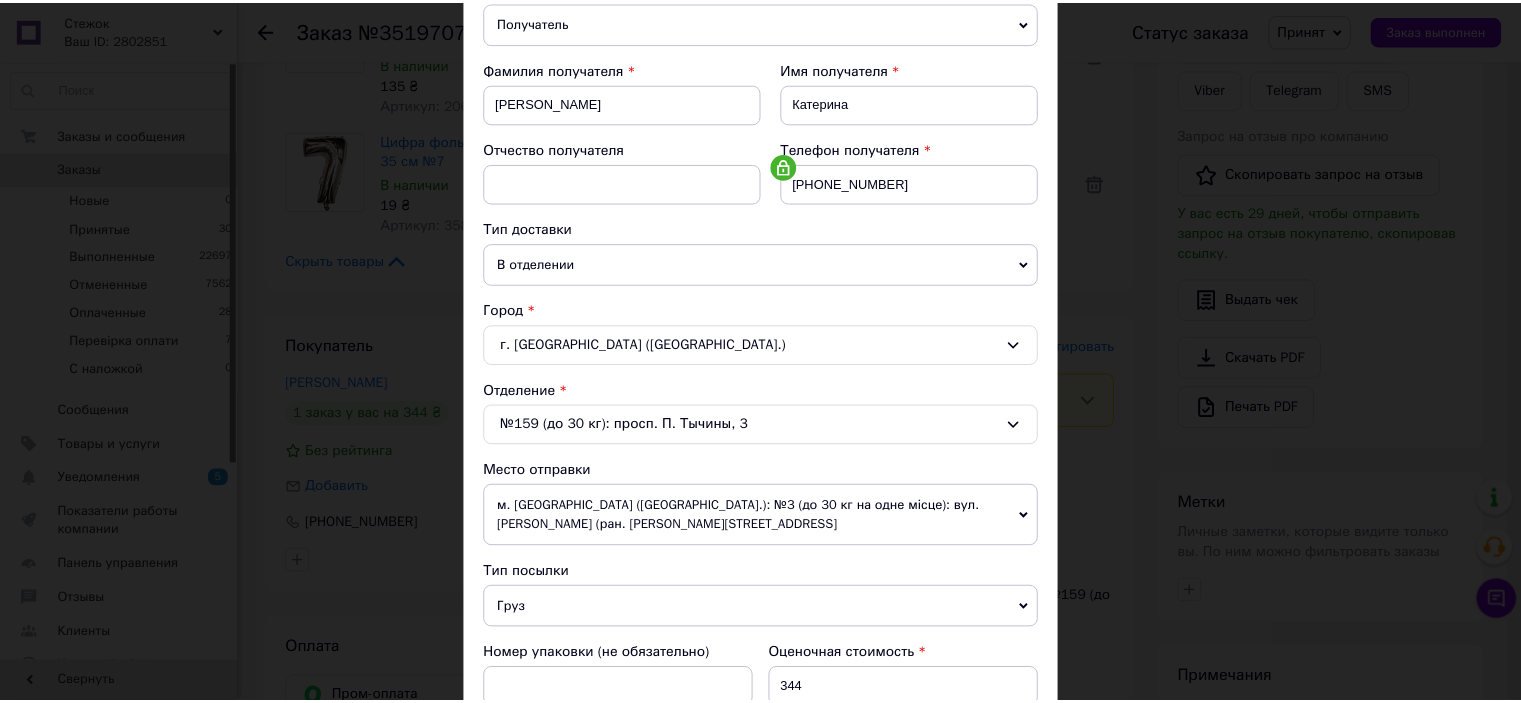 scroll, scrollTop: 639, scrollLeft: 0, axis: vertical 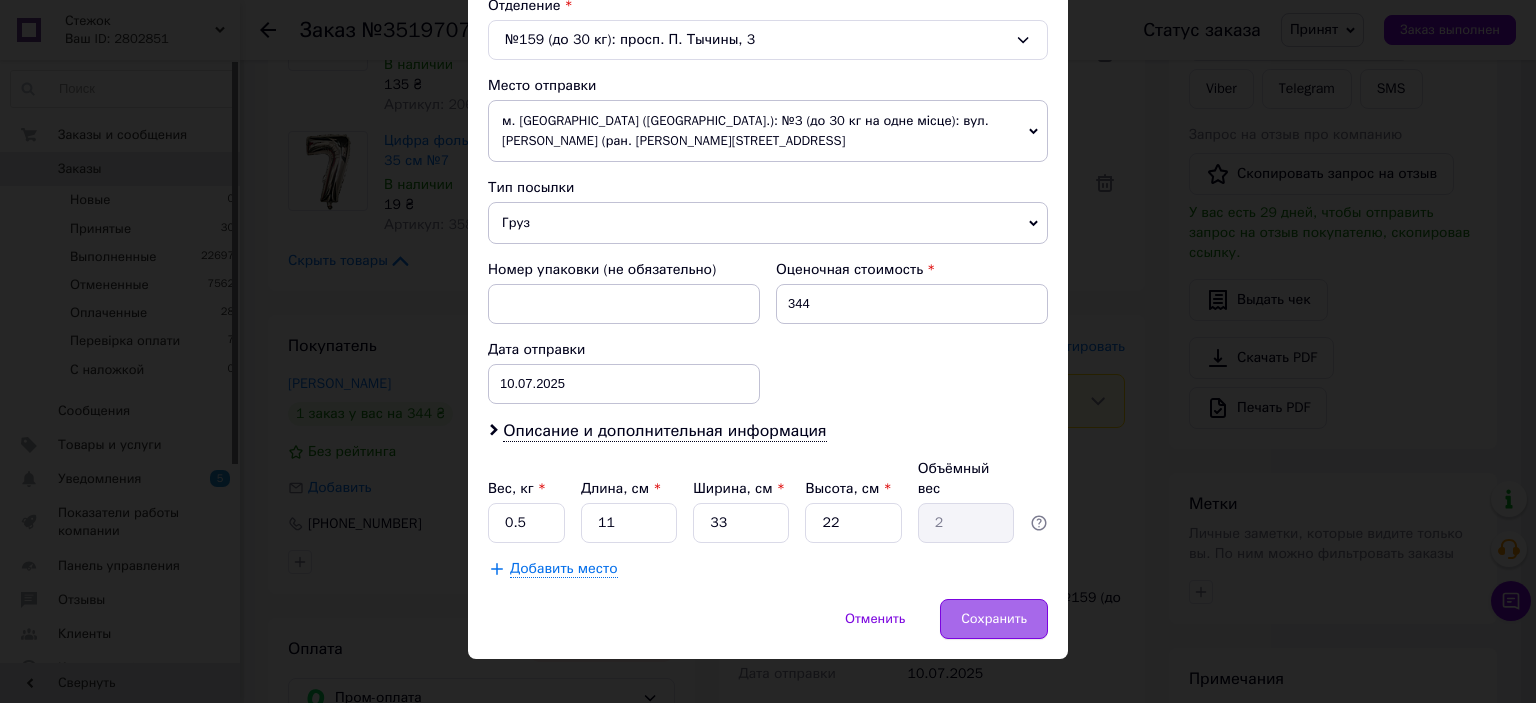 click on "Сохранить" at bounding box center [994, 619] 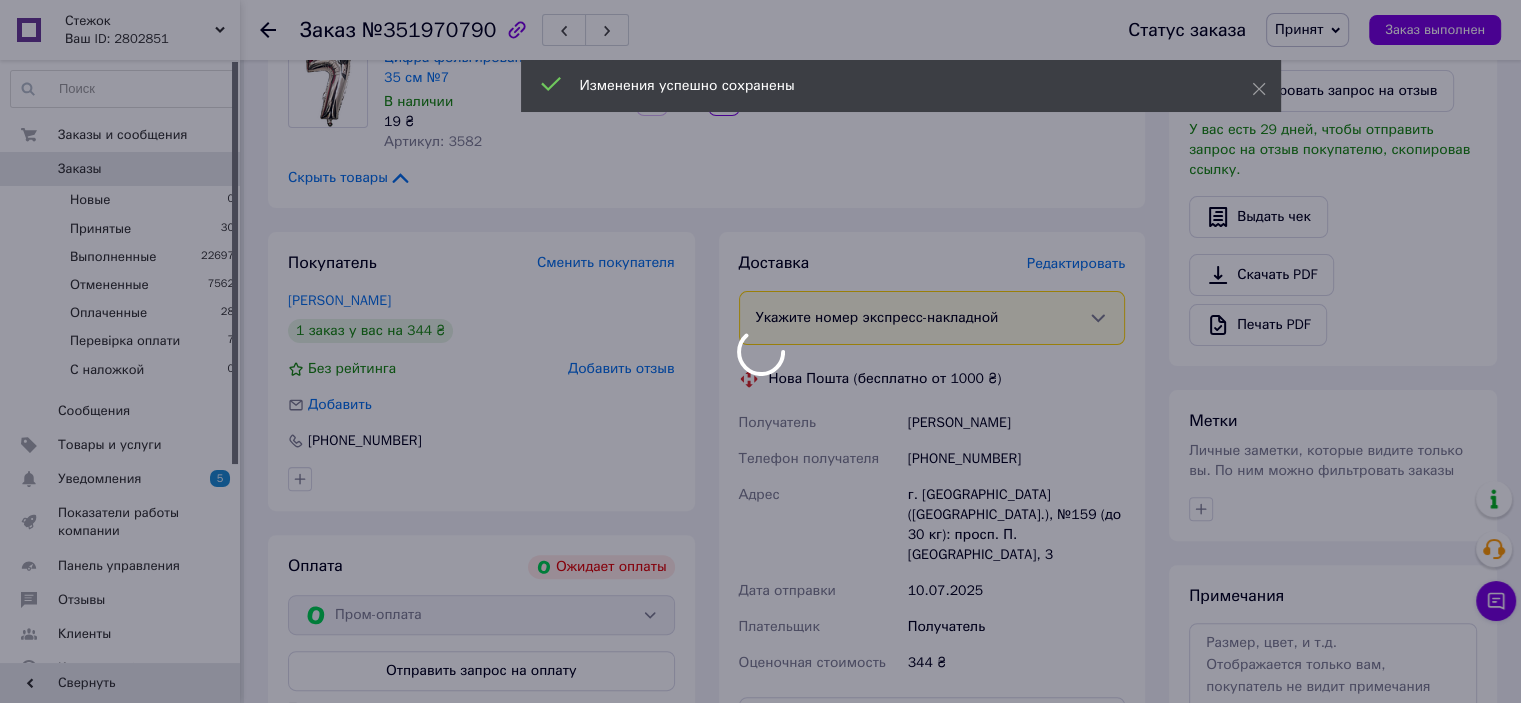 scroll, scrollTop: 500, scrollLeft: 0, axis: vertical 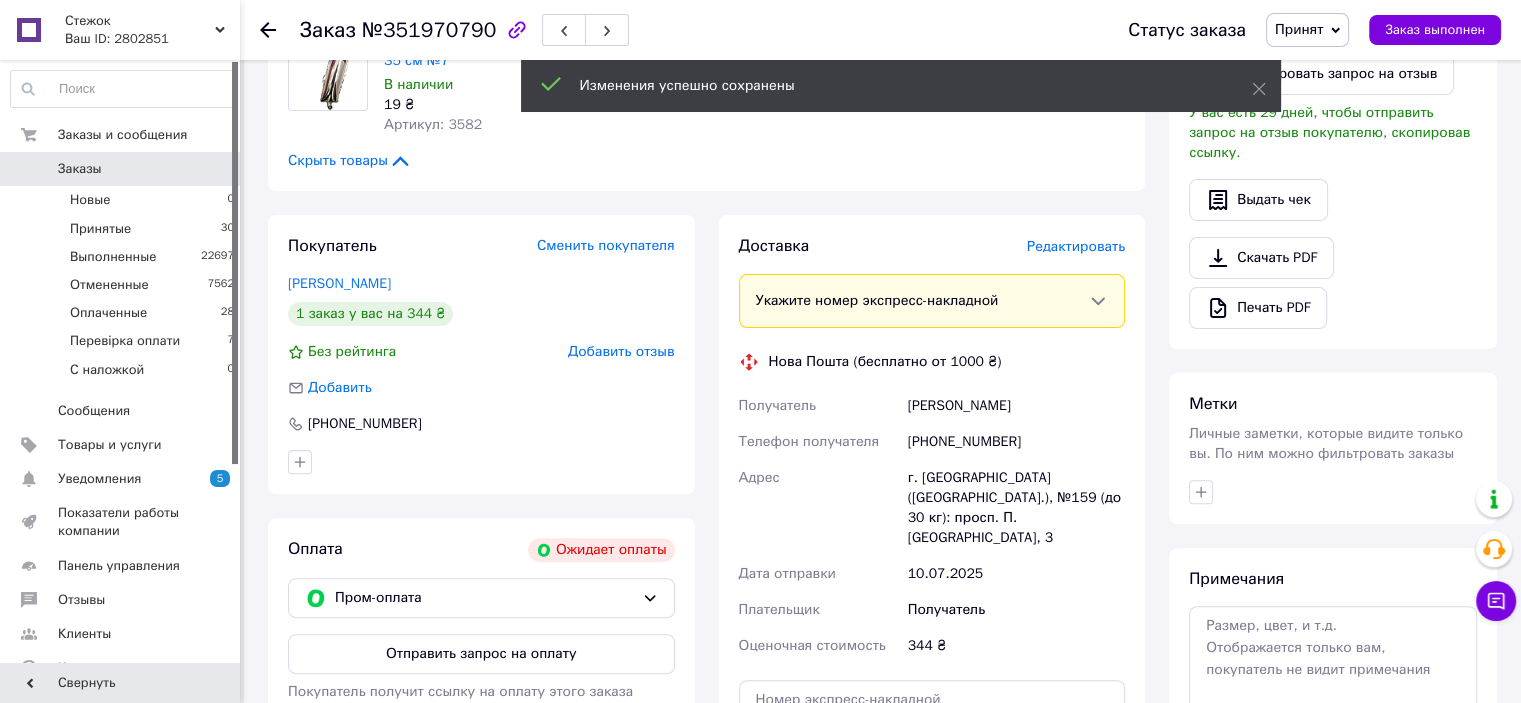 click on "Выдать чек" at bounding box center [1333, 200] 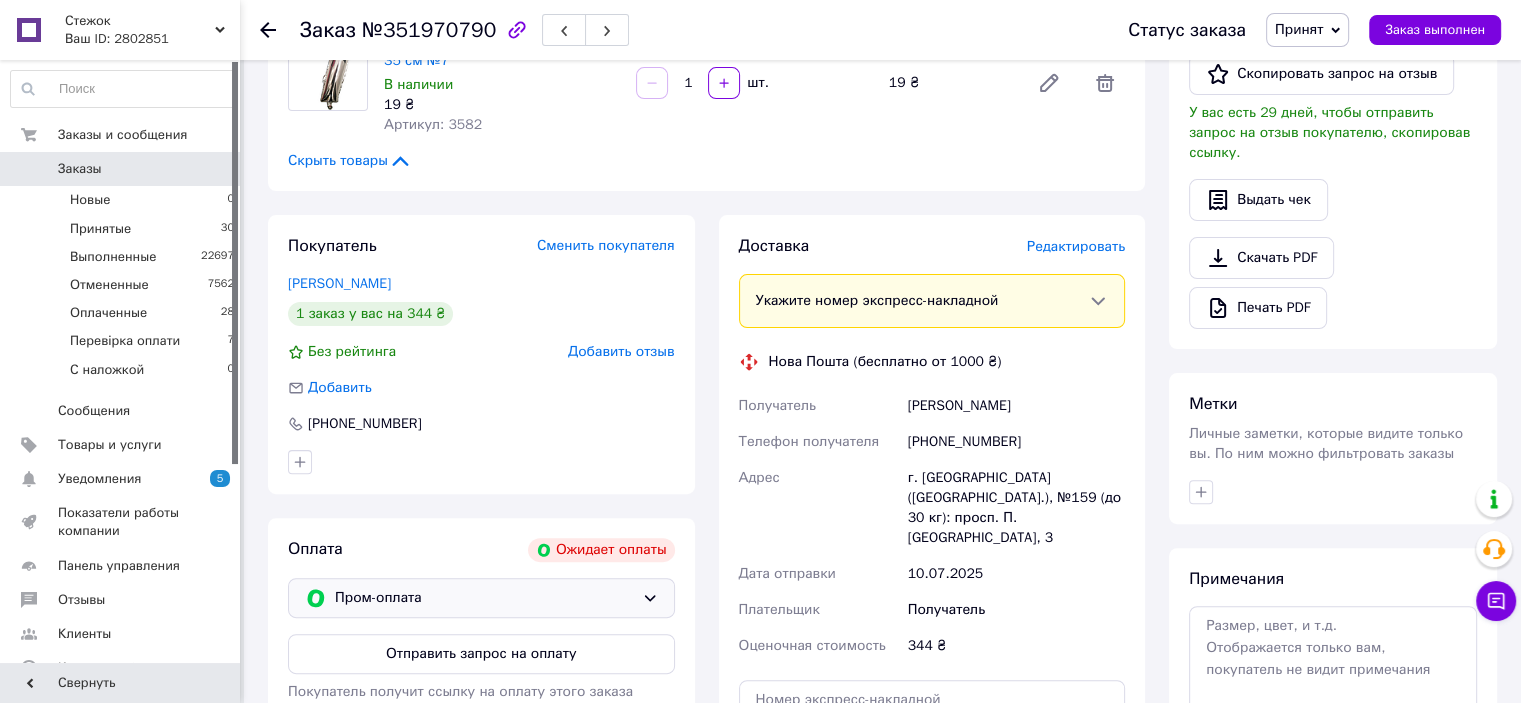 click on "Пром-оплата" at bounding box center [484, 598] 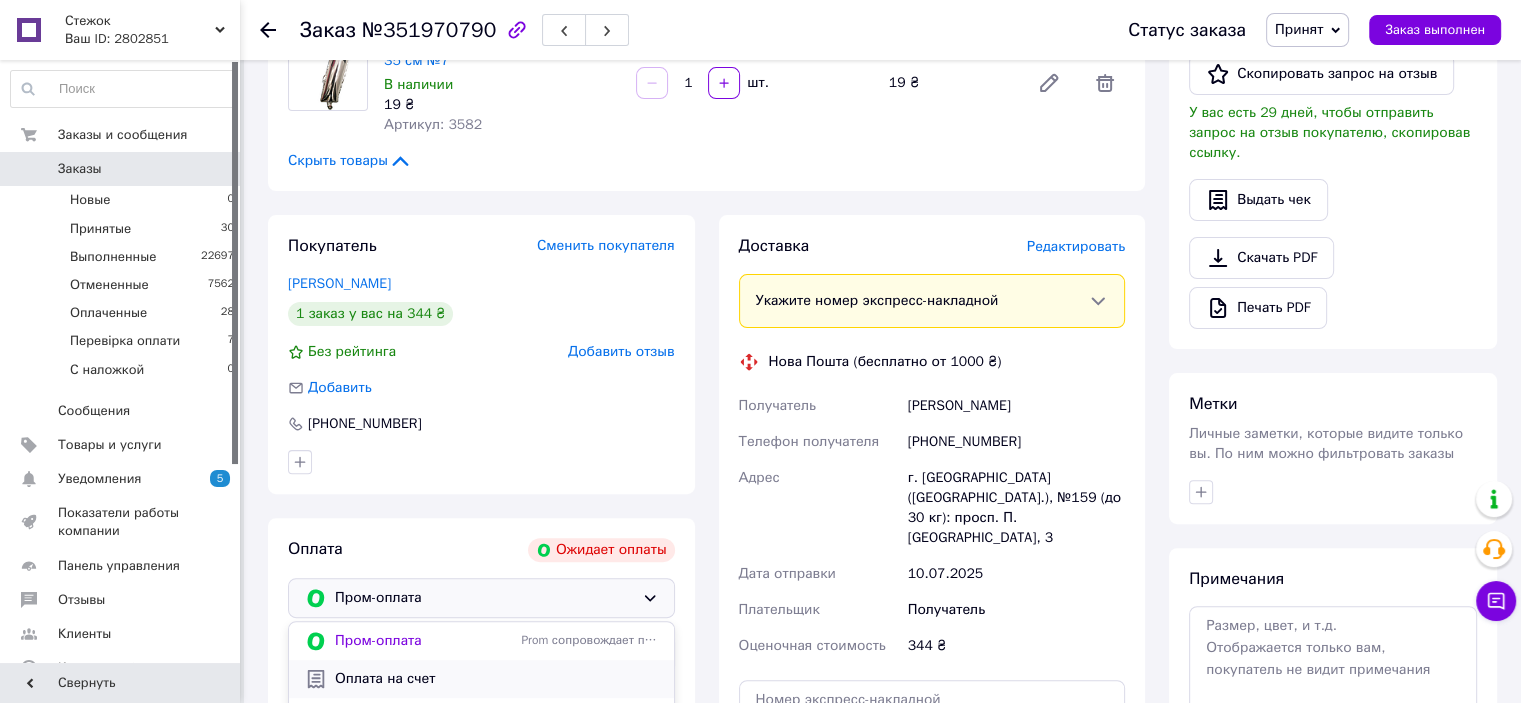 scroll, scrollTop: 14, scrollLeft: 0, axis: vertical 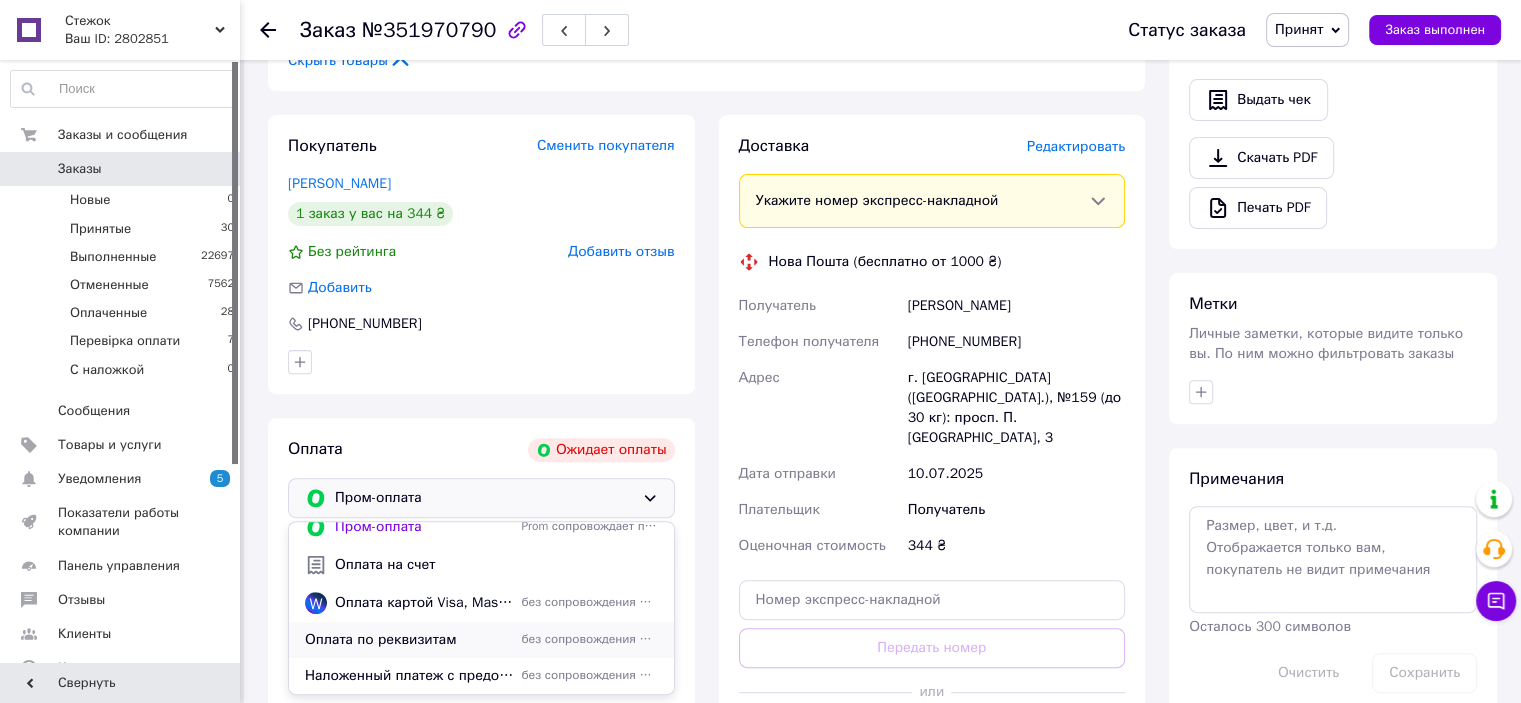 click on "Оплата по реквизитам" at bounding box center (409, 640) 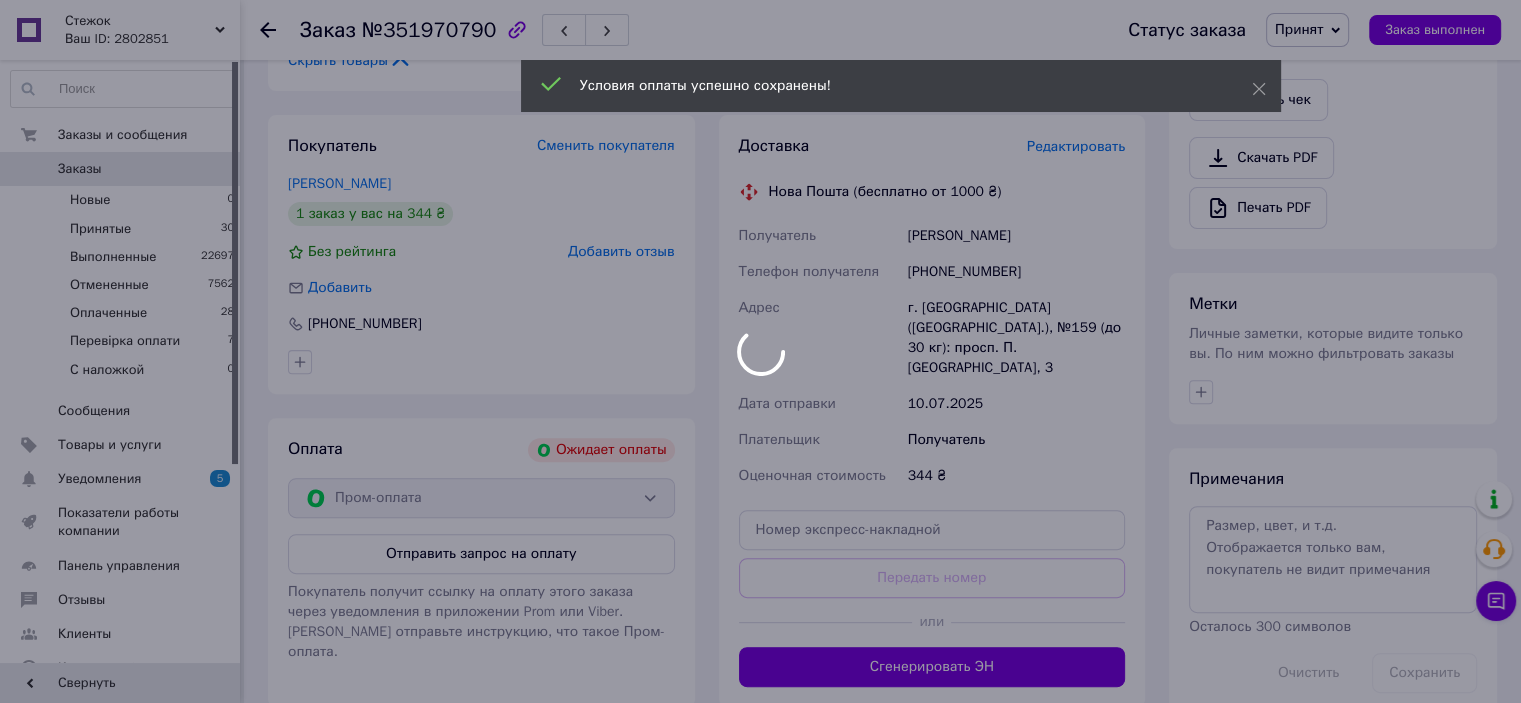 click at bounding box center (760, 351) 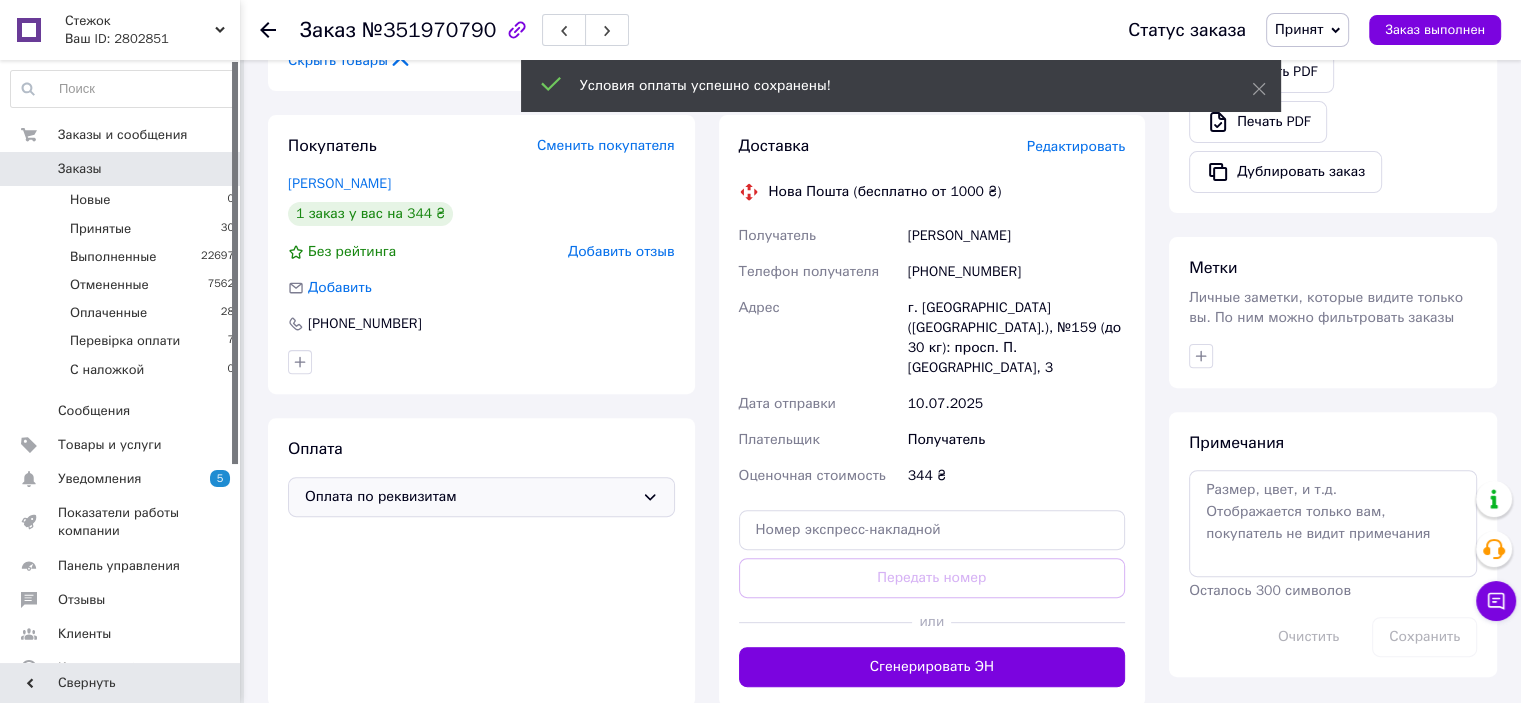 click on "Принят" at bounding box center (1299, 29) 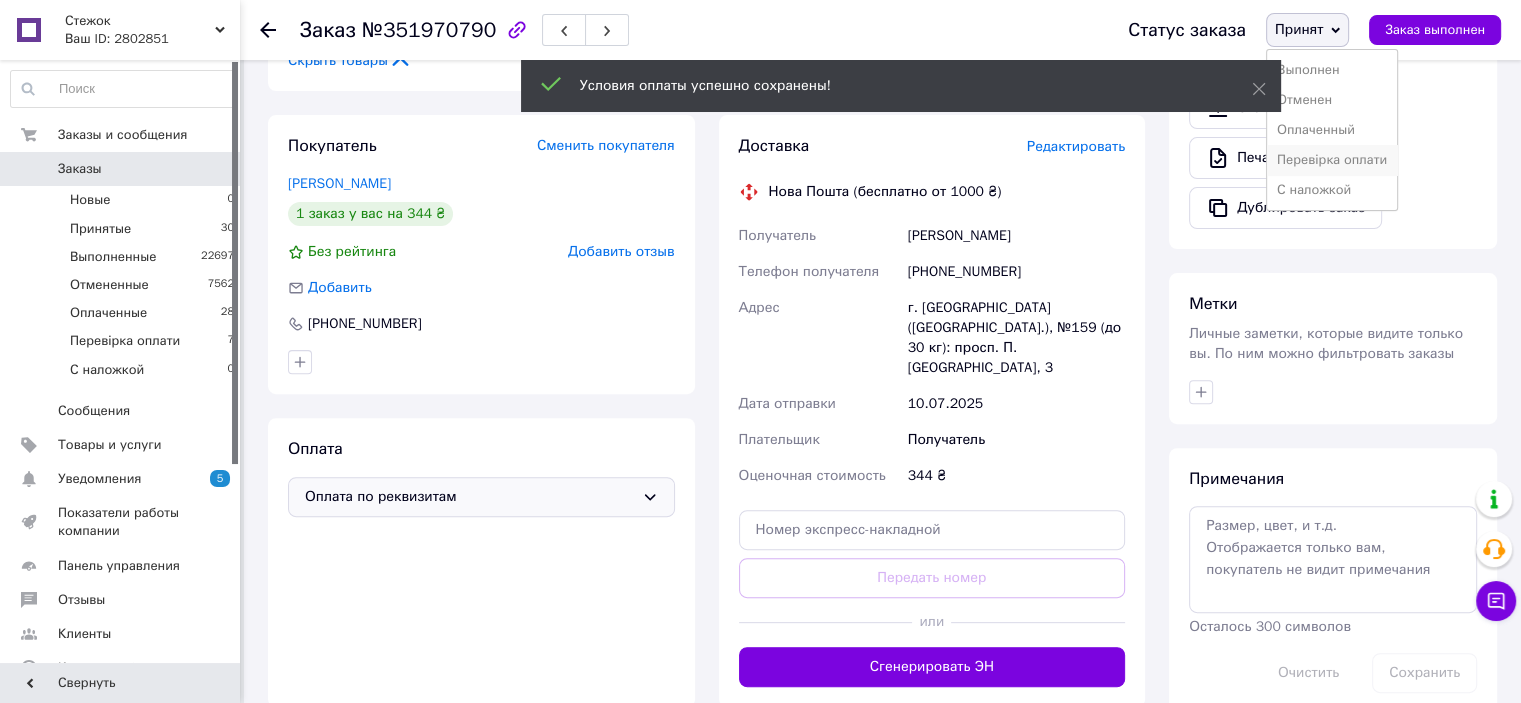 click on "Перевірка оплати" at bounding box center [1332, 160] 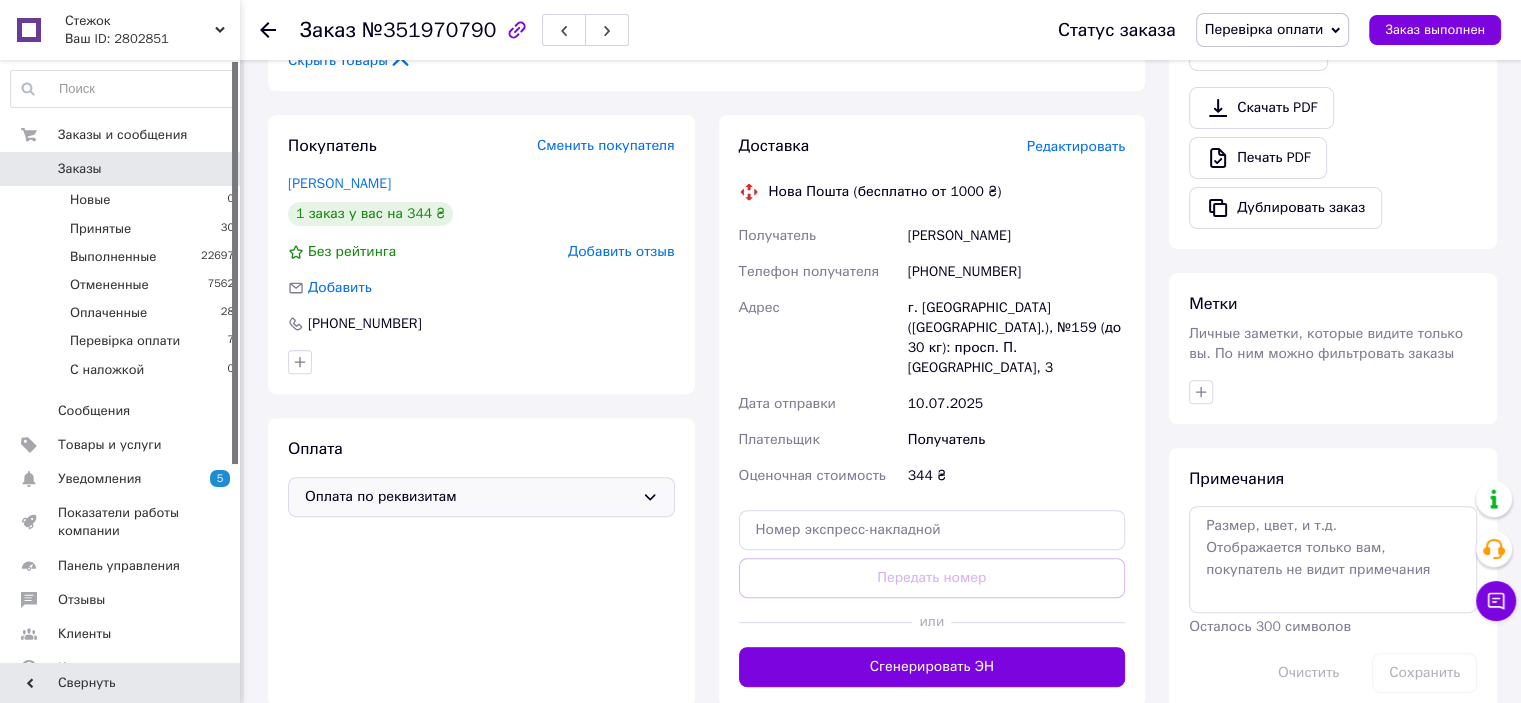 click on "Итого 3 товара 344 ₴ Доставка Необходимо уточнить Скидка Добавить Всего к оплате 344 ₴ Действия Написать покупателю Viber Telegram SMS Запрос на отзыв про компанию   Скопировать запрос на отзыв У вас есть 29 дней, чтобы отправить запрос на отзыв покупателю, скопировав ссылку.   Выдать чек   Скачать PDF   Печать PDF   Дублировать заказ Метки Личные заметки, которые видите только вы. По ним можно фильтровать заказы Примечания Осталось 300 символов Очистить Сохранить" at bounding box center (1333, 98) 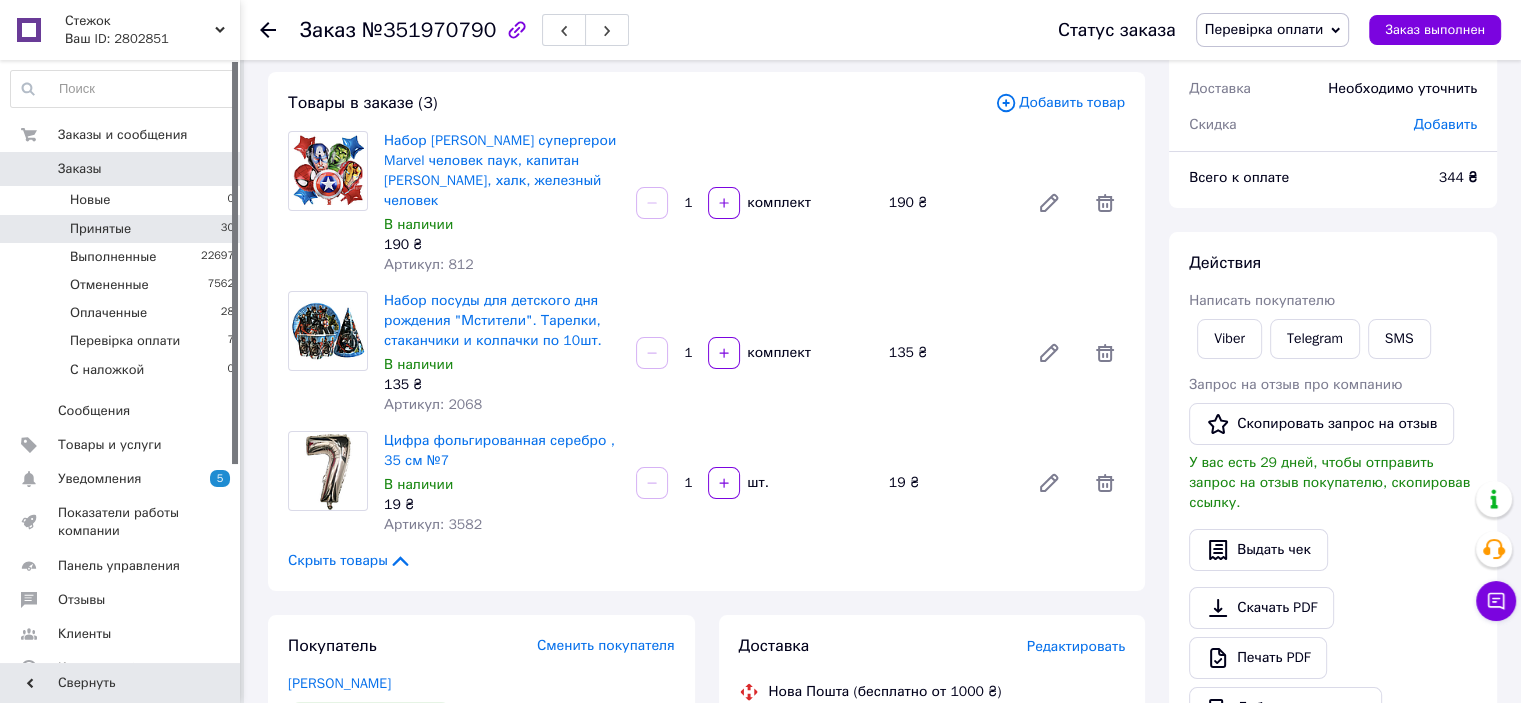 click on "Принятые 30" at bounding box center (123, 229) 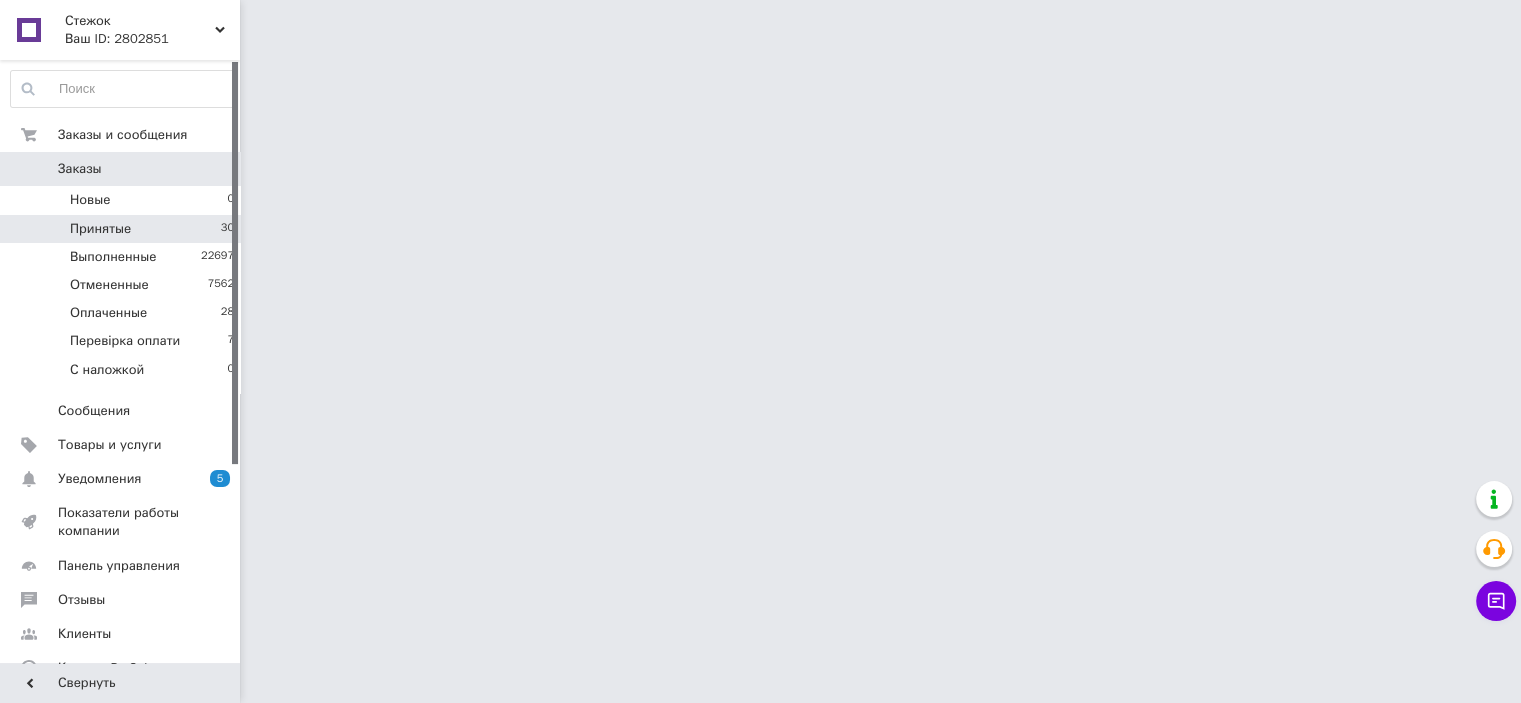 scroll, scrollTop: 0, scrollLeft: 0, axis: both 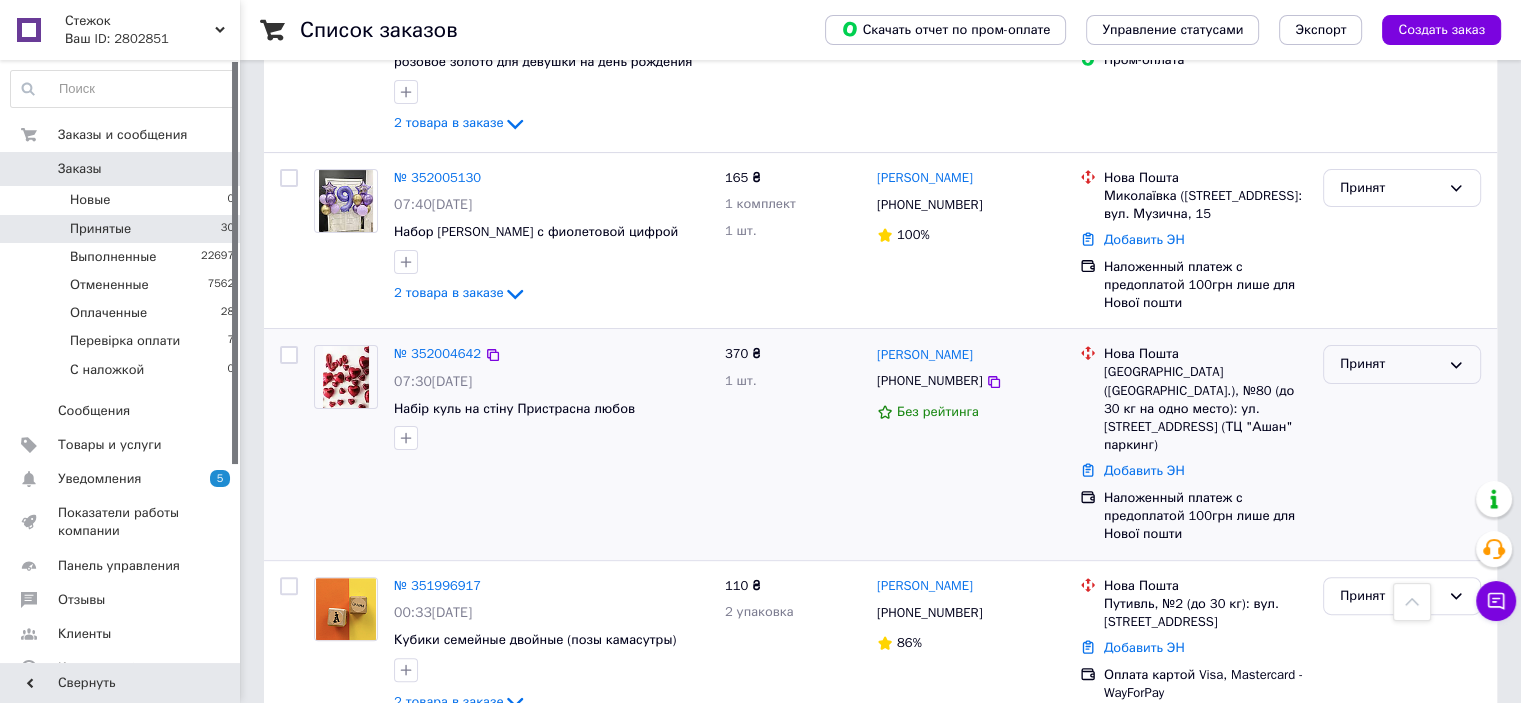 click on "Принят" at bounding box center [1390, 364] 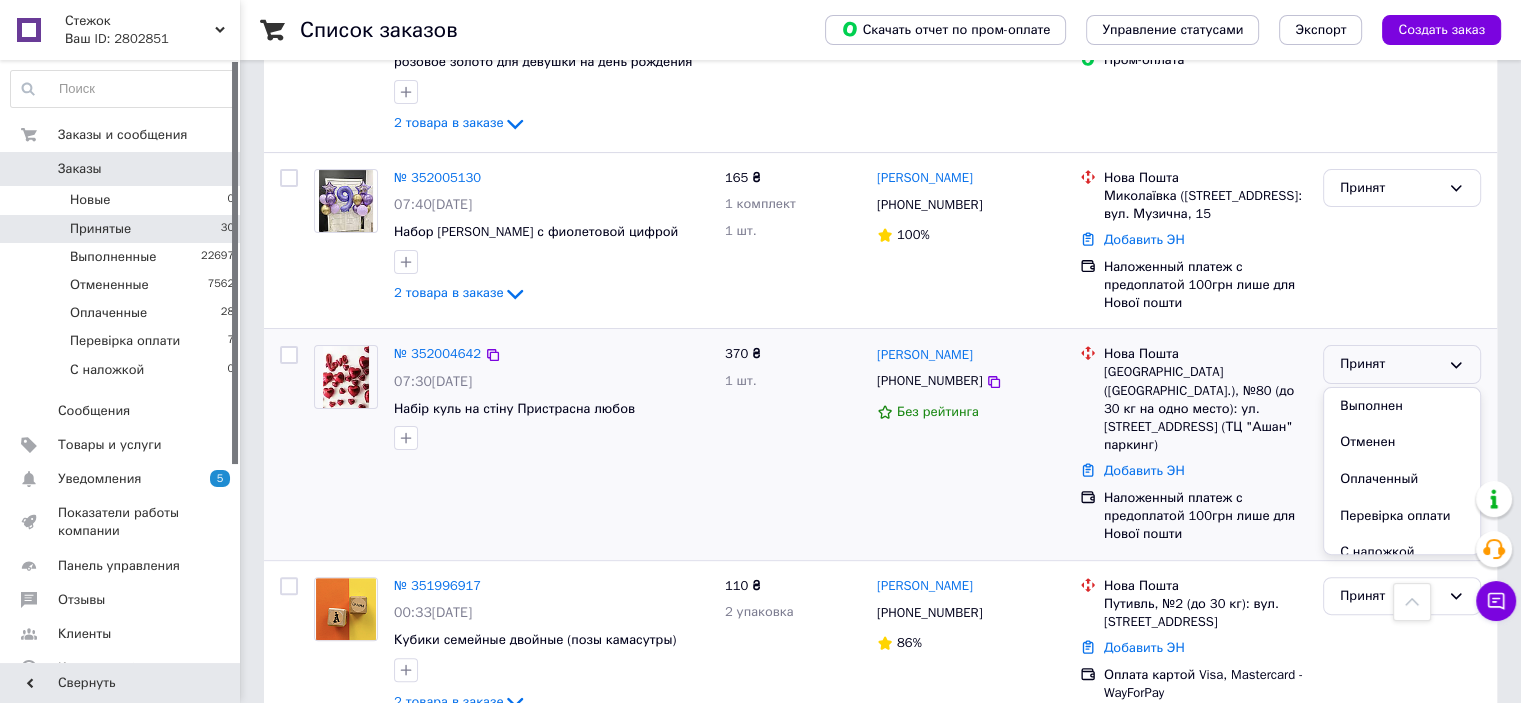 click on "Перевірка оплати" at bounding box center [1402, 516] 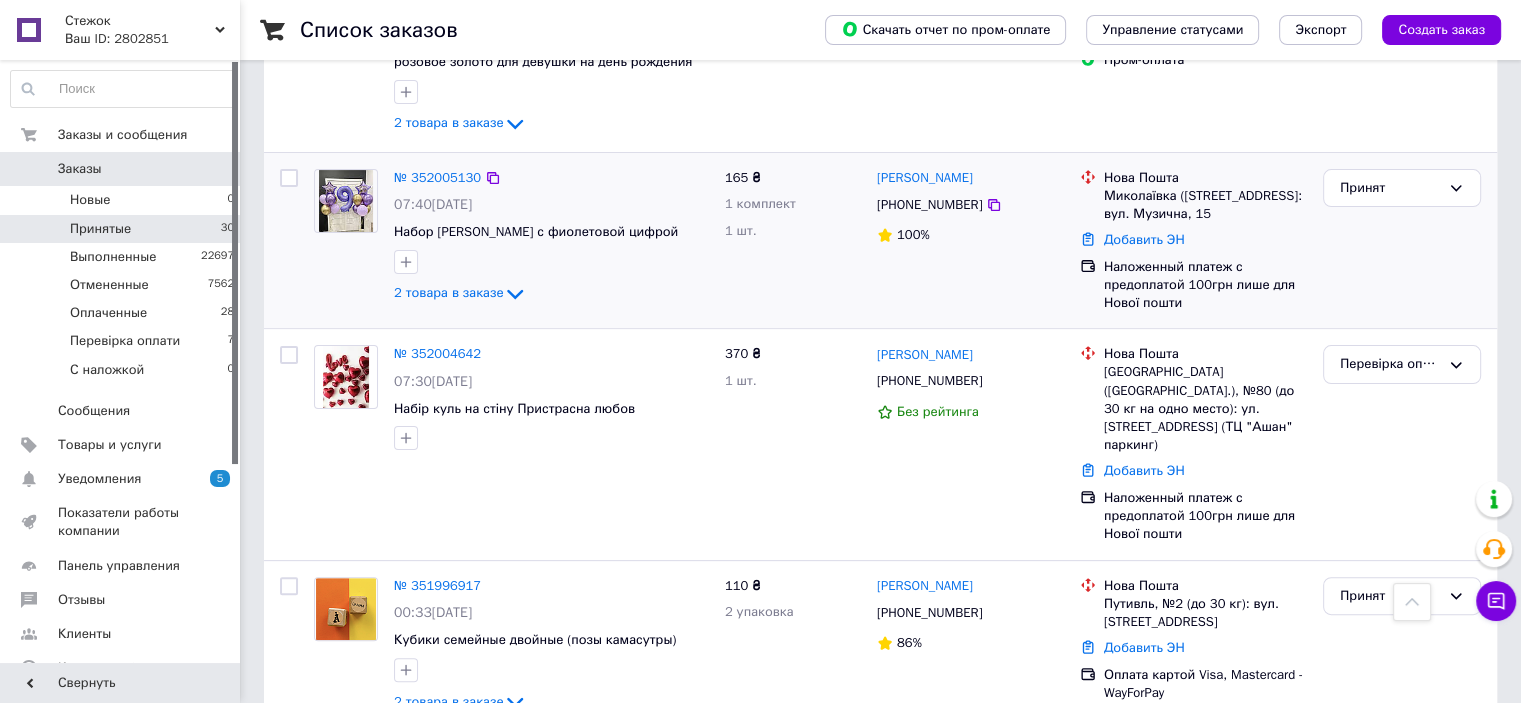 click on "Принят" at bounding box center (1402, 241) 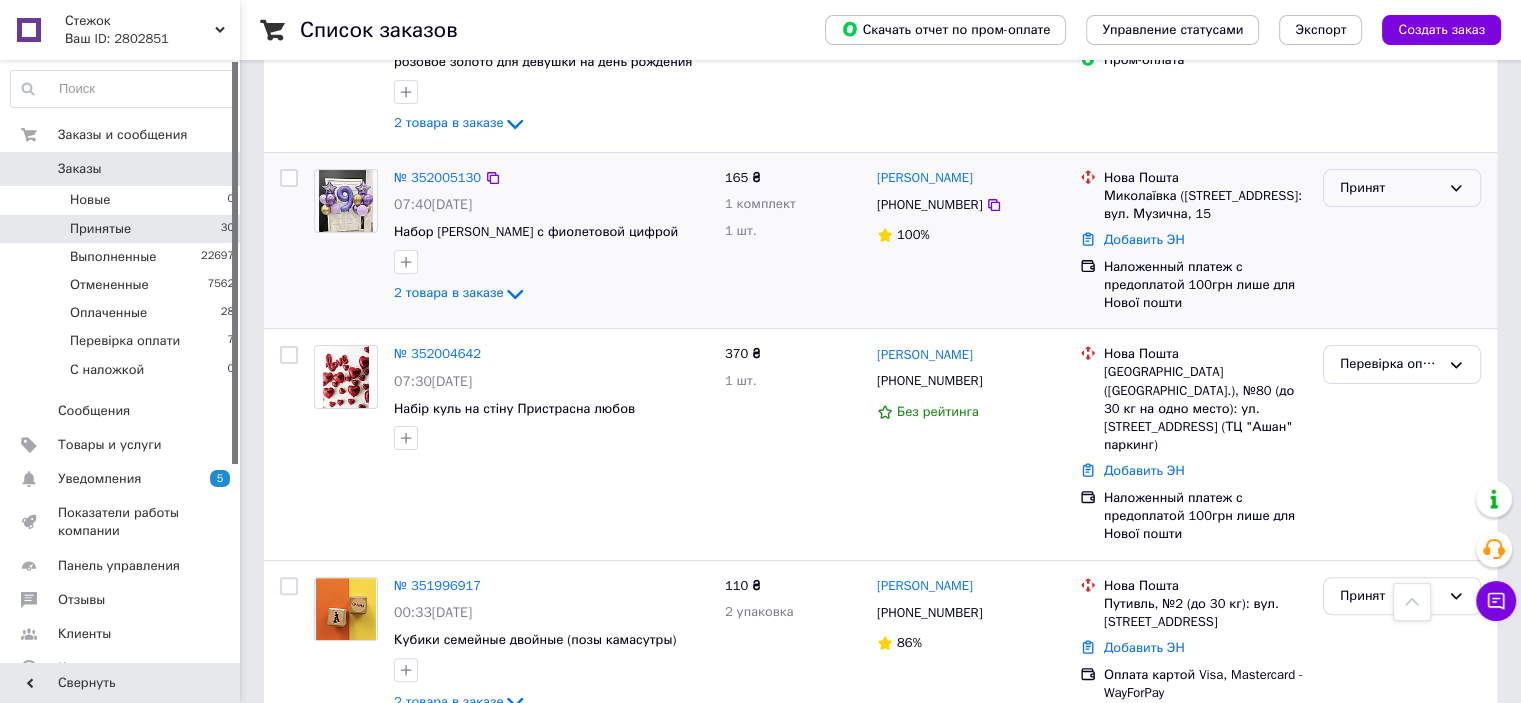 click on "Принят" at bounding box center [1390, 188] 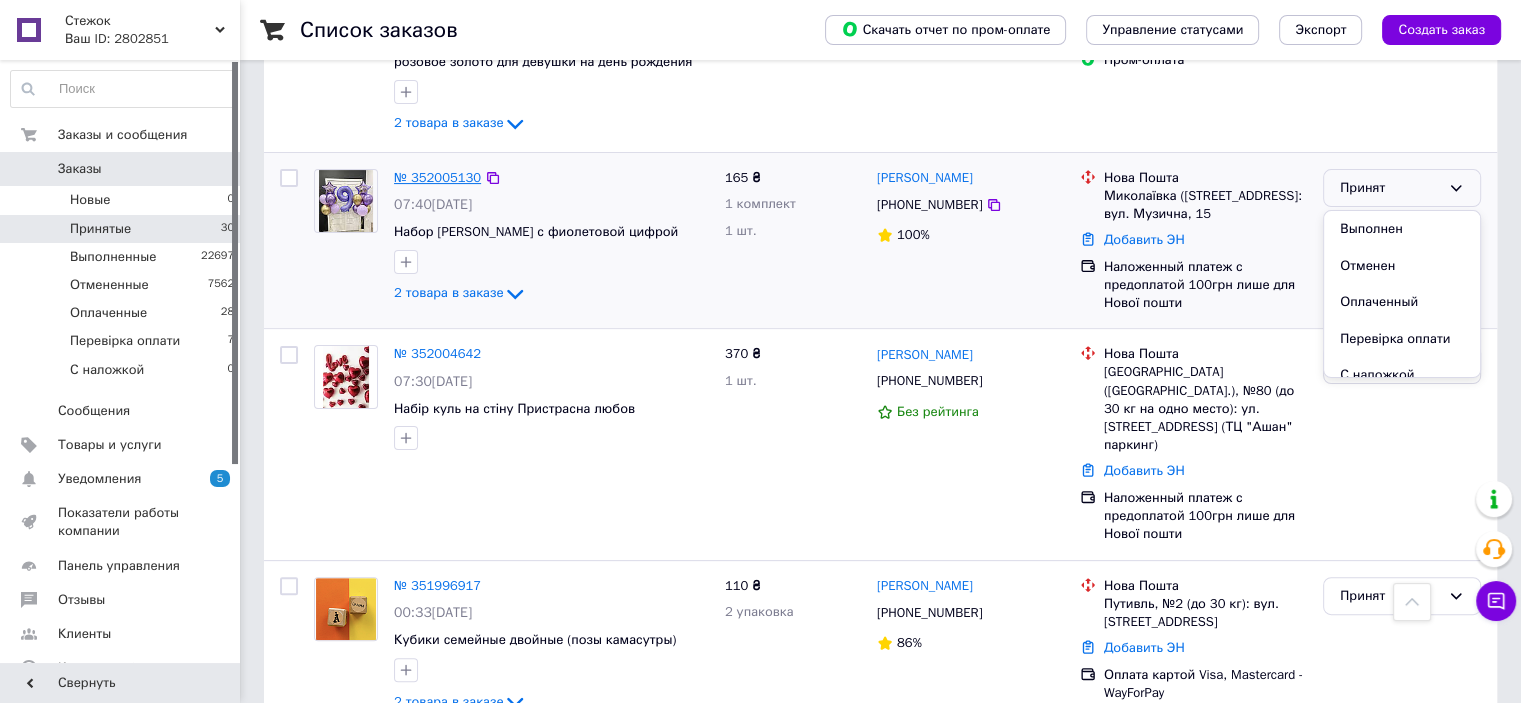 click on "№ 352005130" at bounding box center [437, 177] 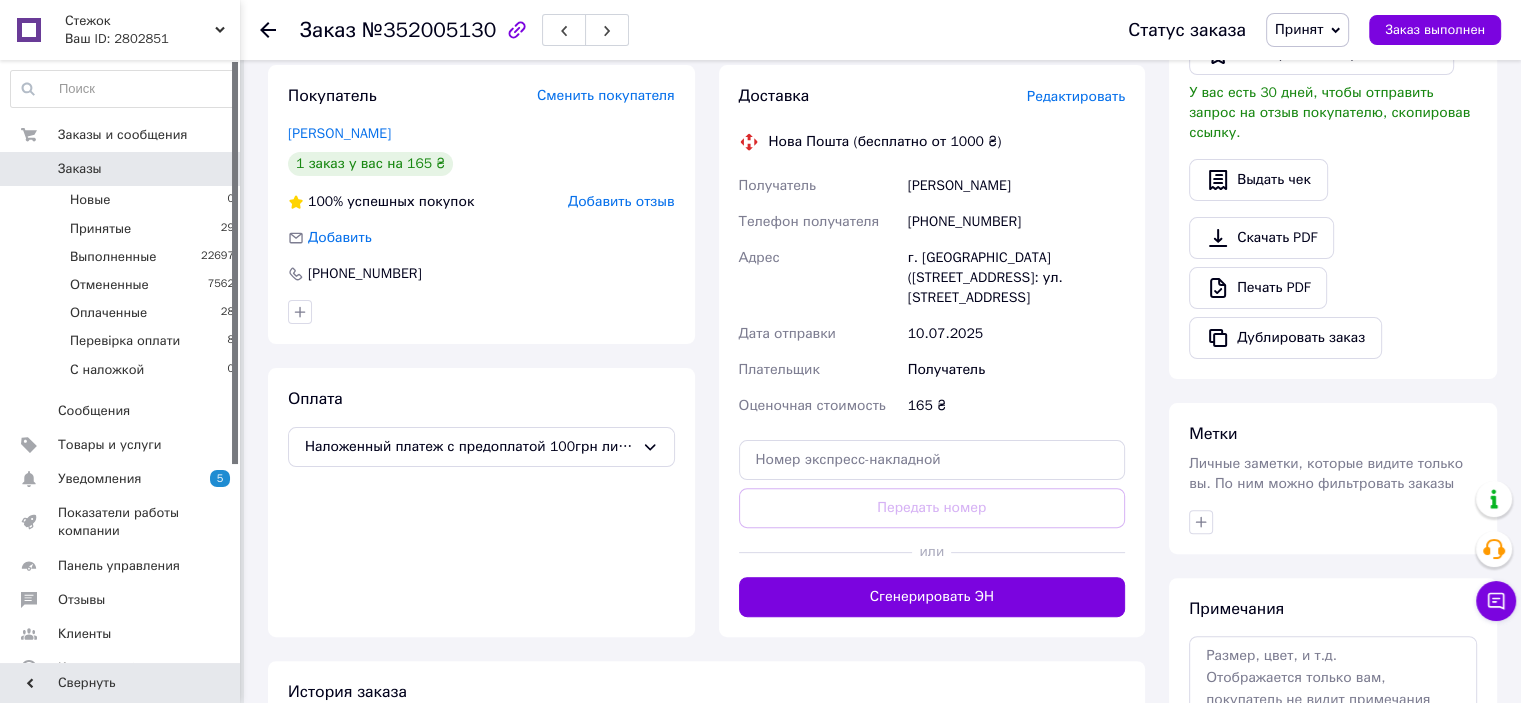 scroll, scrollTop: 500, scrollLeft: 0, axis: vertical 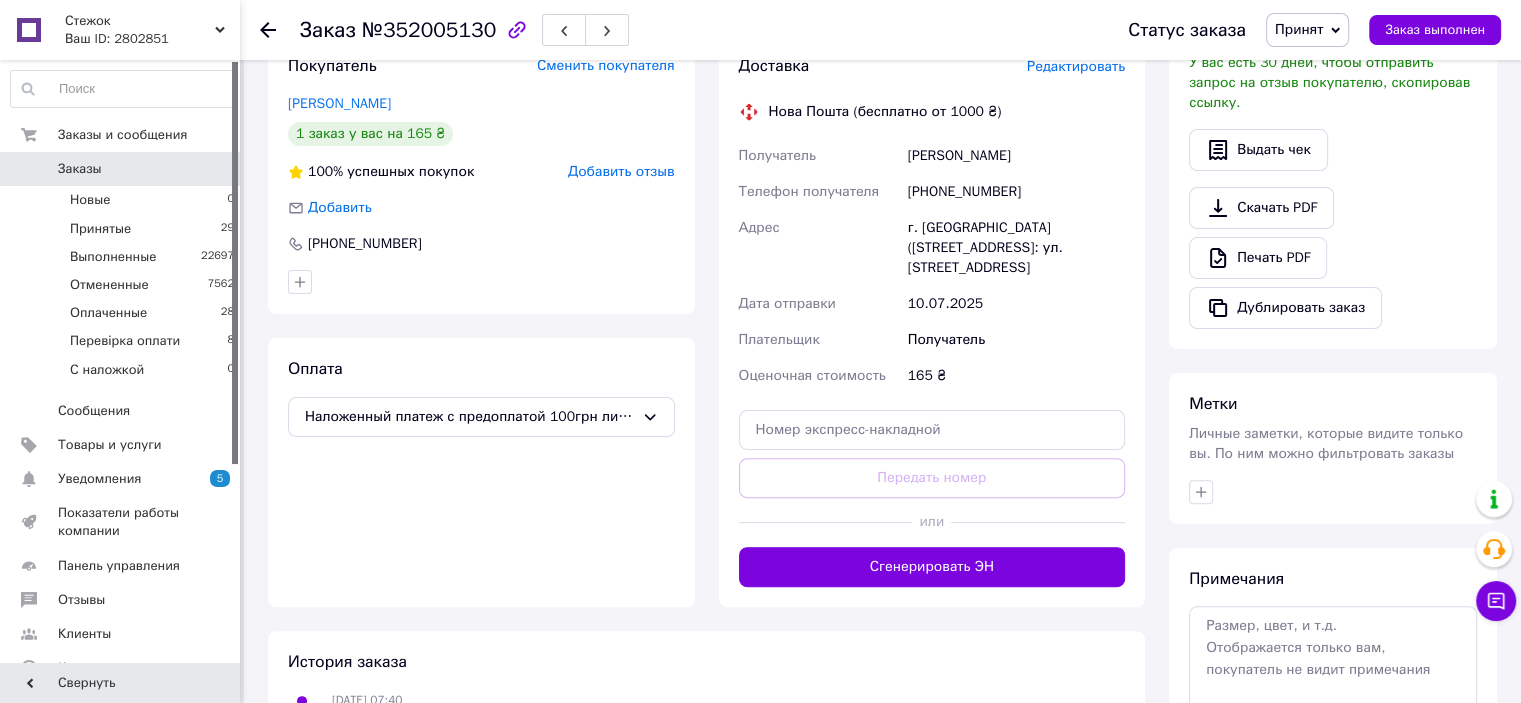 click on "Оплата Наложенный платеж с предоплатой 100грн лише для Нової пошти" at bounding box center [481, 472] 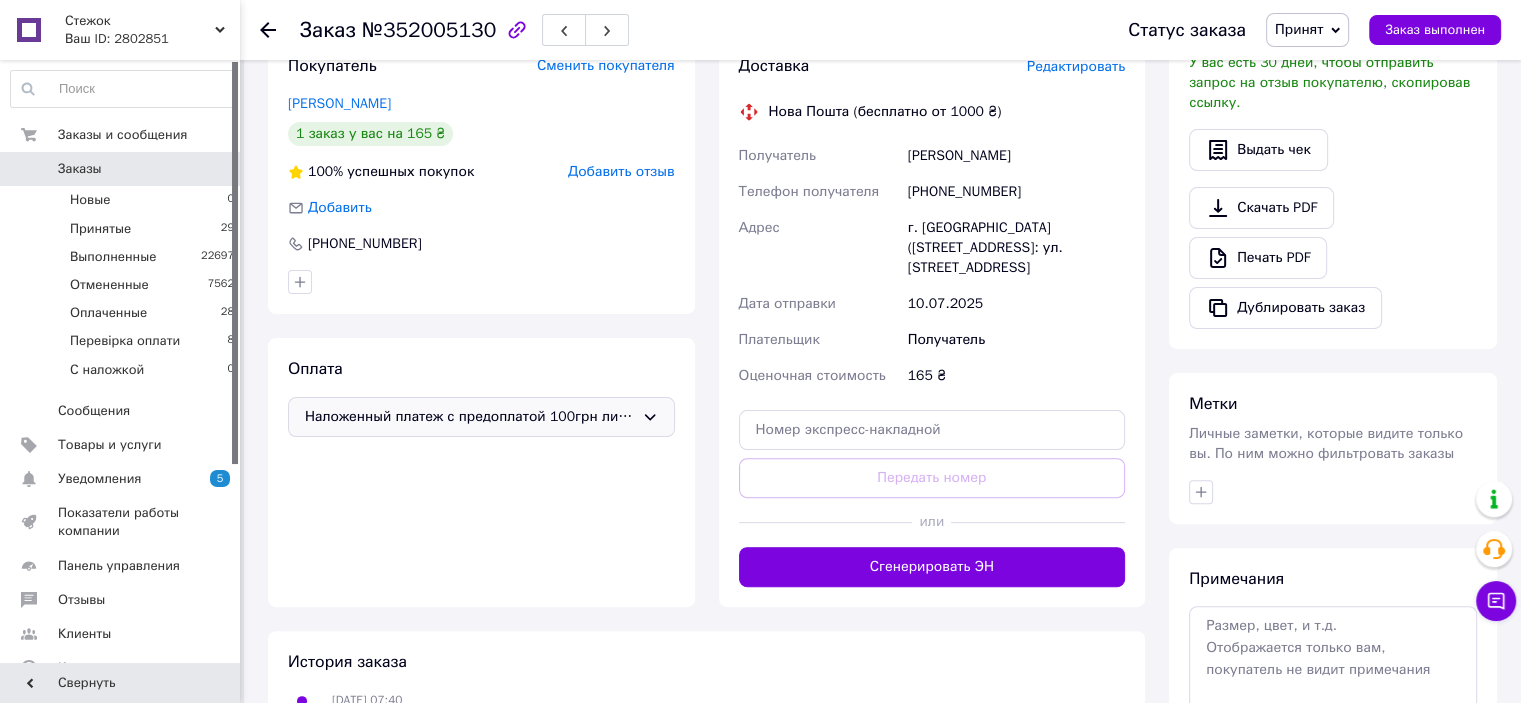 click on "Наложенный платеж с предоплатой 100грн лише для Нової пошти" at bounding box center [469, 417] 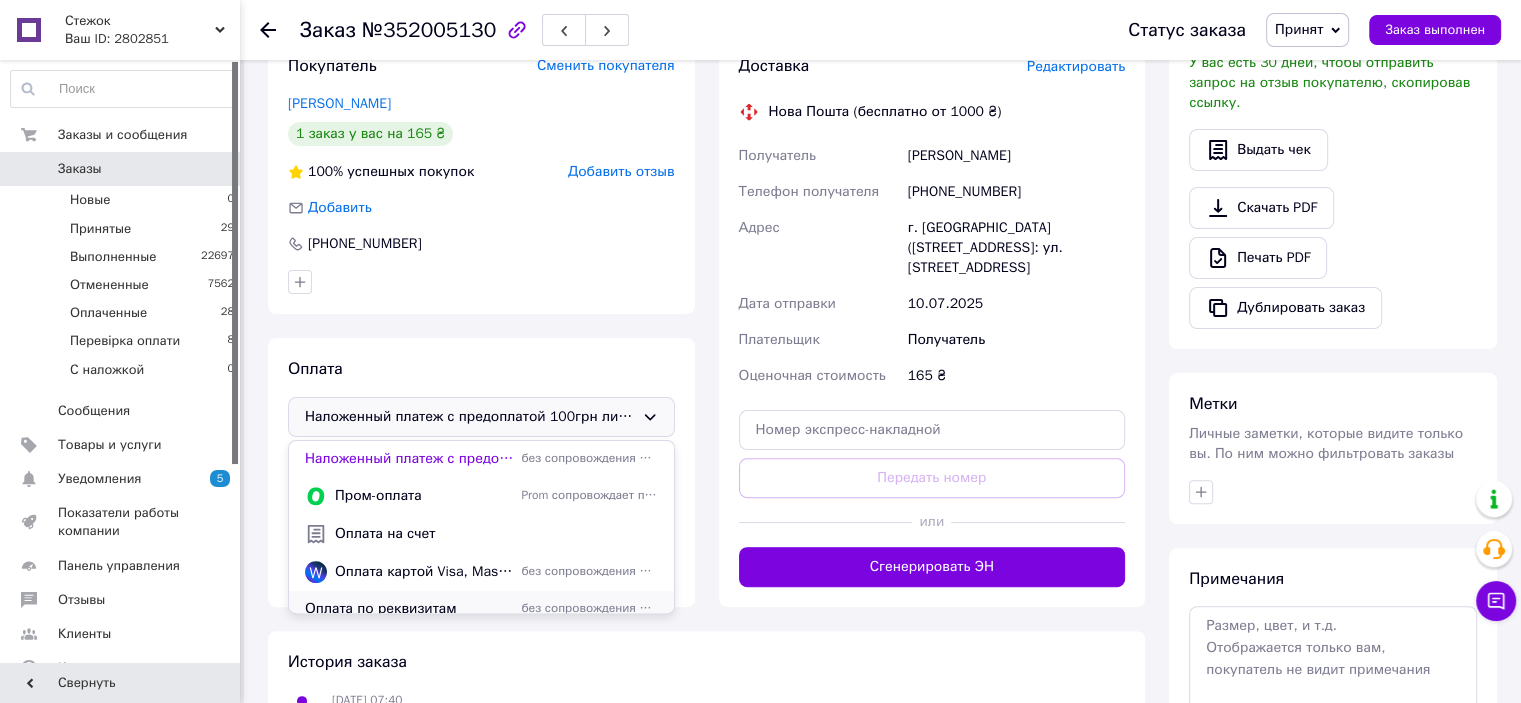 click on "Оплата по реквизитам" at bounding box center [409, 609] 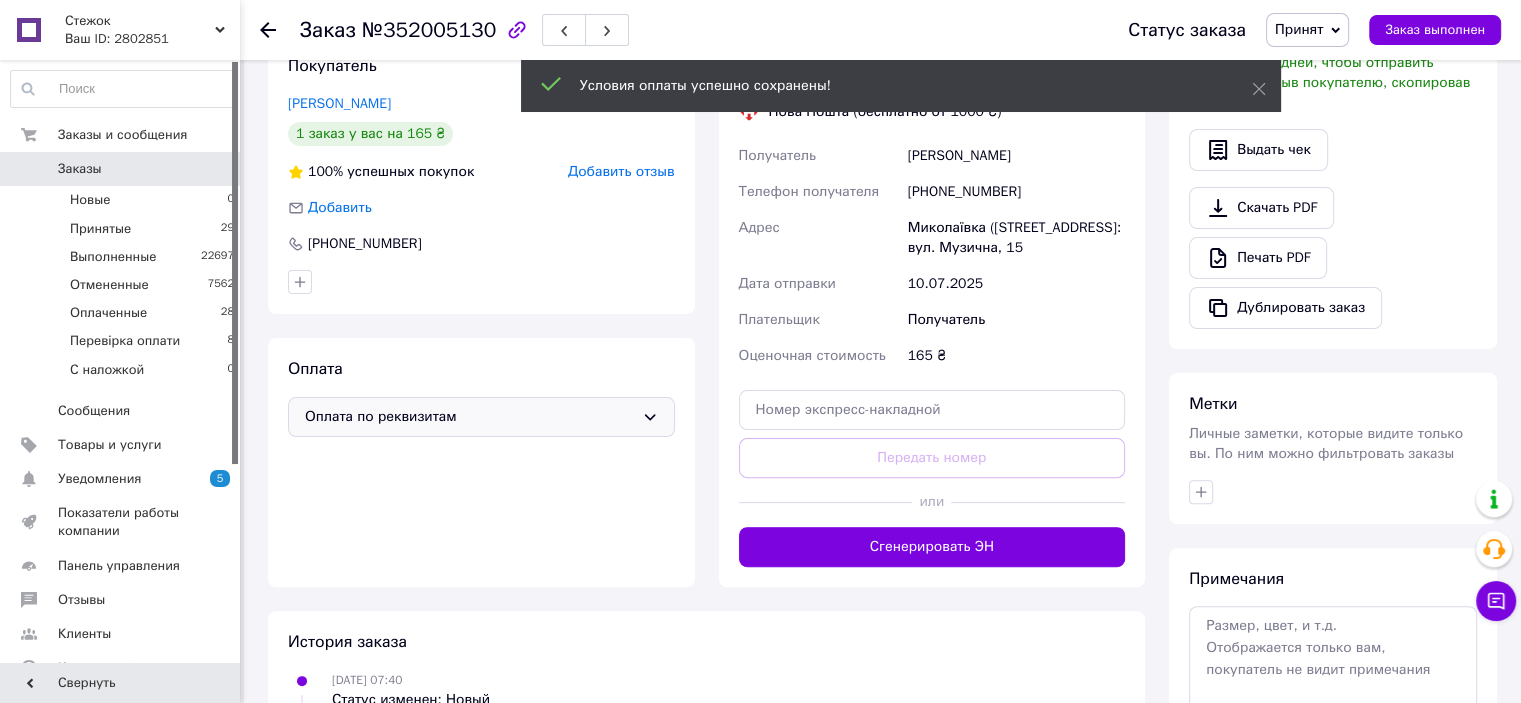 click on "Принят" at bounding box center (1307, 30) 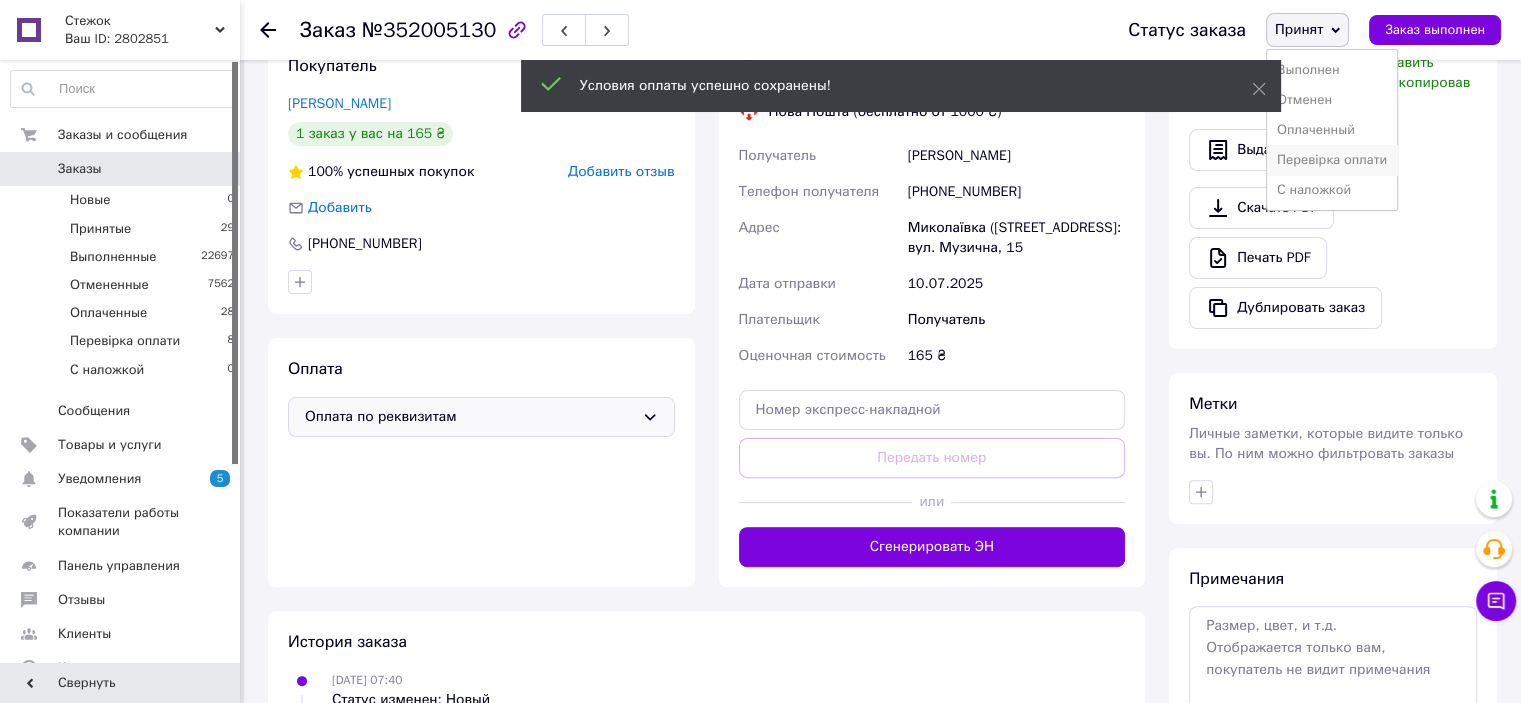 click on "Перевірка оплати" at bounding box center (1332, 160) 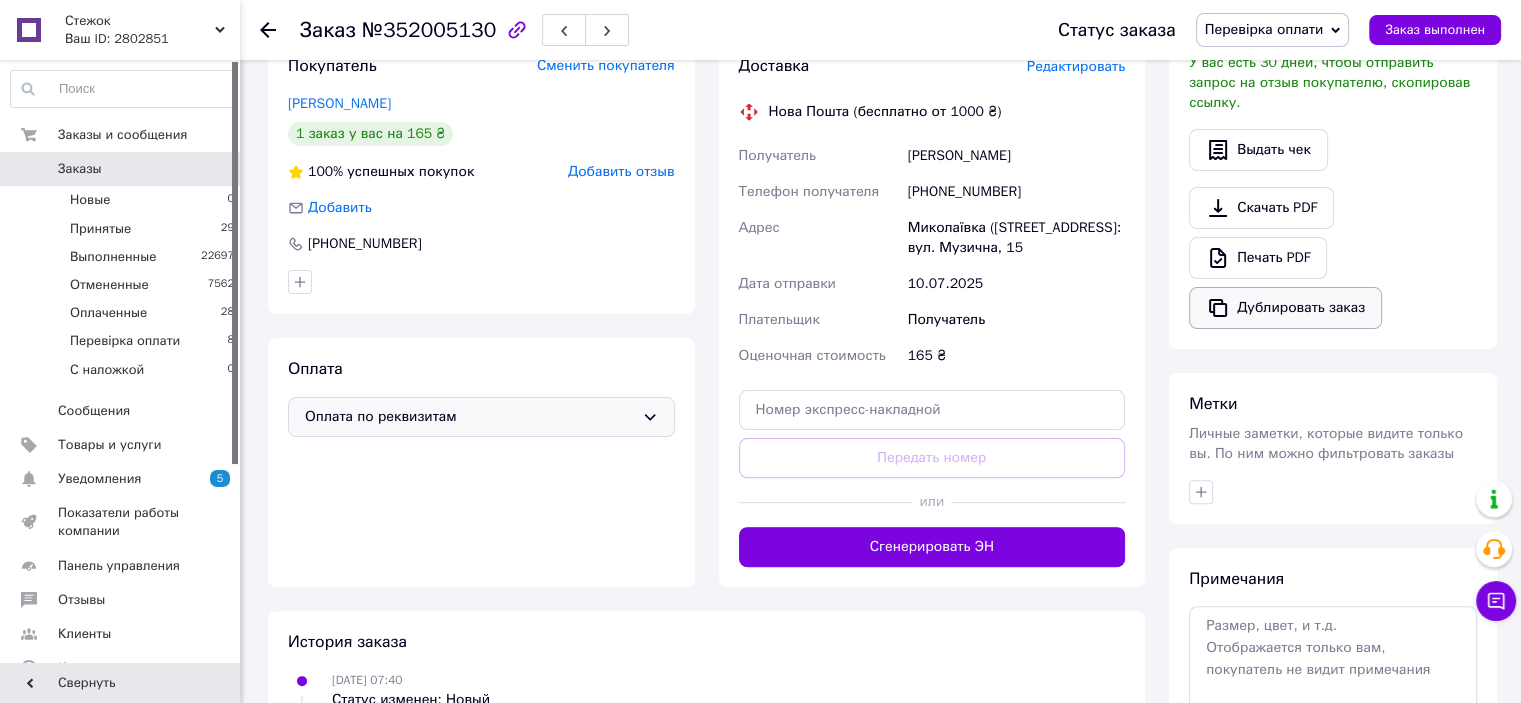 drag, startPoint x: 1444, startPoint y: 251, endPoint x: 1365, endPoint y: 278, distance: 83.48653 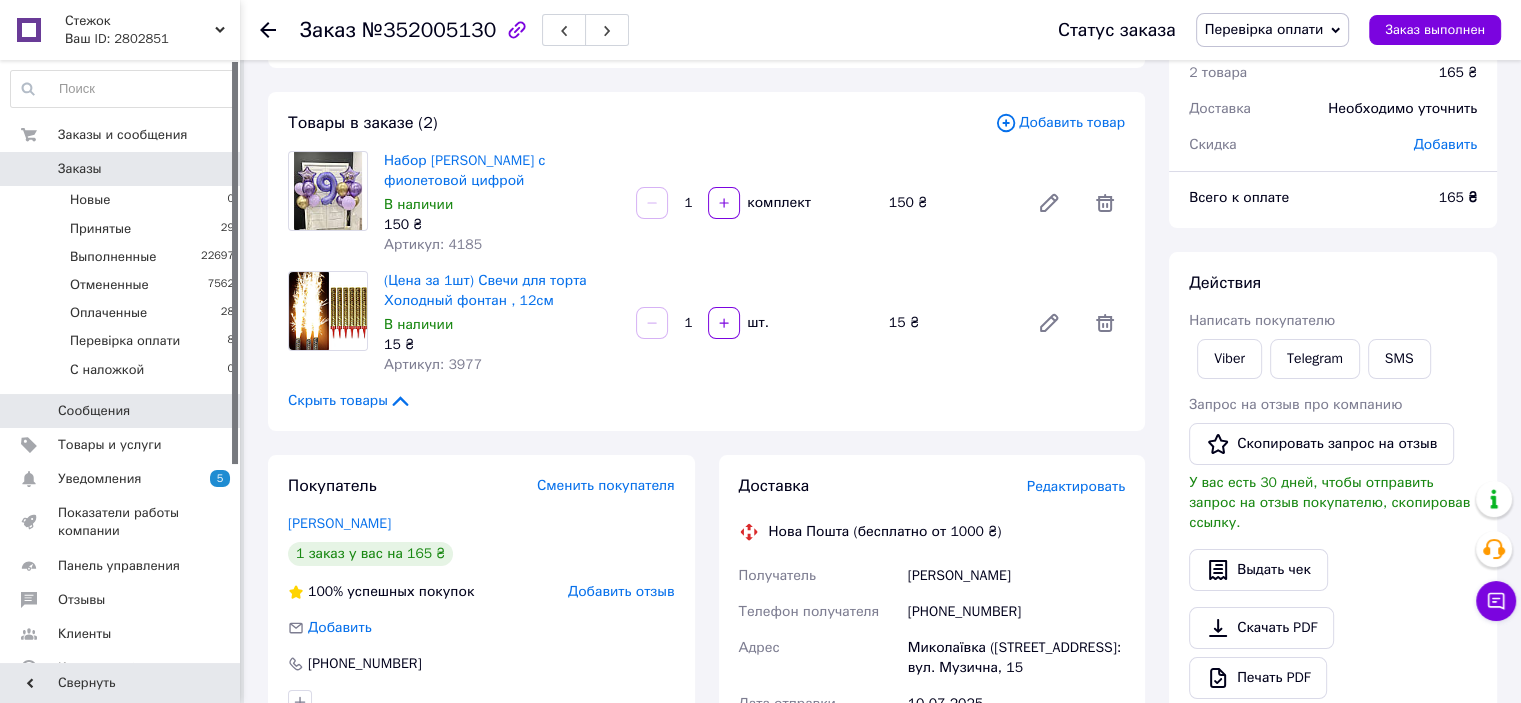 scroll, scrollTop: 0, scrollLeft: 0, axis: both 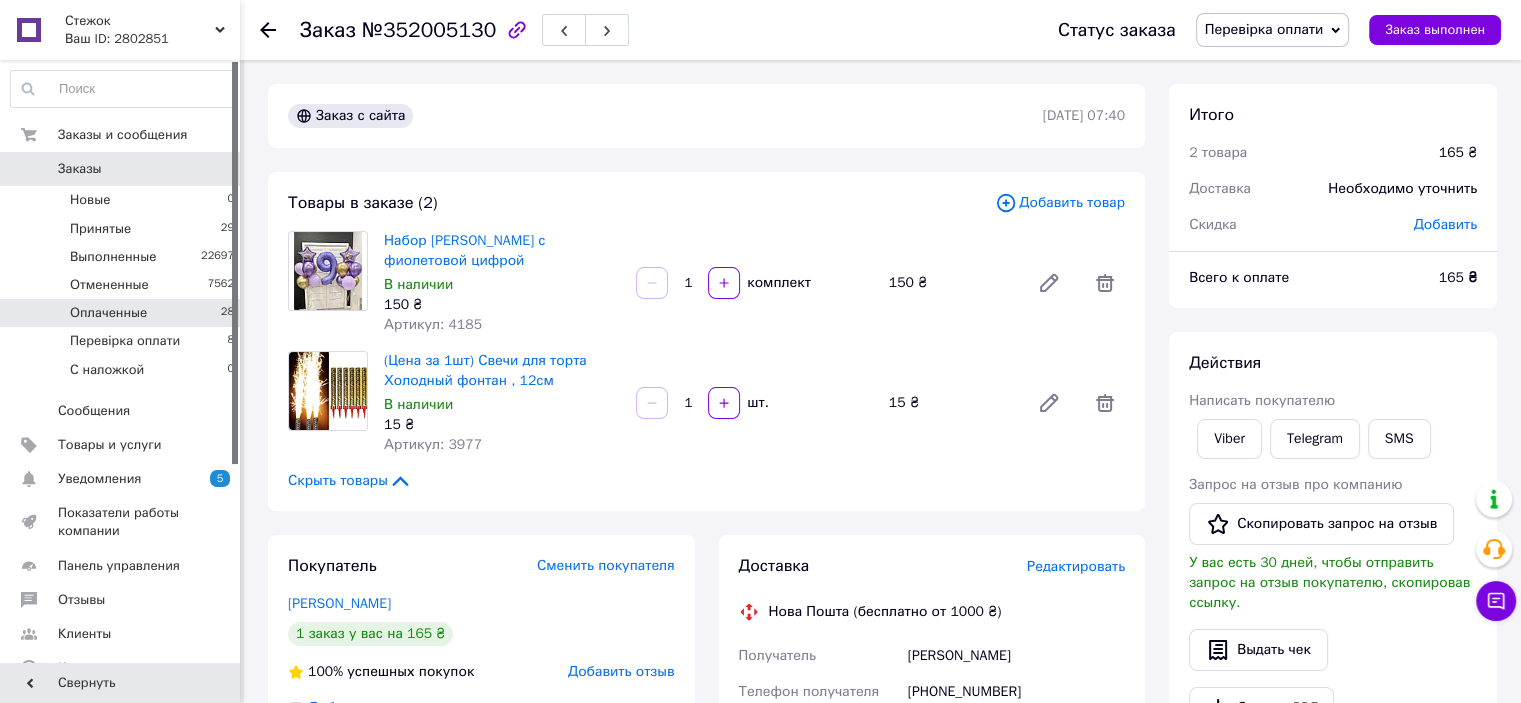 click on "Оплаченные 28" at bounding box center [123, 313] 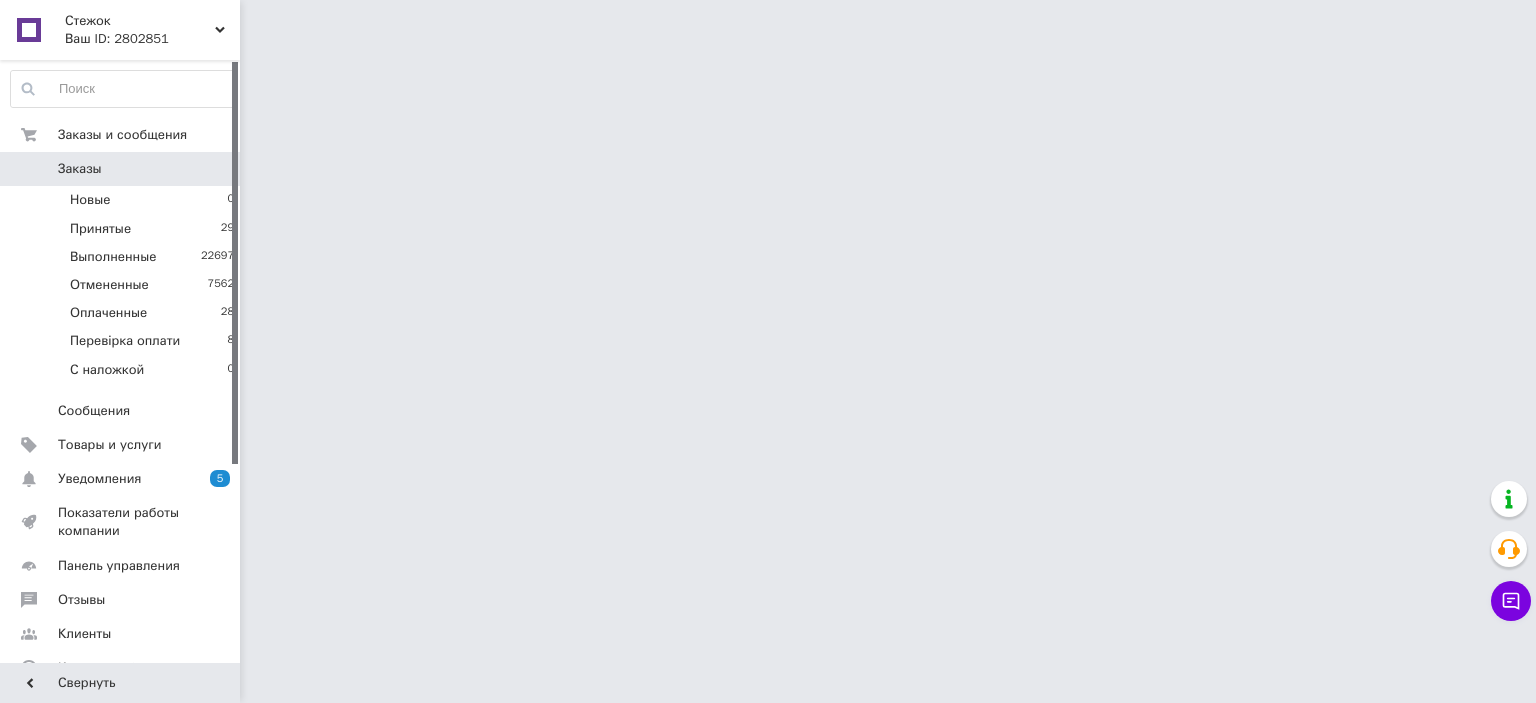click on "Стежок Ваш ID: 2802851 Сайт Стежок Кабинет покупателя Проверить состояние системы Страница на портале БігоТойс Справка Выйти Заказы и сообщения Заказы 0 Новые 0 Принятые 29 Выполненные 22697 Отмененные 7562 Оплаченные 28 Перевірка оплати 8 С наложкой 0 Сообщения 0 Товары и услуги Уведомления 5 0 Показатели работы компании Панель управления Отзывы Клиенты Каталог ProSale Аналитика Инструменты вебмастера и SEO Управление сайтом Кошелек компании Маркет Настройки Тарифы и счета Prom микс 10 000 Свернуть" at bounding box center (768, 25) 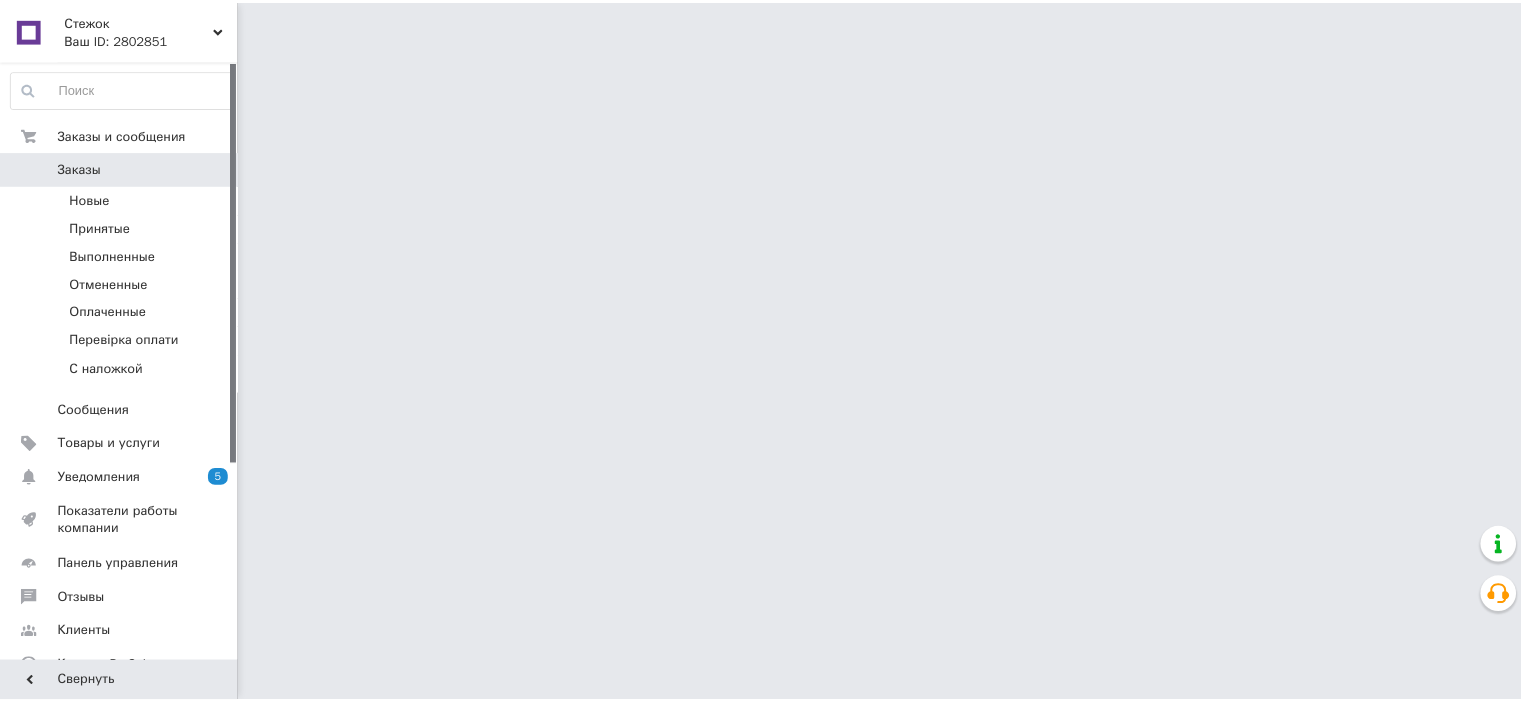 scroll, scrollTop: 0, scrollLeft: 0, axis: both 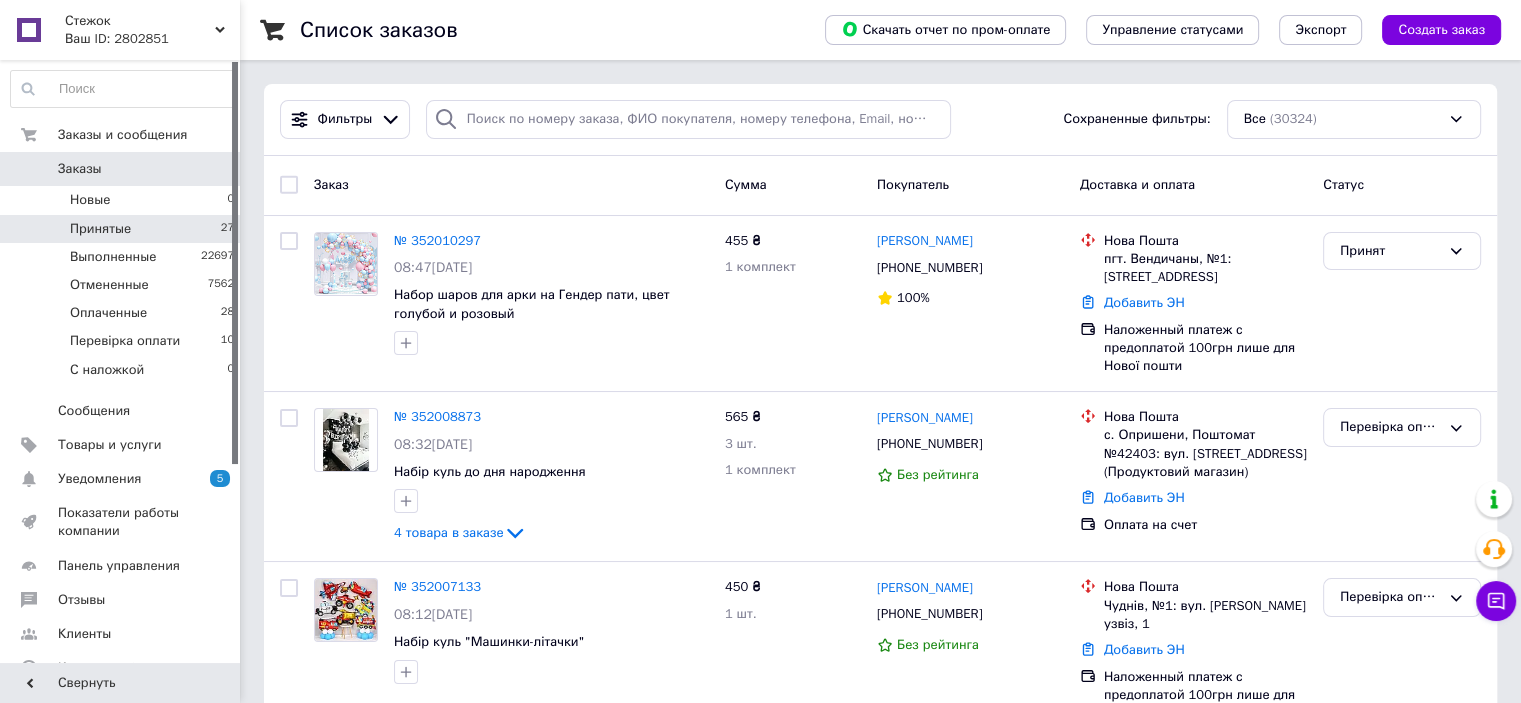 click on "Принятые 27" at bounding box center (123, 229) 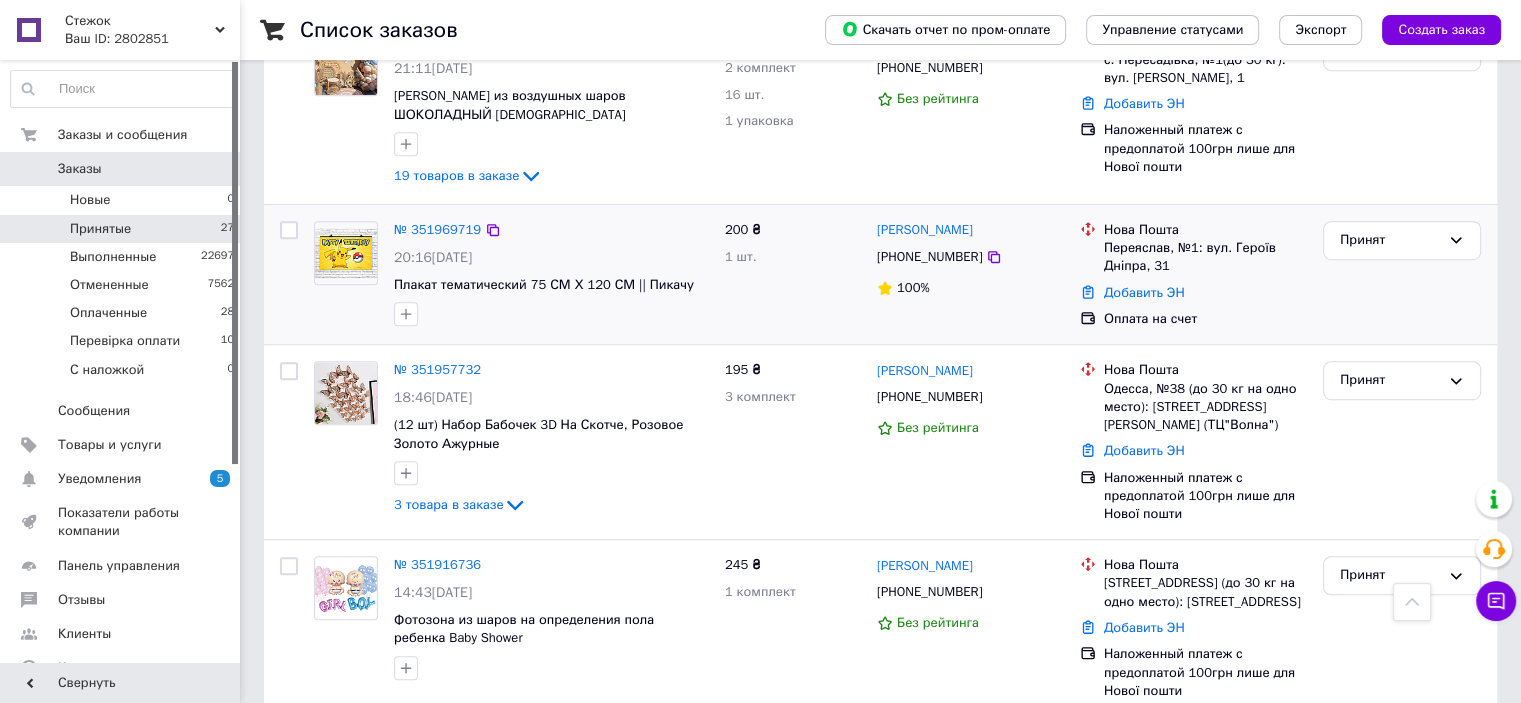 scroll, scrollTop: 1200, scrollLeft: 0, axis: vertical 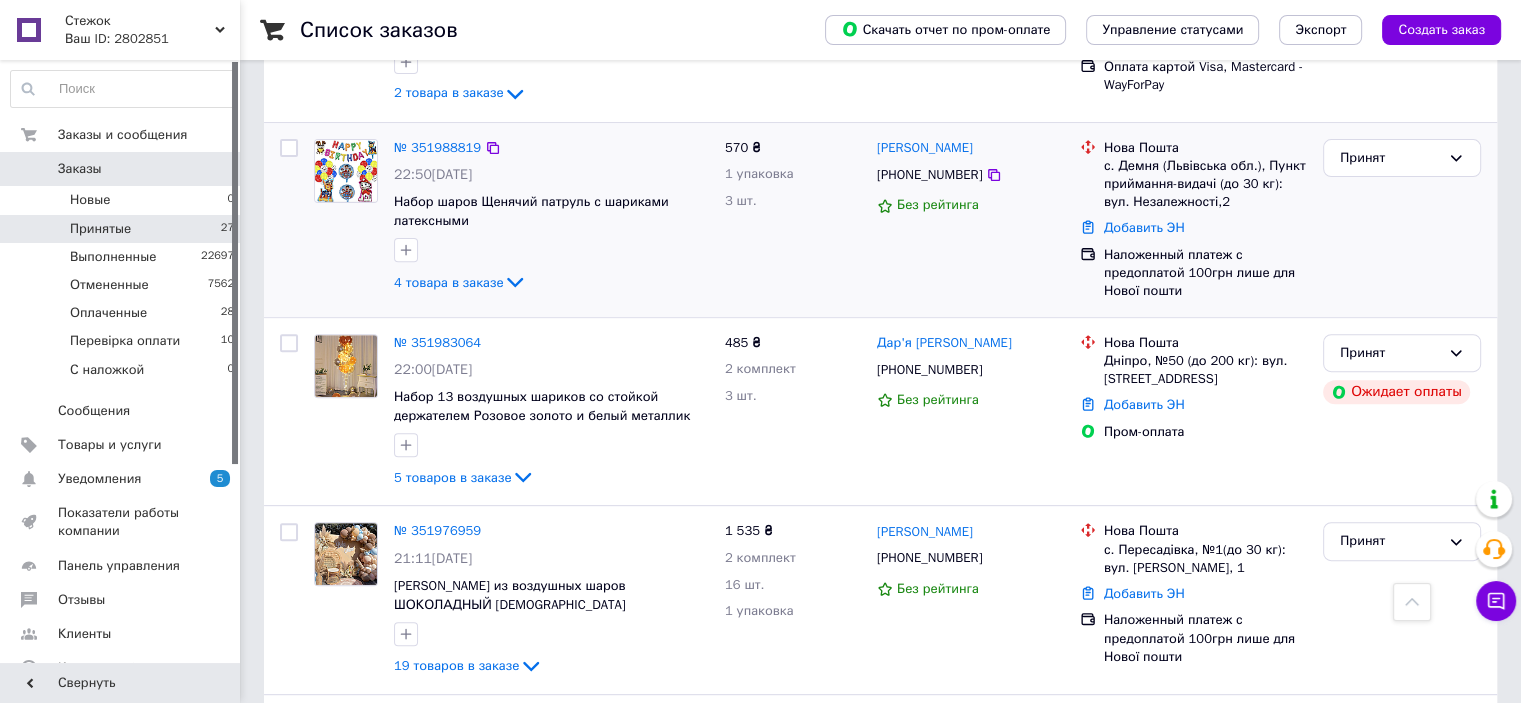 drag, startPoint x: 520, startPoint y: 373, endPoint x: 640, endPoint y: 295, distance: 143.12233 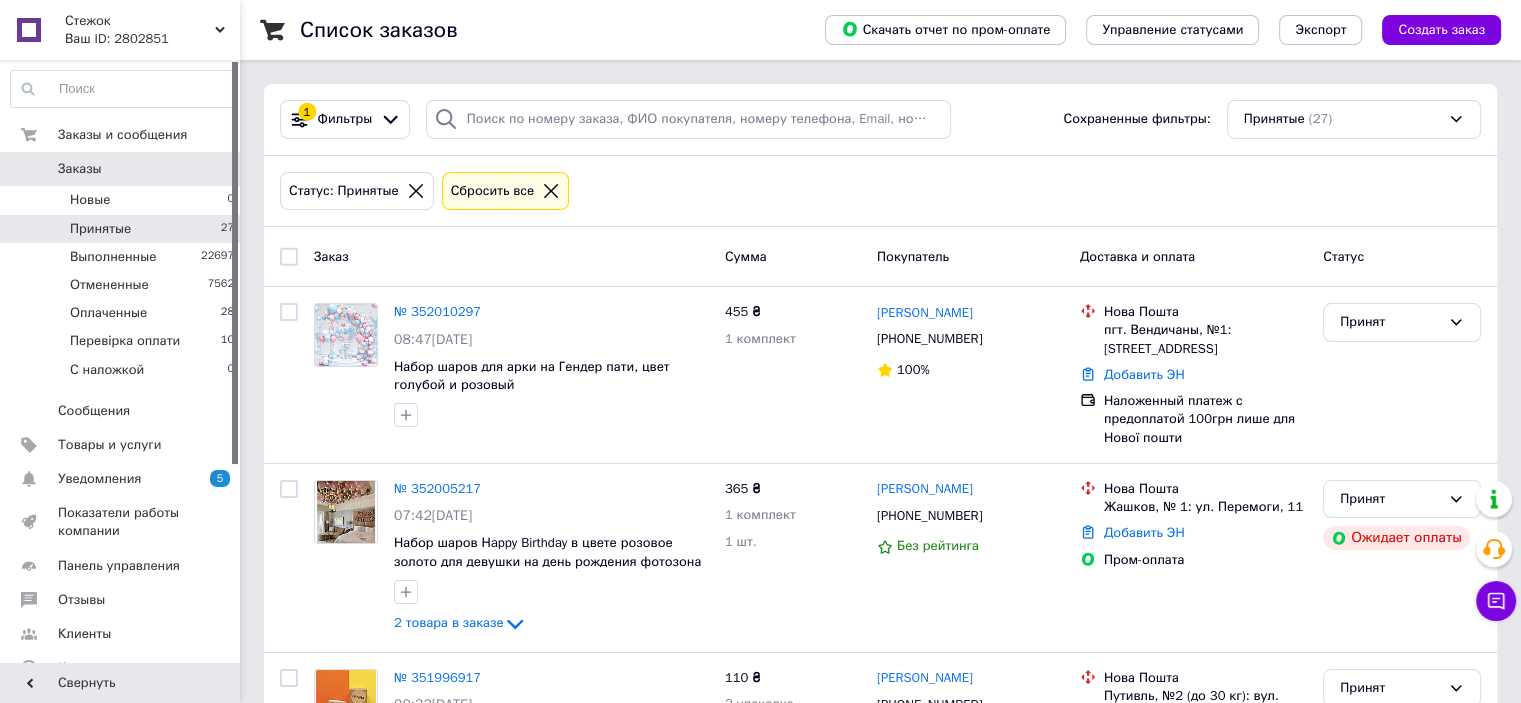 scroll, scrollTop: 0, scrollLeft: 0, axis: both 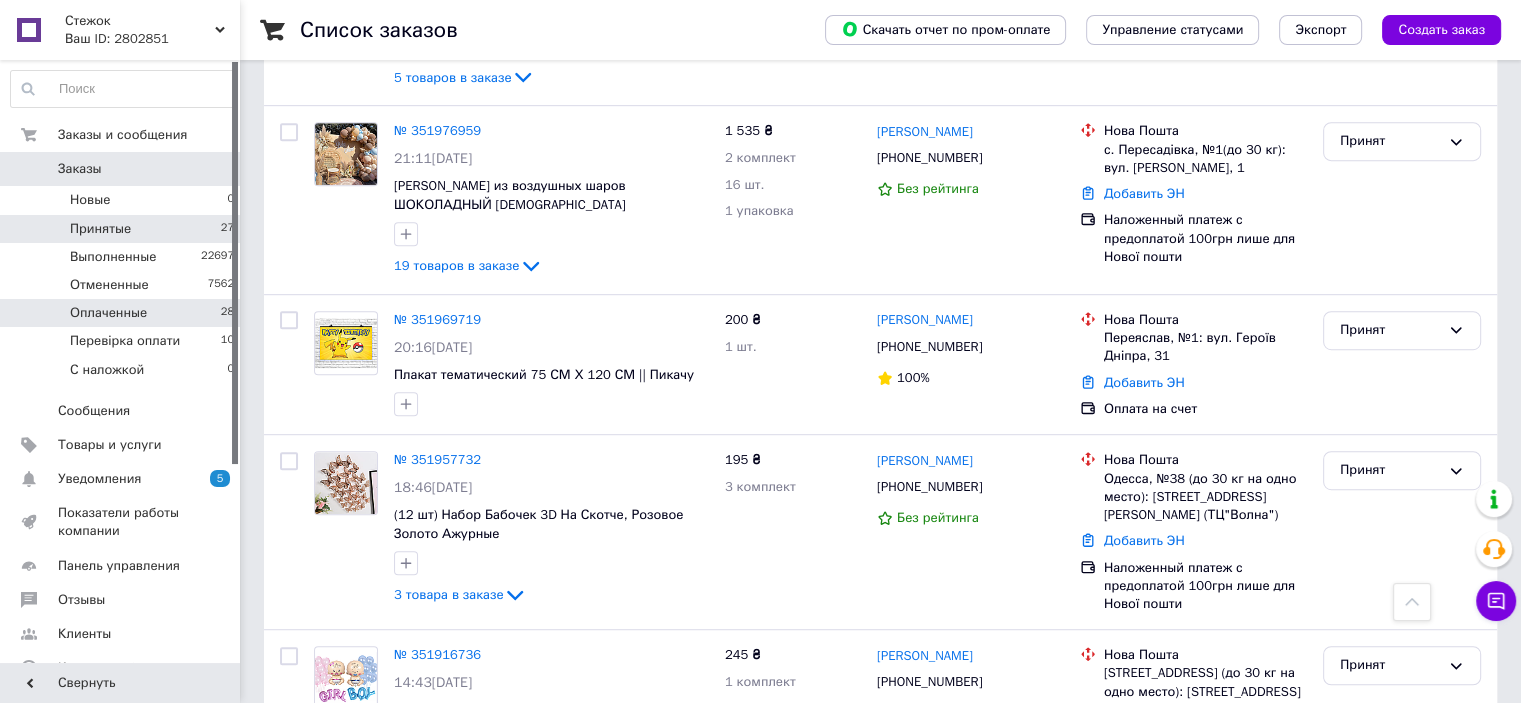 click on "Оплаченные 28" at bounding box center [123, 313] 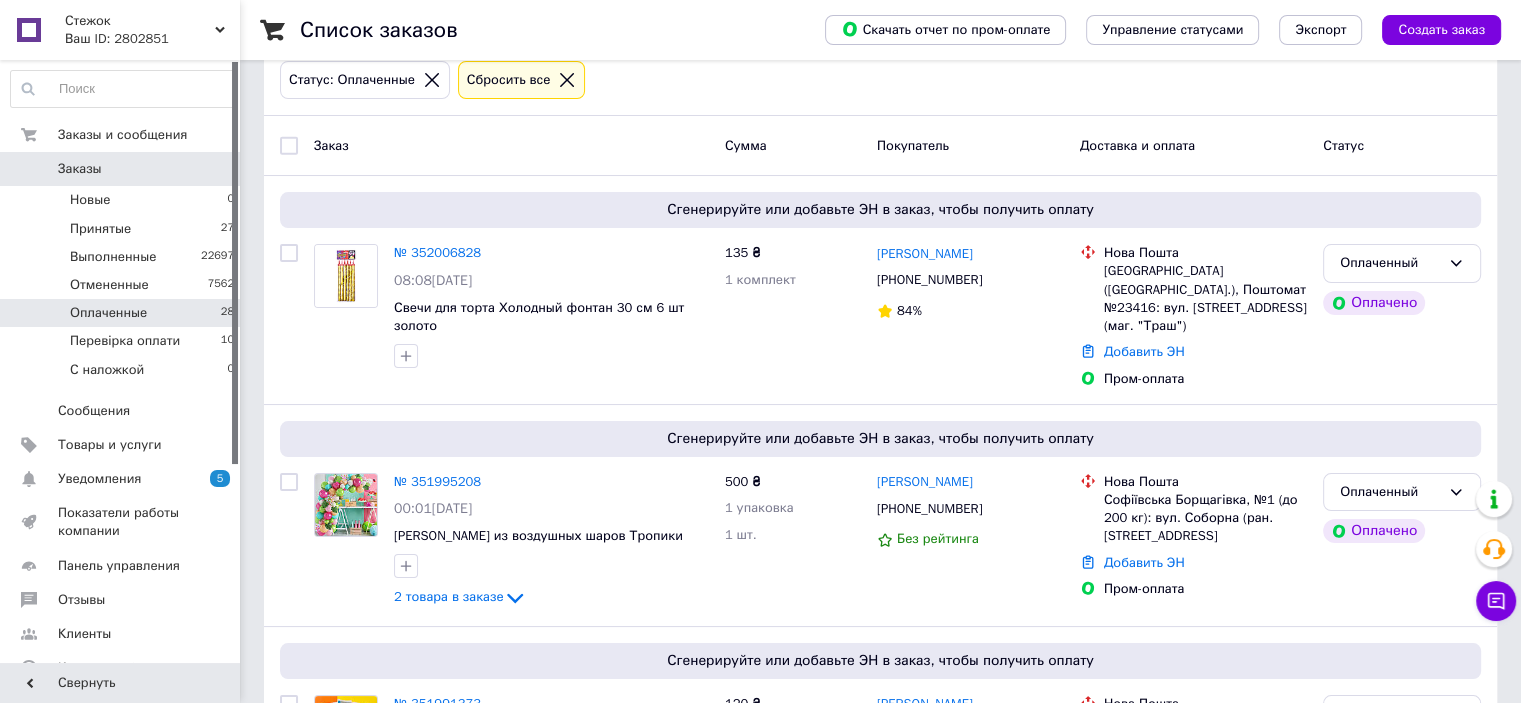 scroll, scrollTop: 400, scrollLeft: 0, axis: vertical 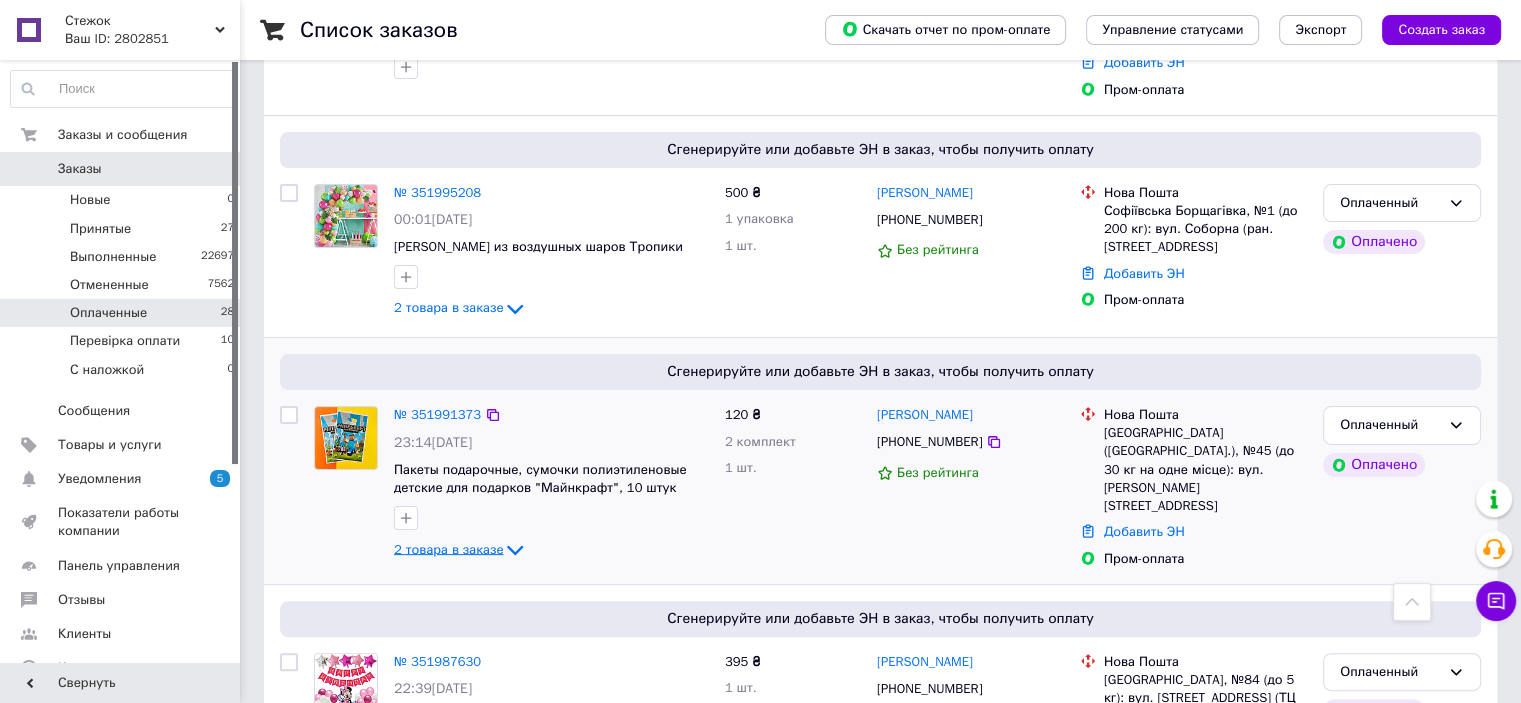 click on "2 товара в заказе" at bounding box center (448, 548) 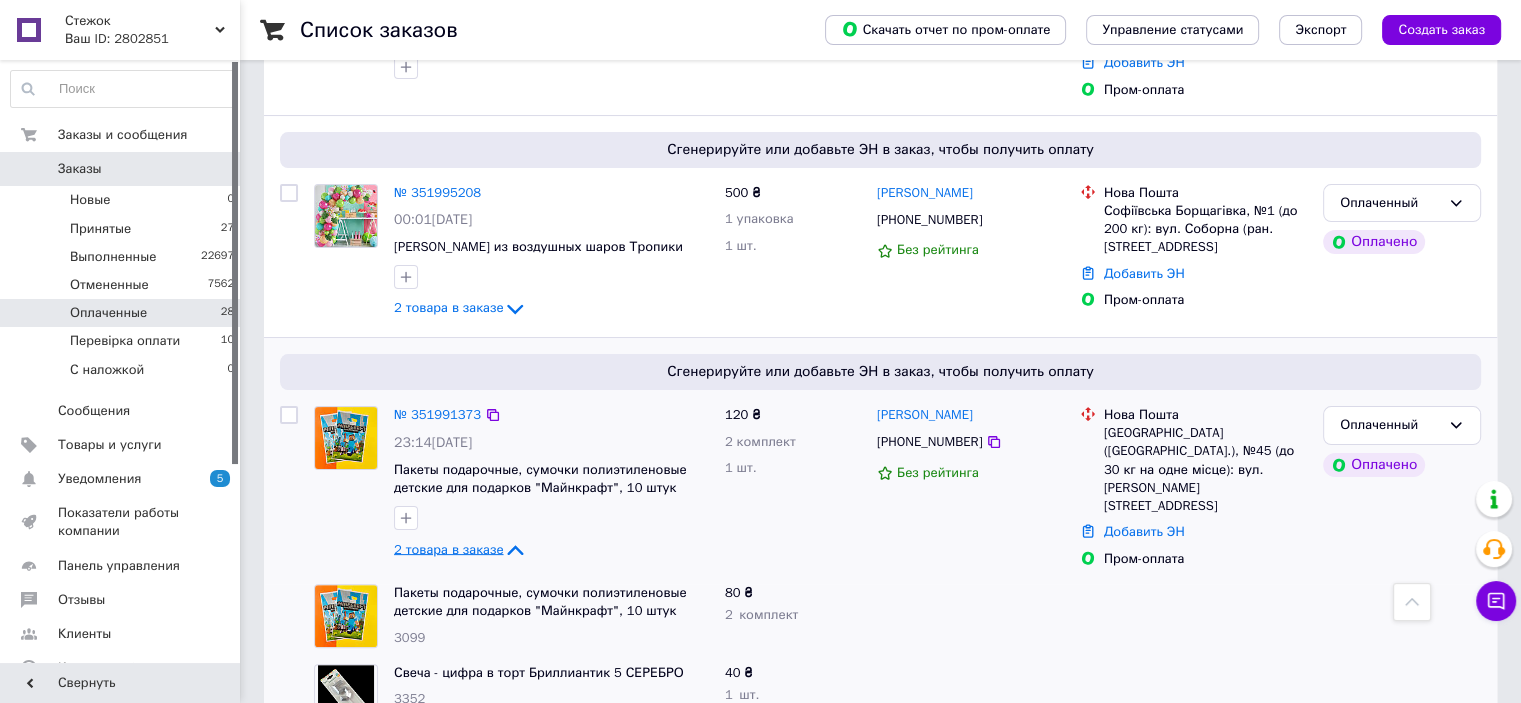 click on "2 товара в заказе" at bounding box center [448, 548] 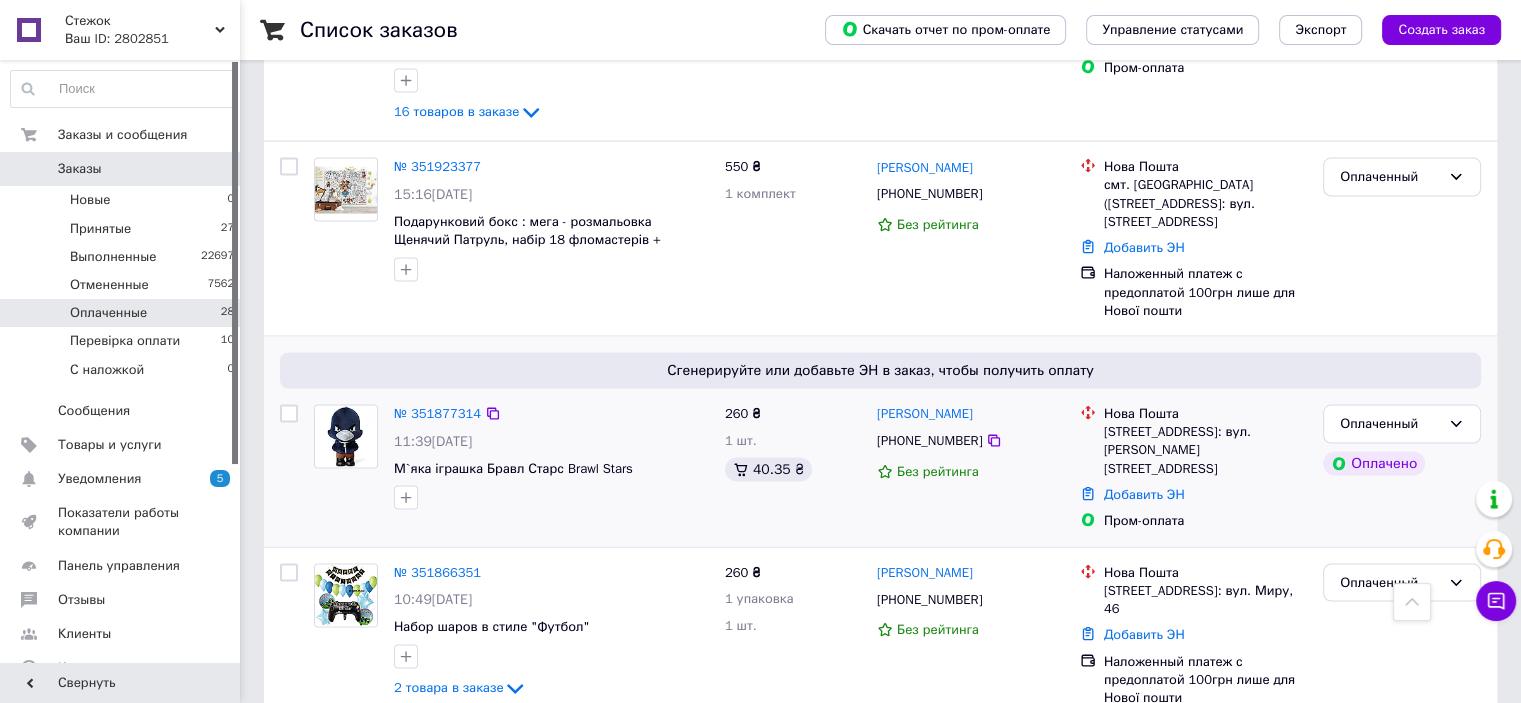 scroll, scrollTop: 3900, scrollLeft: 0, axis: vertical 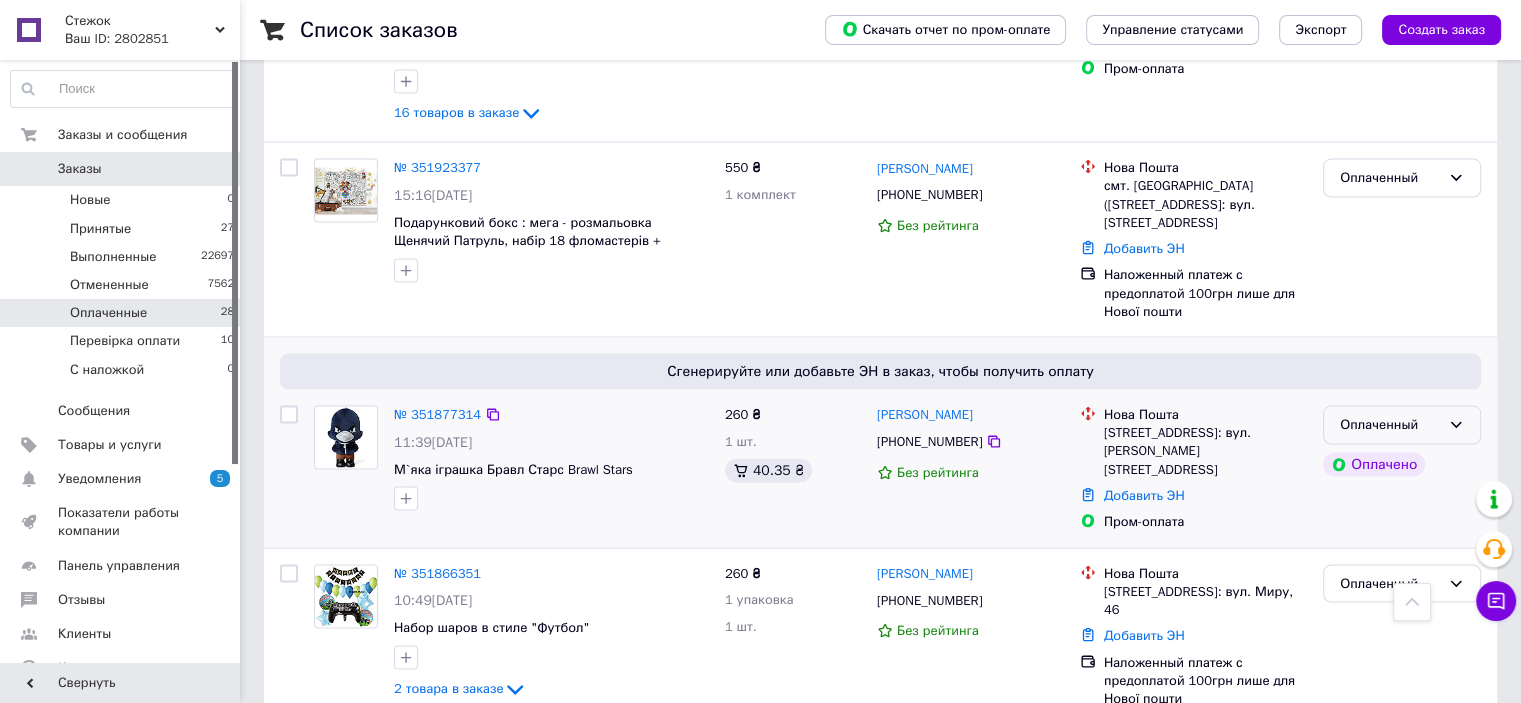 click on "Оплаченный" at bounding box center [1390, 425] 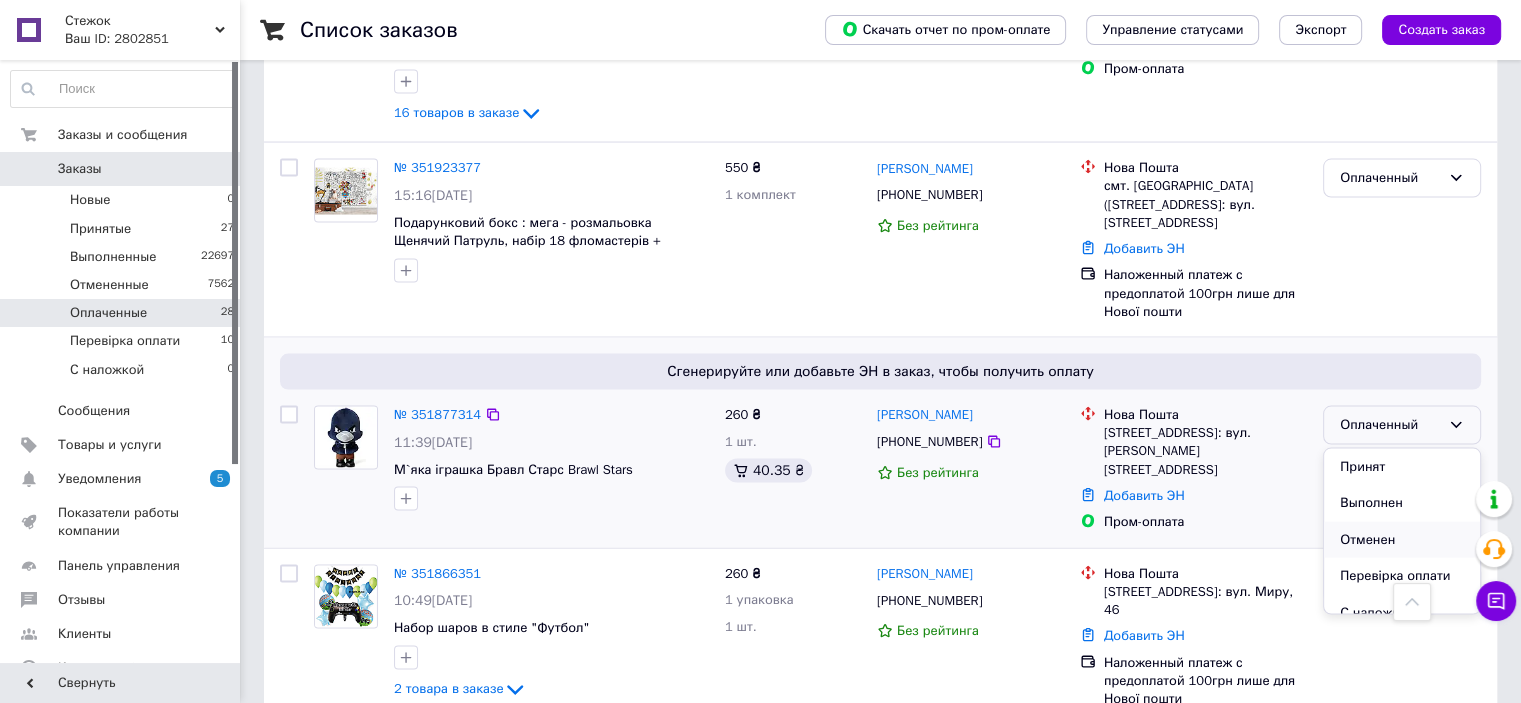 click on "Отменен" at bounding box center [1402, 540] 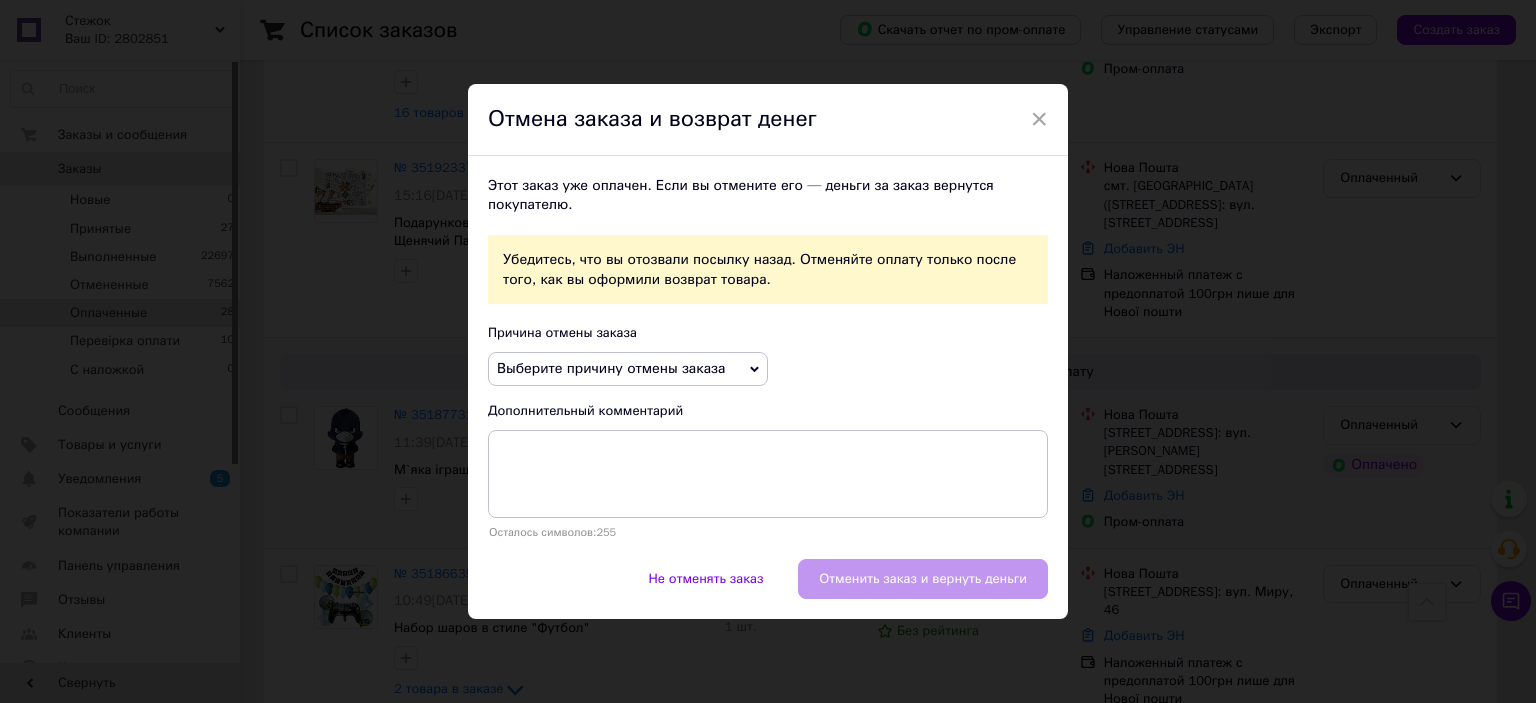 click on "Выберите причину отмены заказа" at bounding box center (611, 368) 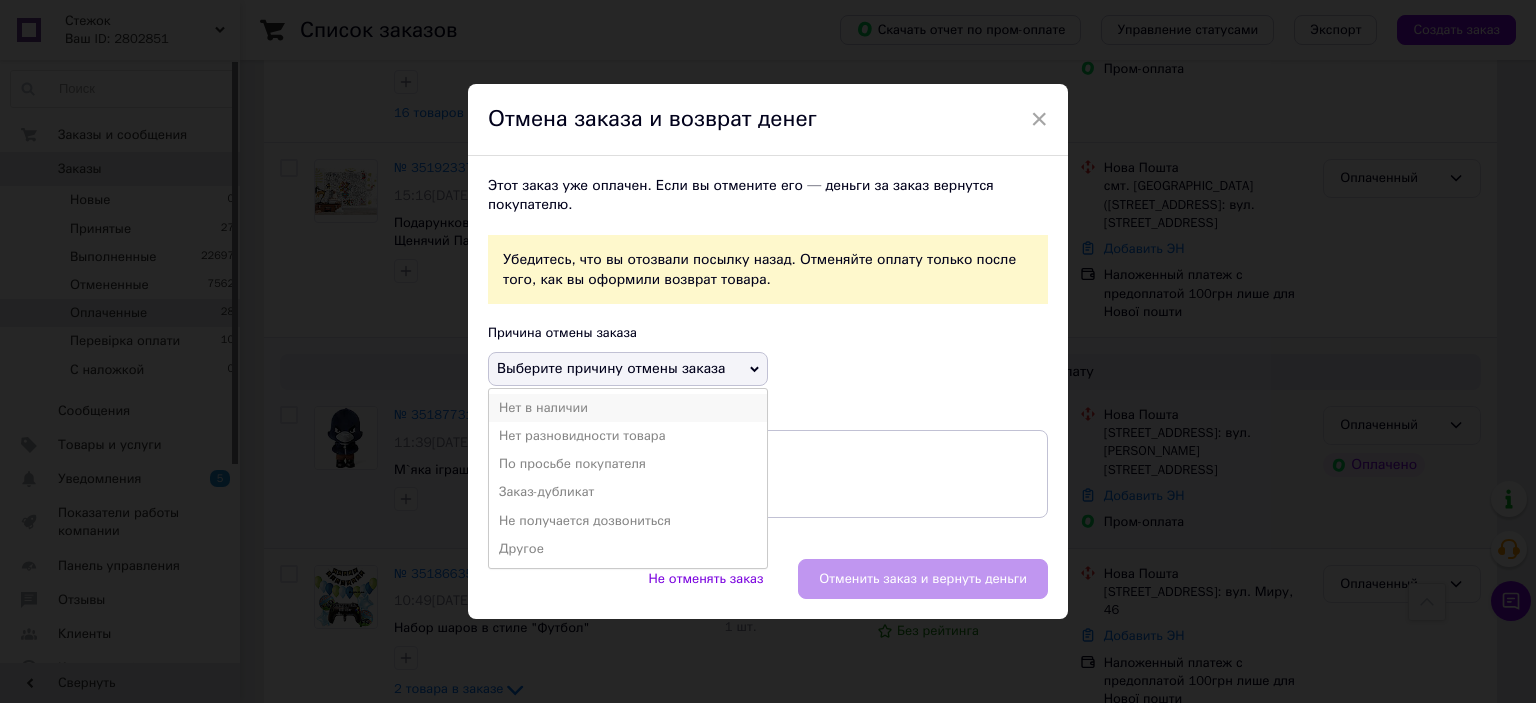 click on "Нет в наличии" at bounding box center [628, 408] 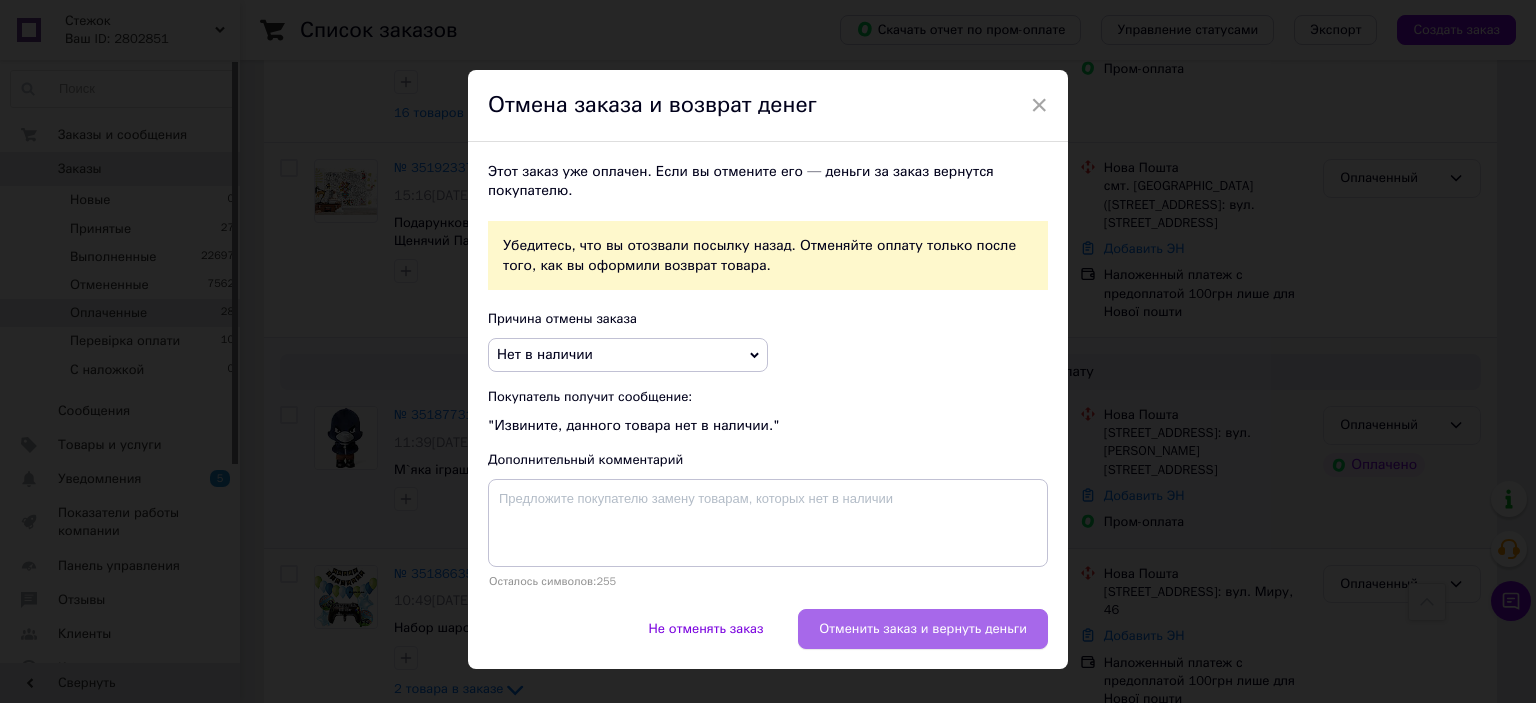 click on "Отменить заказ и вернуть деньги" at bounding box center (923, 629) 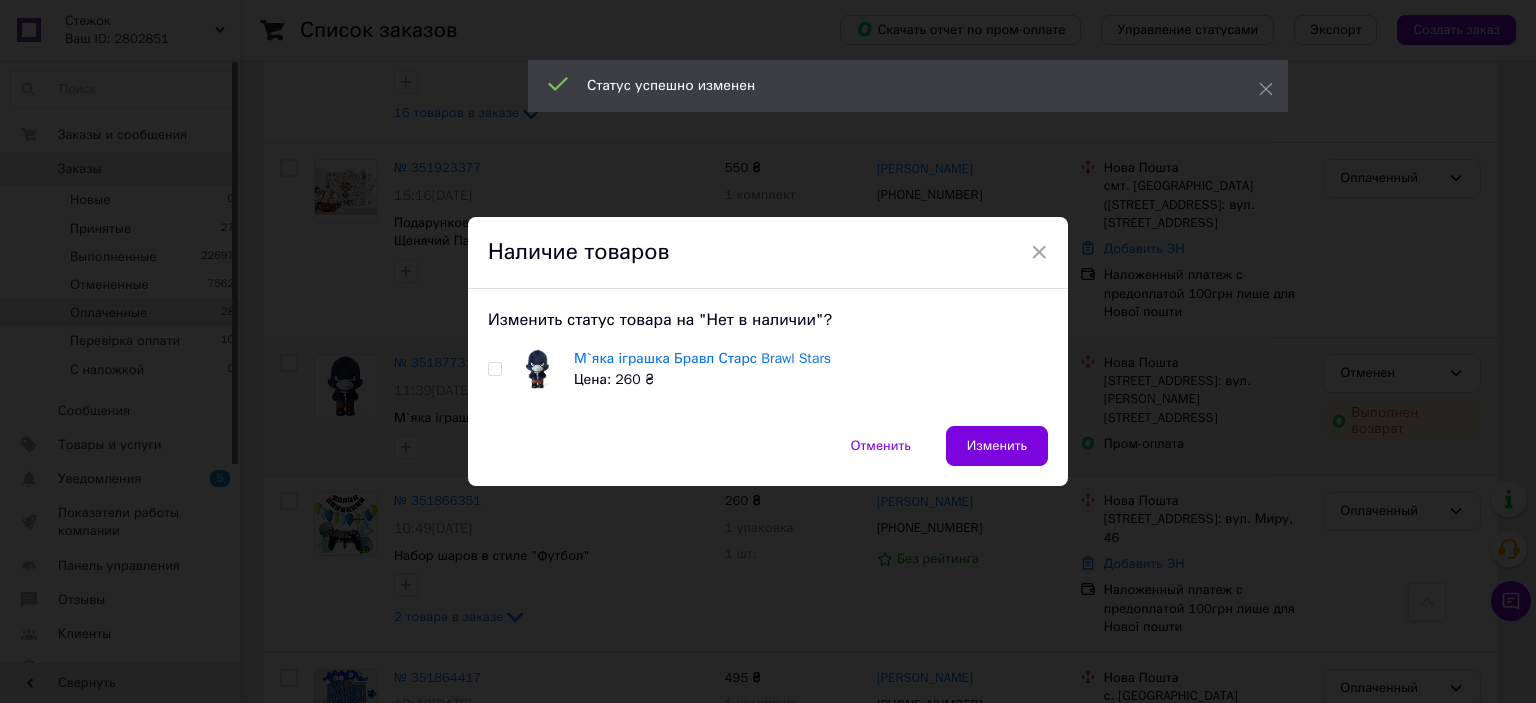 click at bounding box center [494, 369] 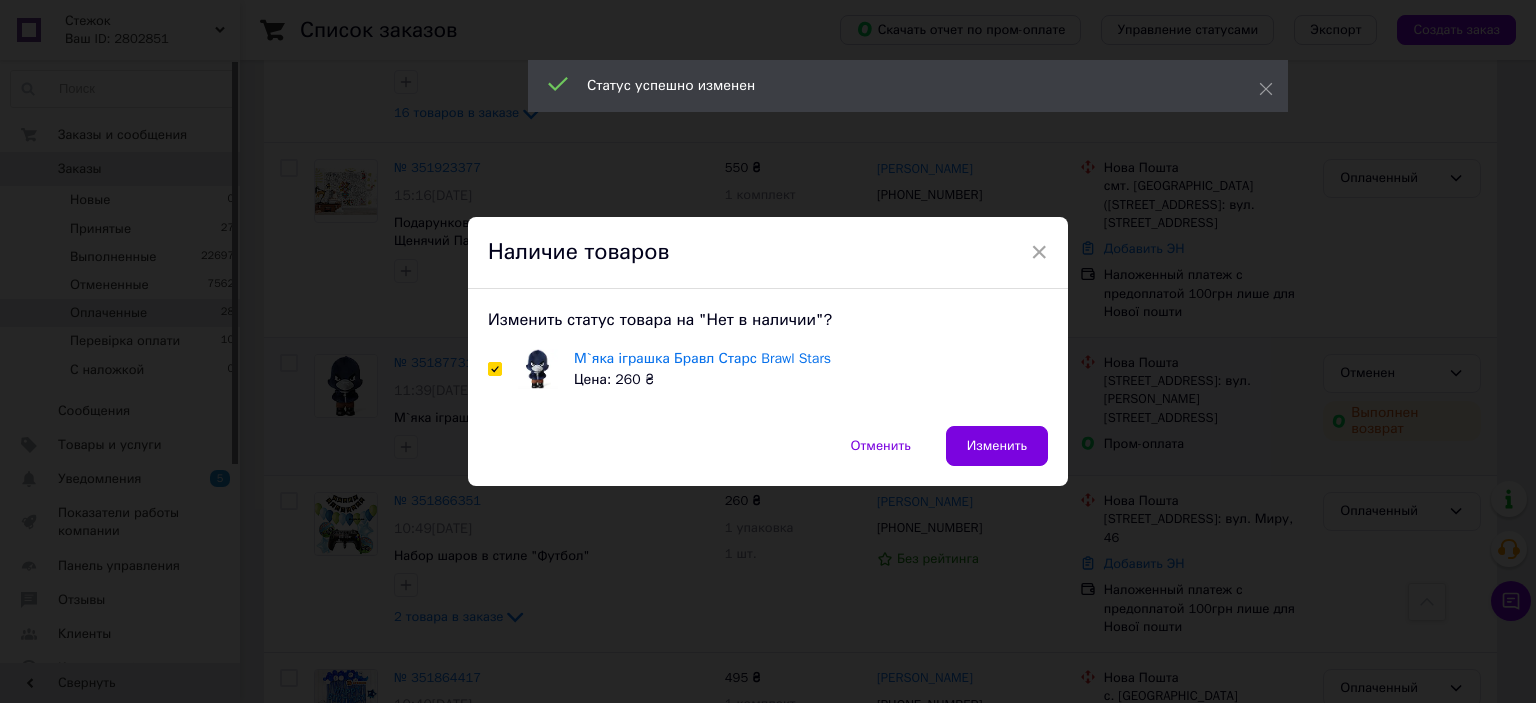 checkbox on "true" 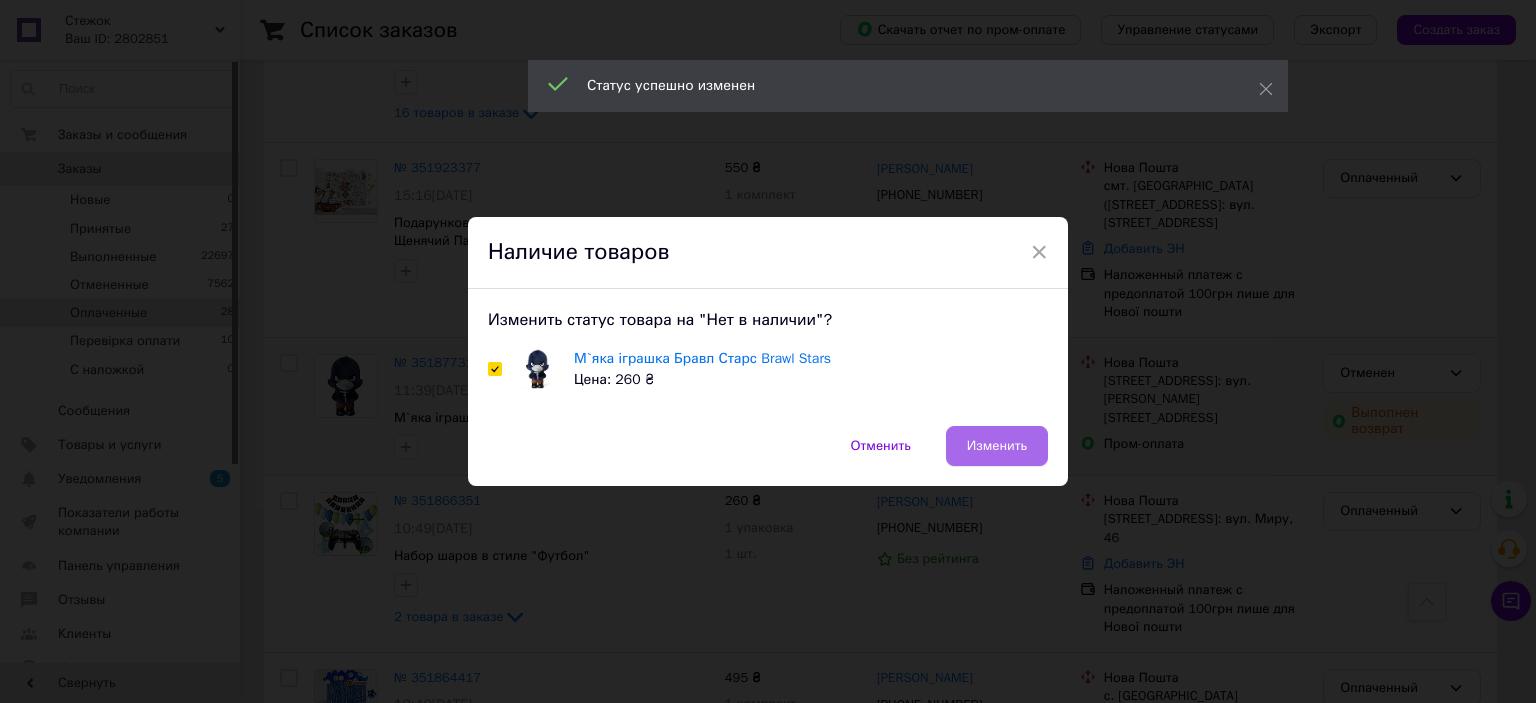 click on "Изменить" at bounding box center [997, 446] 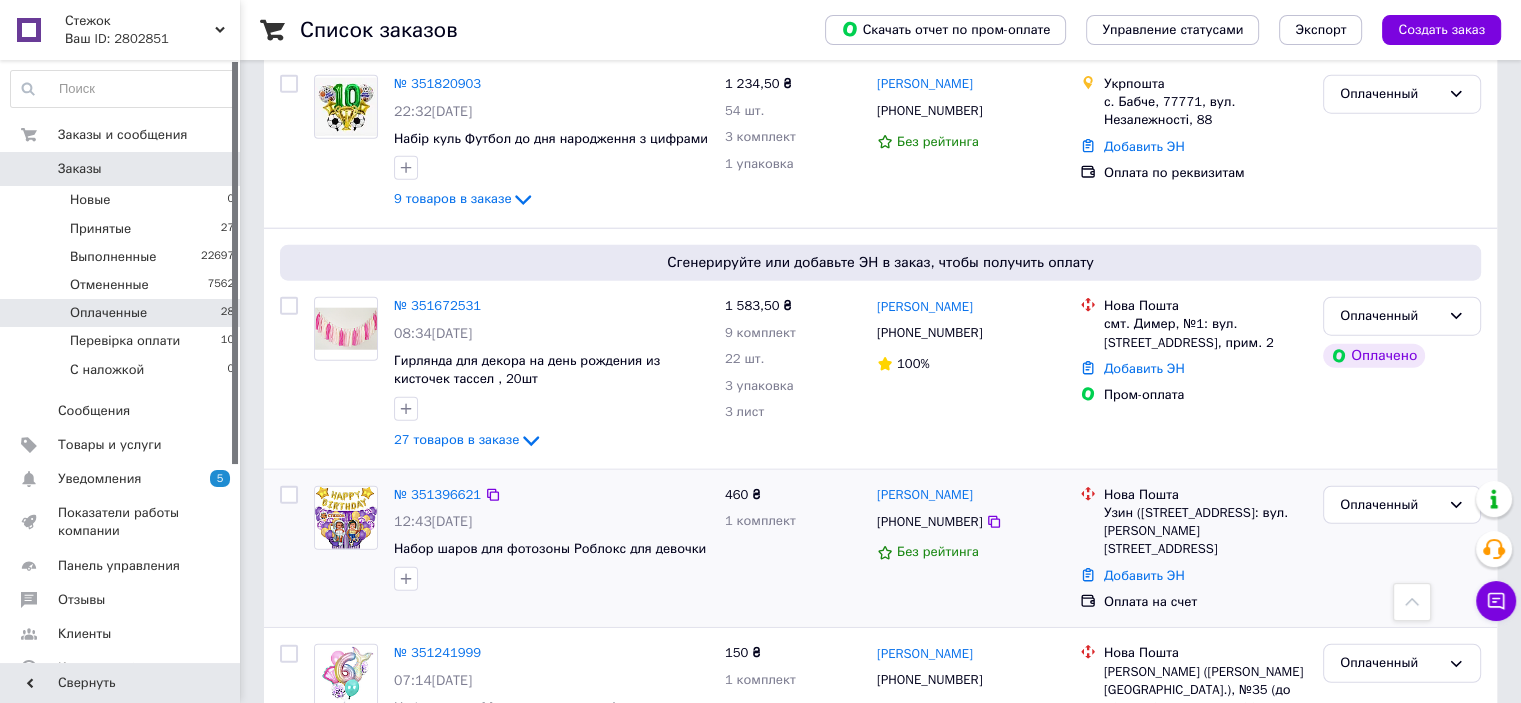 scroll, scrollTop: 5086, scrollLeft: 0, axis: vertical 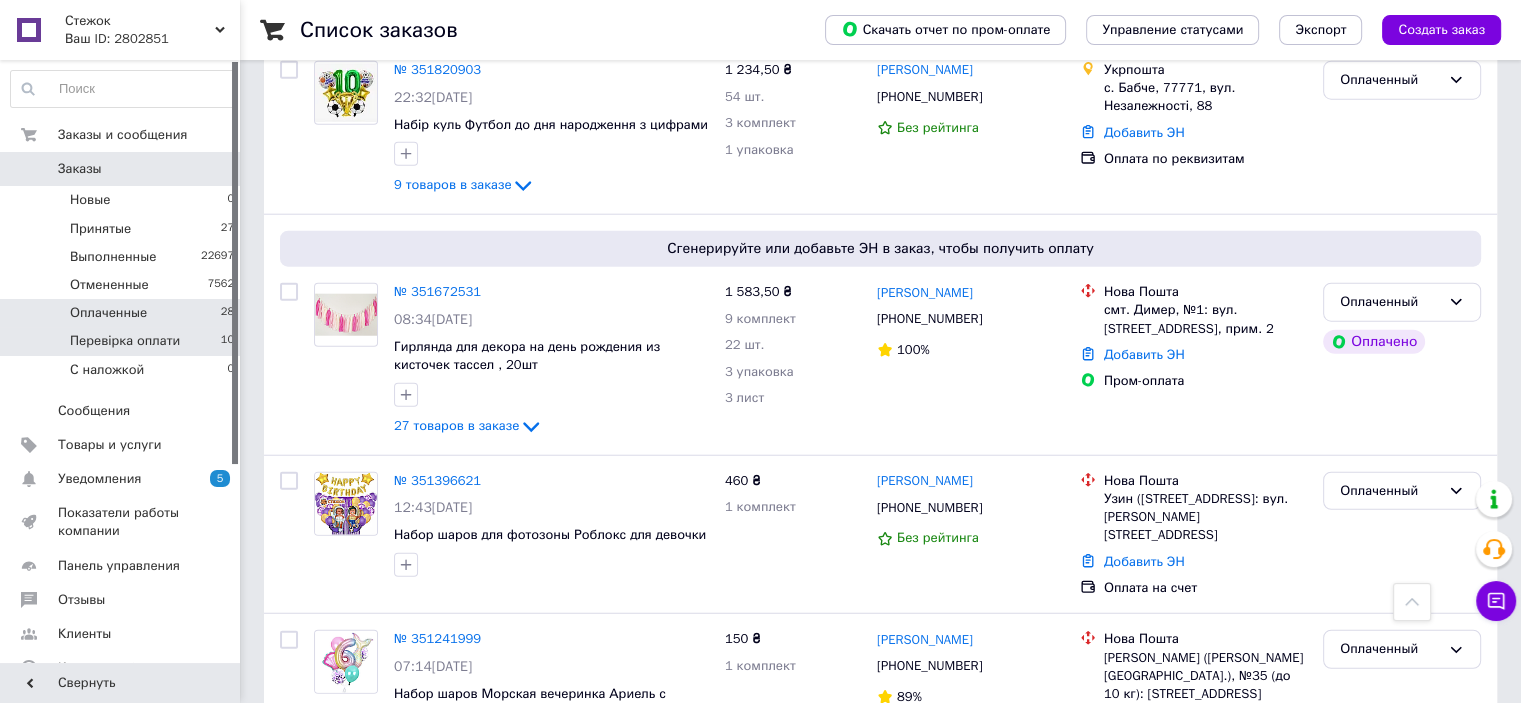 click on "Перевірка оплати 10" at bounding box center [123, 341] 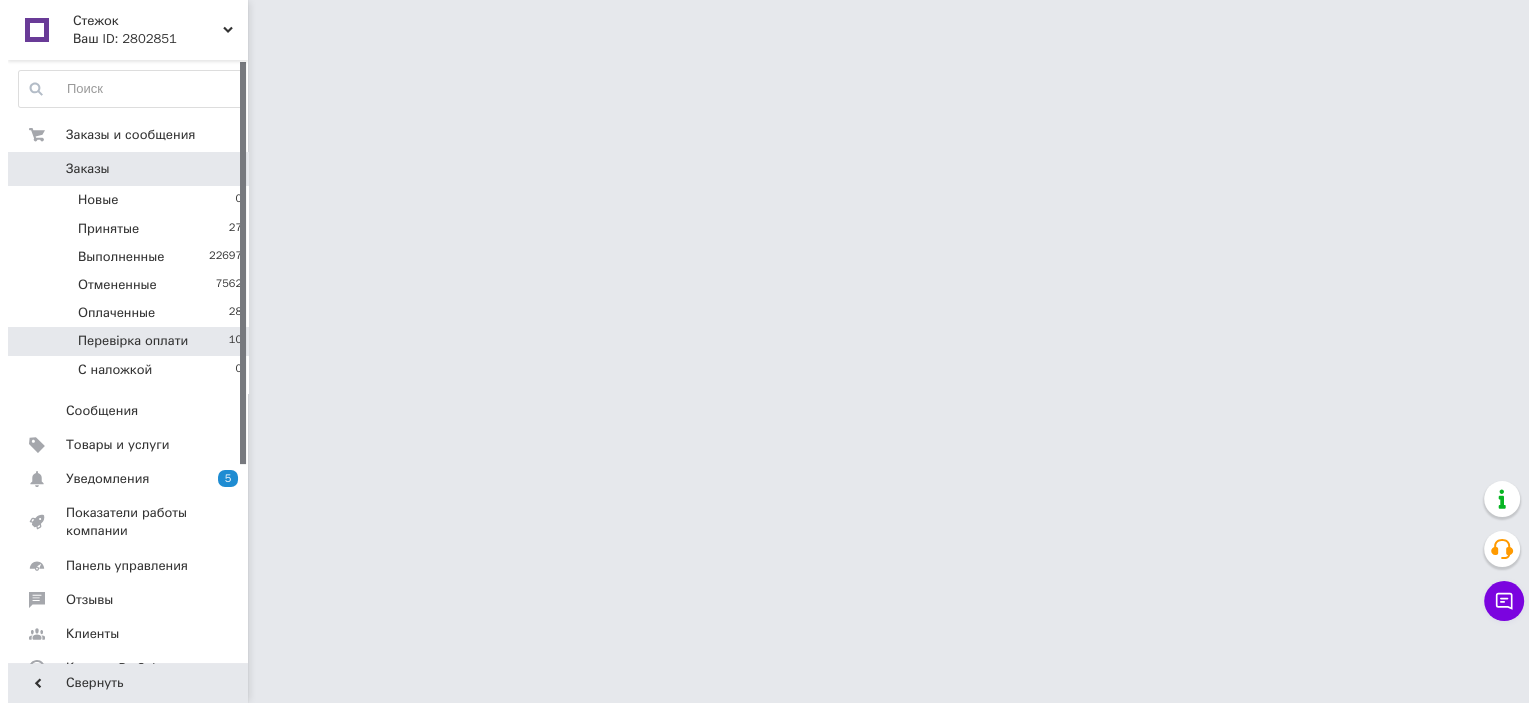 scroll, scrollTop: 0, scrollLeft: 0, axis: both 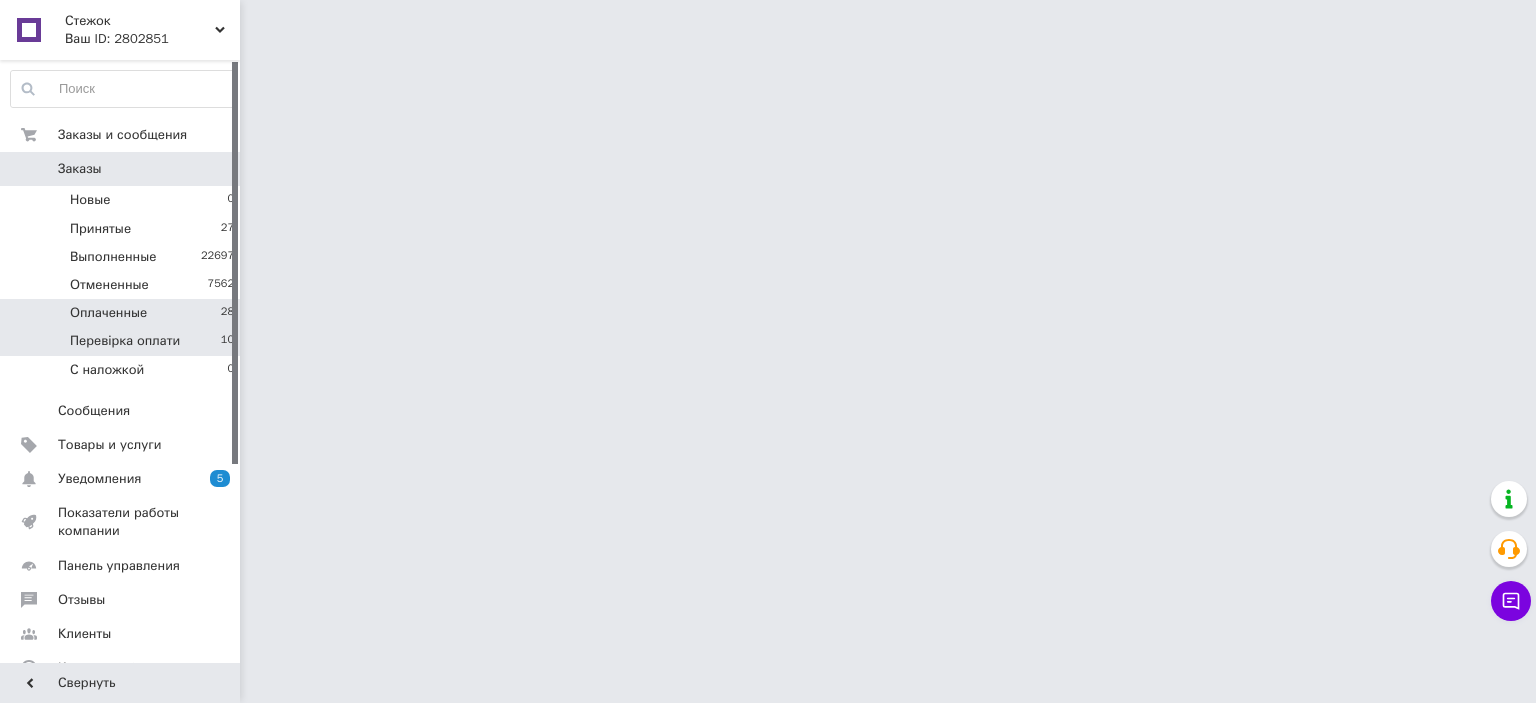 click on "Оплаченные" at bounding box center (108, 313) 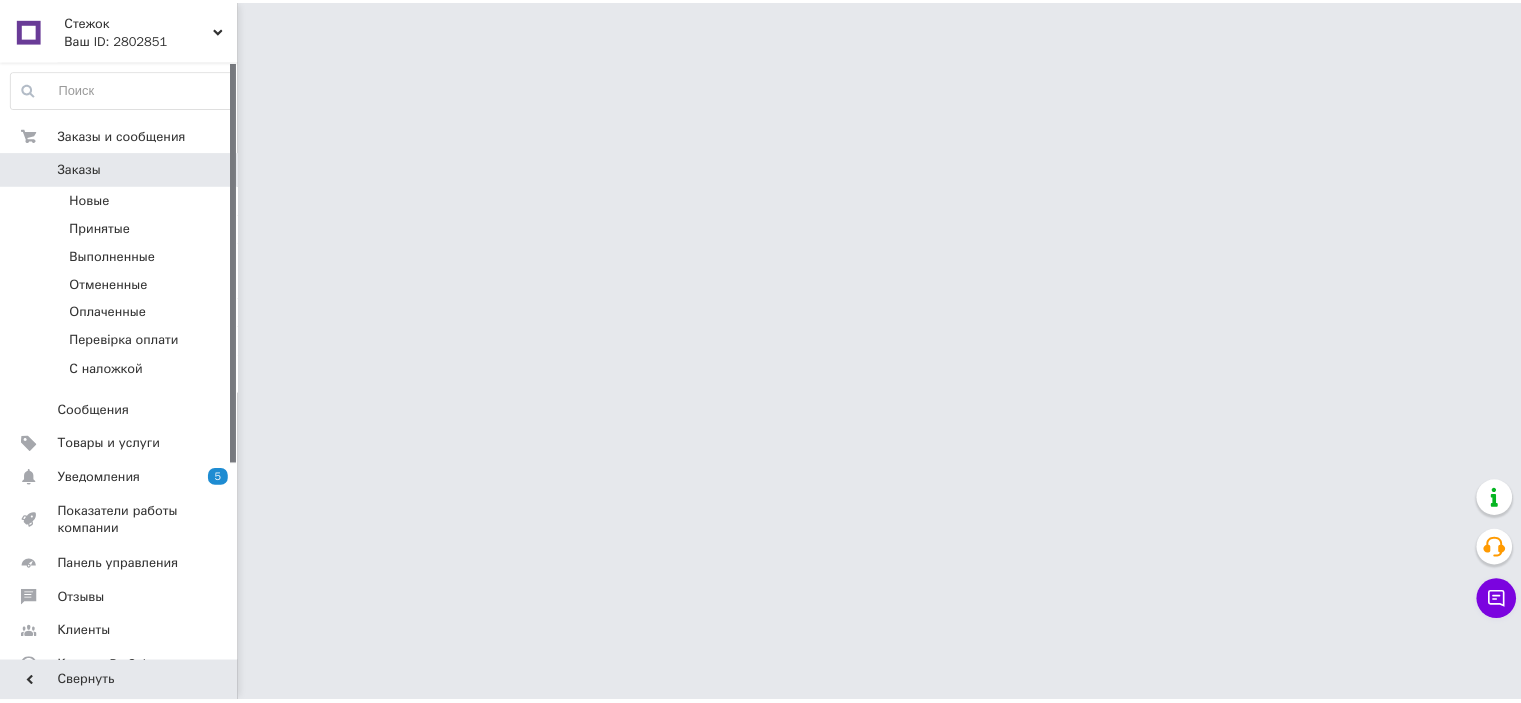 scroll, scrollTop: 0, scrollLeft: 0, axis: both 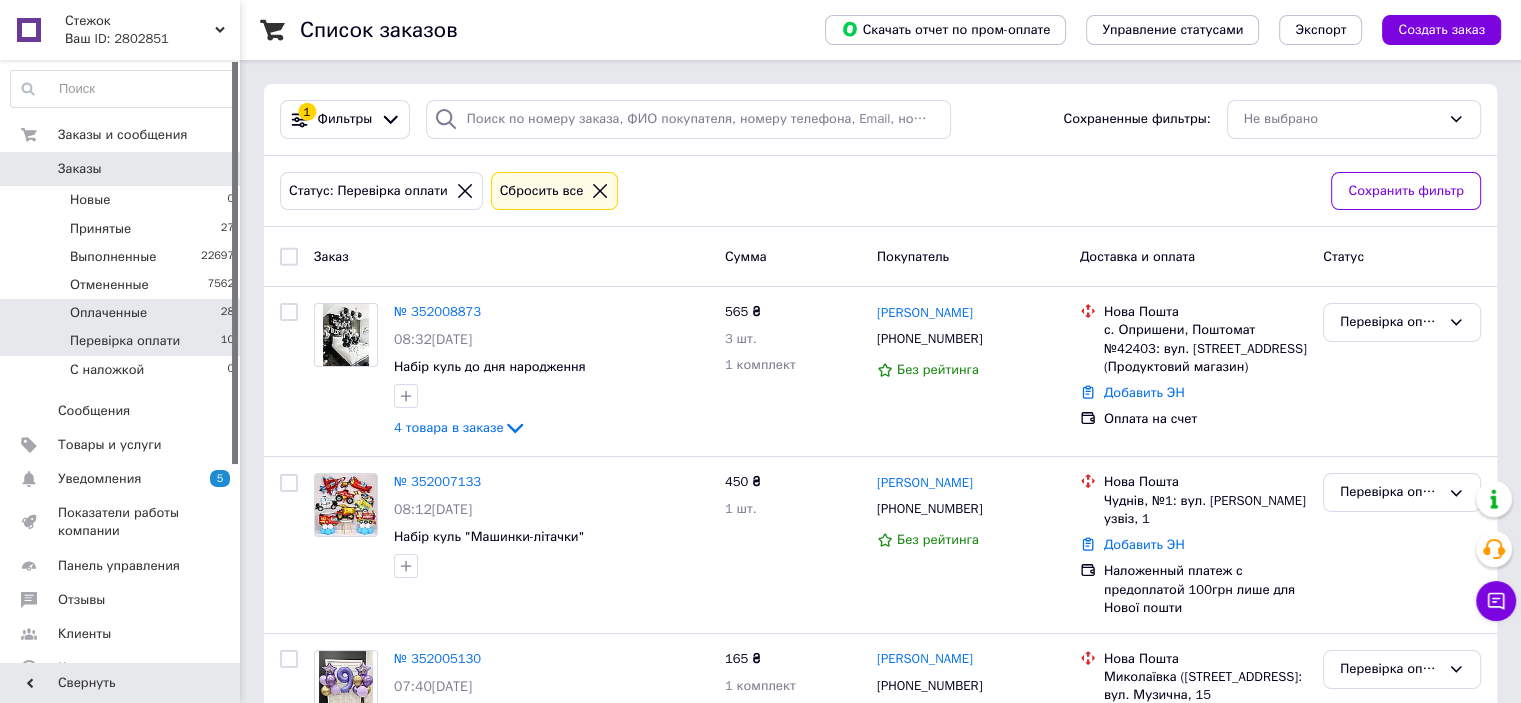 click on "Оплаченные 28" at bounding box center (123, 313) 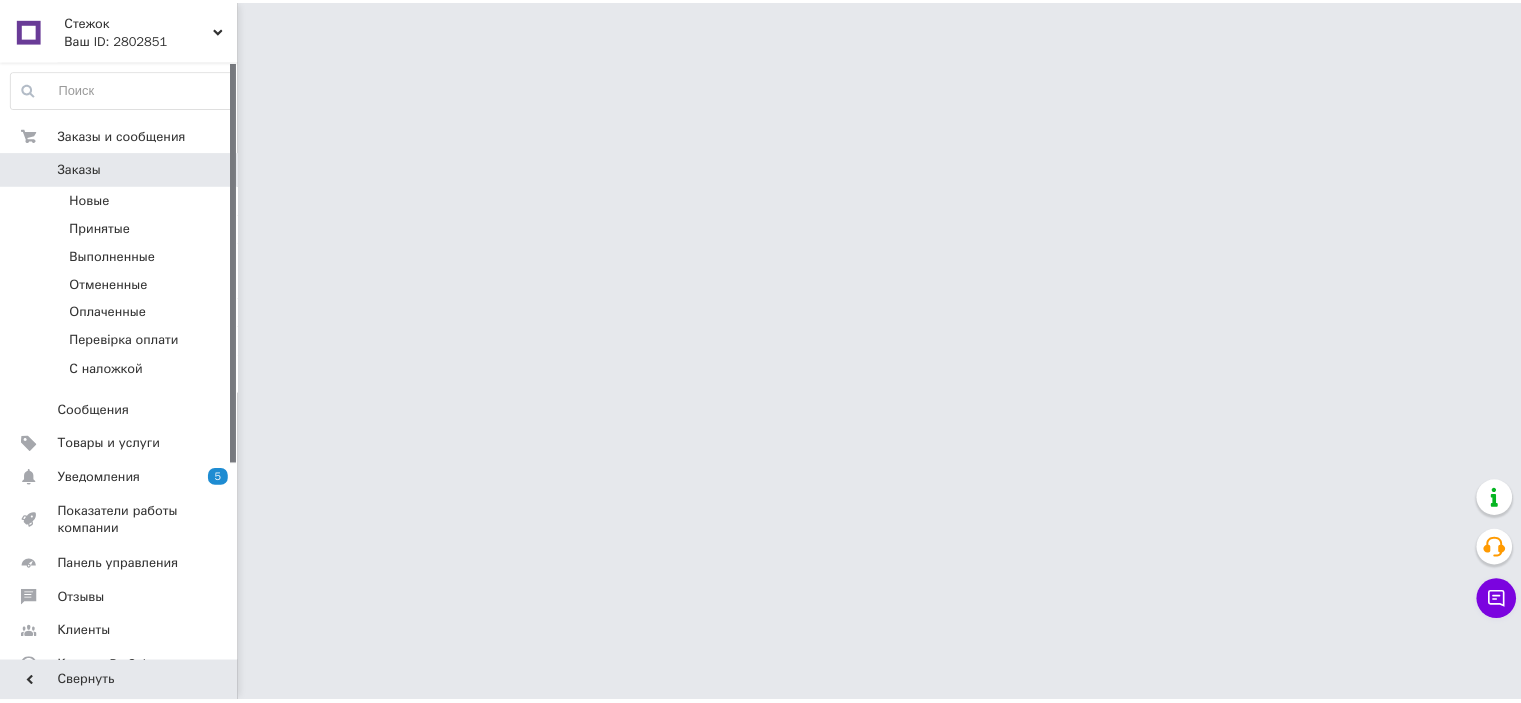 scroll, scrollTop: 0, scrollLeft: 0, axis: both 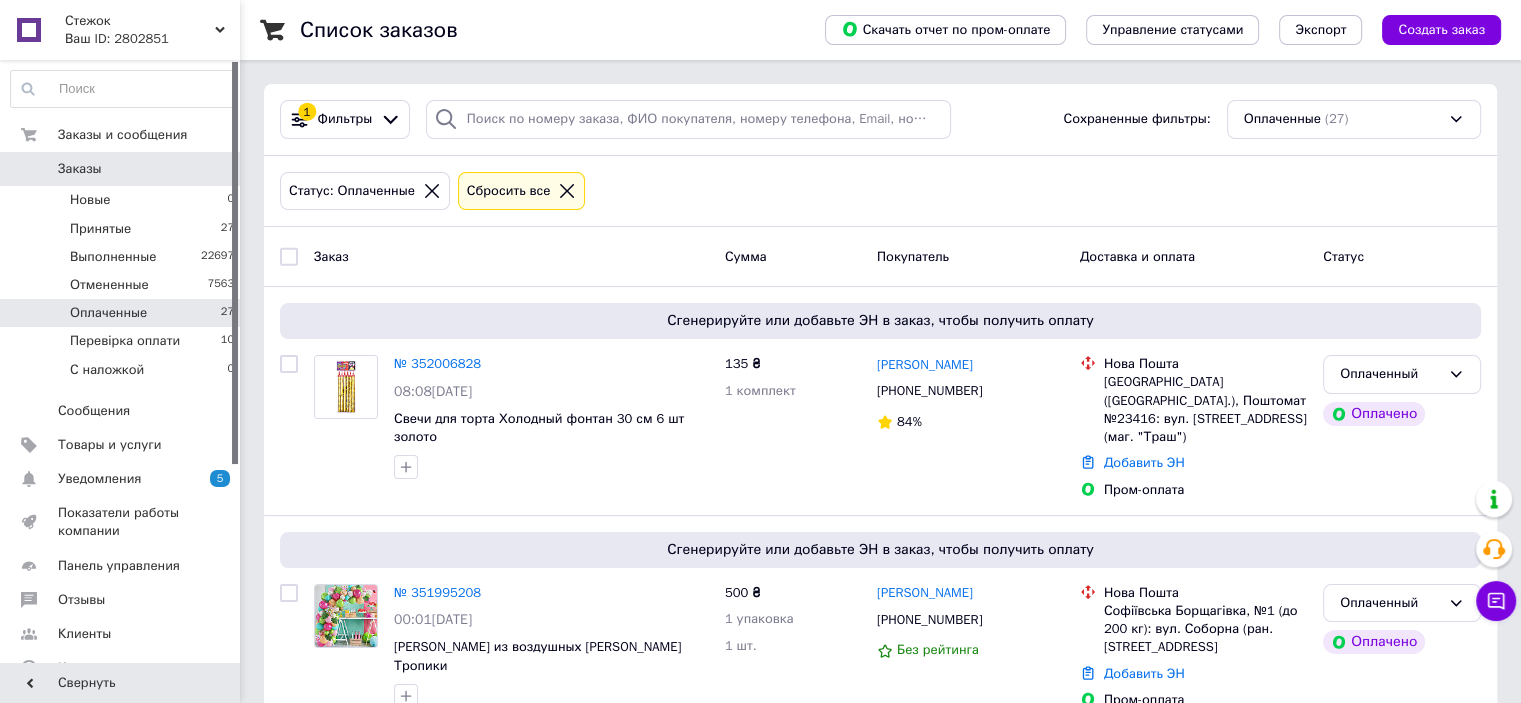 click on "Список заказов   Скачать отчет по пром-оплате Управление статусами Экспорт Создать заказ 1 Фильтры Сохраненные фильтры: Оплаченные (27) Статус: Оплаченные Сбросить все Заказ Сумма Покупатель Доставка и оплата Статус Сгенерируйте или добавьте ЭН в заказ, чтобы получить оплату № 352006828 08:08[DATE] Свечи для торта Холодный фонтан 30 см 6 шт золото 135 ₴ 1 комплект [PERSON_NAME] [PHONE_NUMBER] 84% [GEOGRAPHIC_DATA] ([GEOGRAPHIC_DATA].), Поштомат №23416: вул. [STREET_ADDRESS] (маг. "Траш") Добавить ЭН Пром-оплата Оплаченный Оплачено № 351995208 00:01[DATE] 2 товара в заказе 500 ₴ 1 упаковка 1 шт. 100%" at bounding box center [880, 2928] 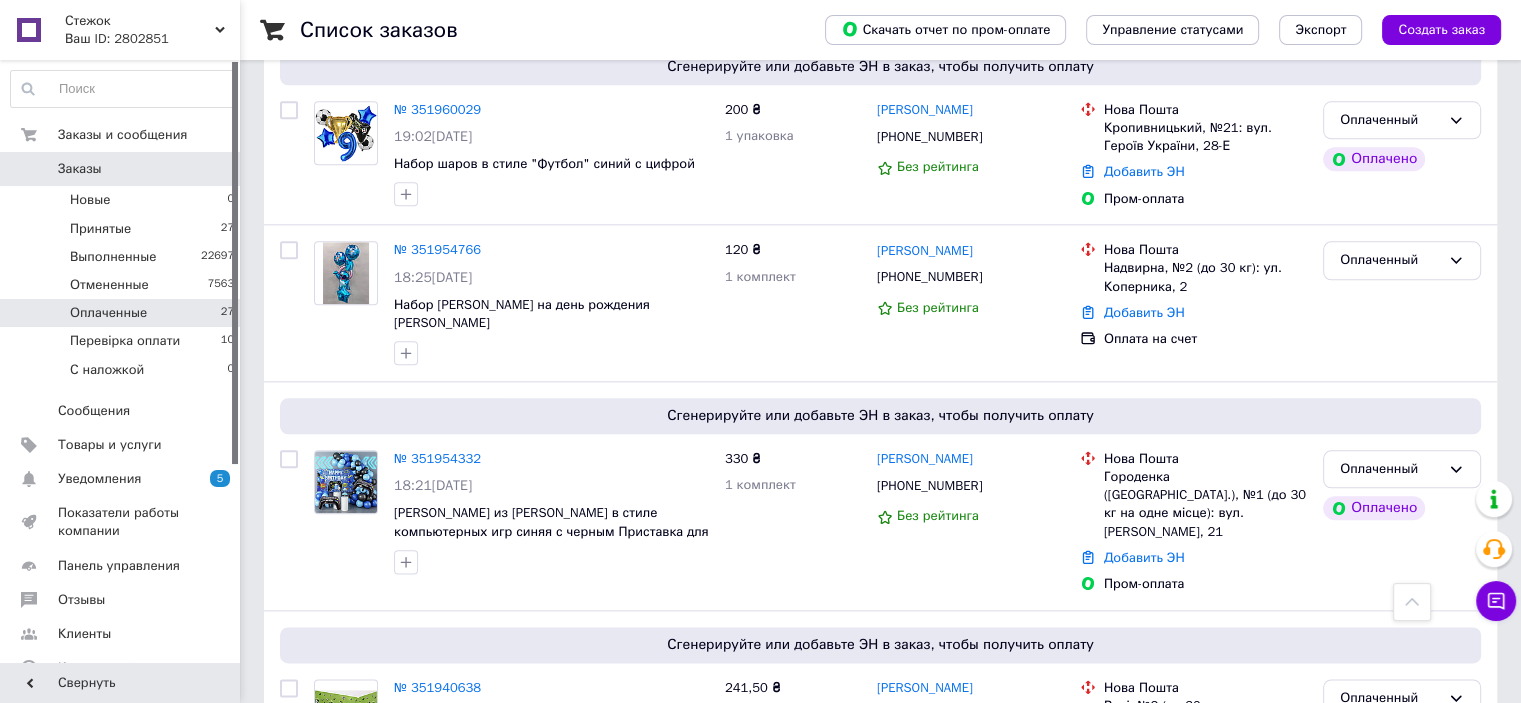 scroll, scrollTop: 2500, scrollLeft: 0, axis: vertical 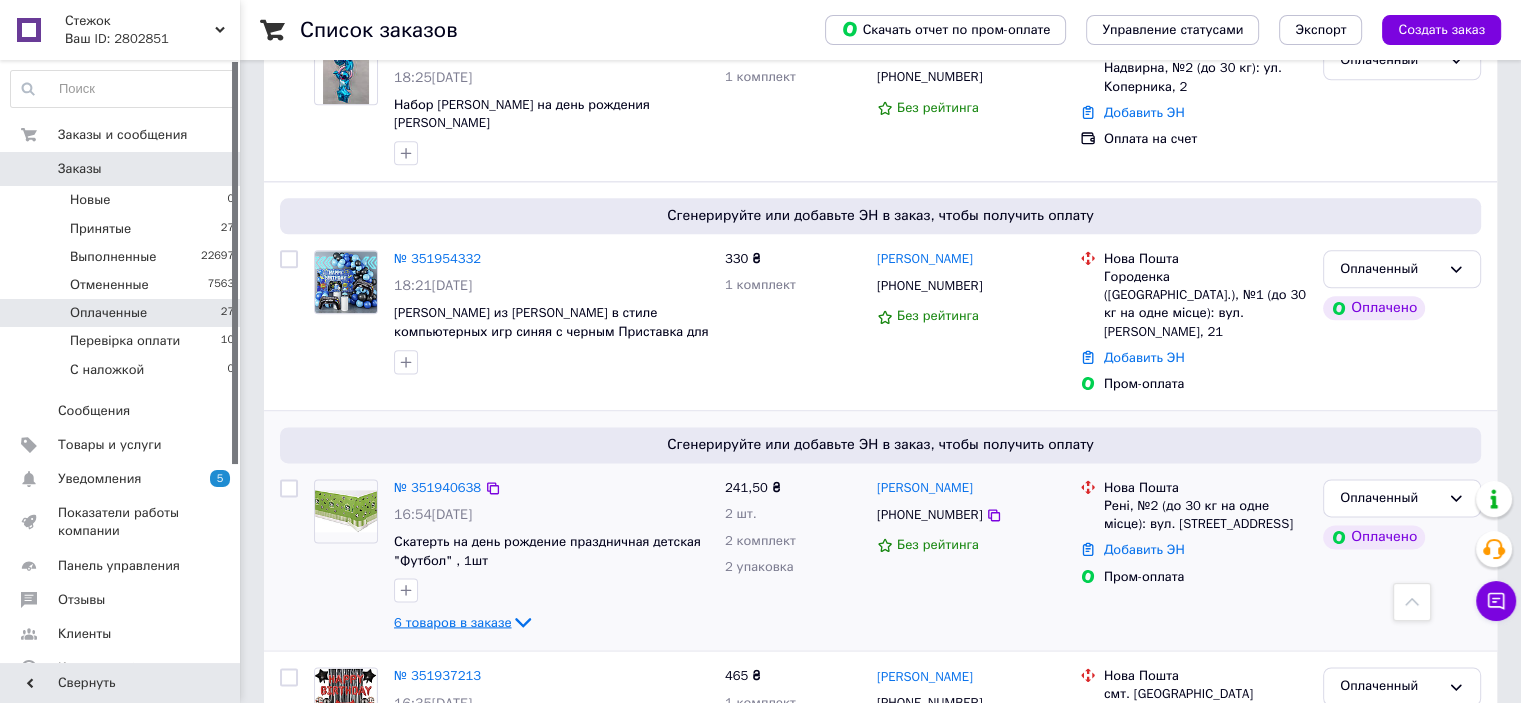 click on "6 товаров в заказе" at bounding box center [452, 621] 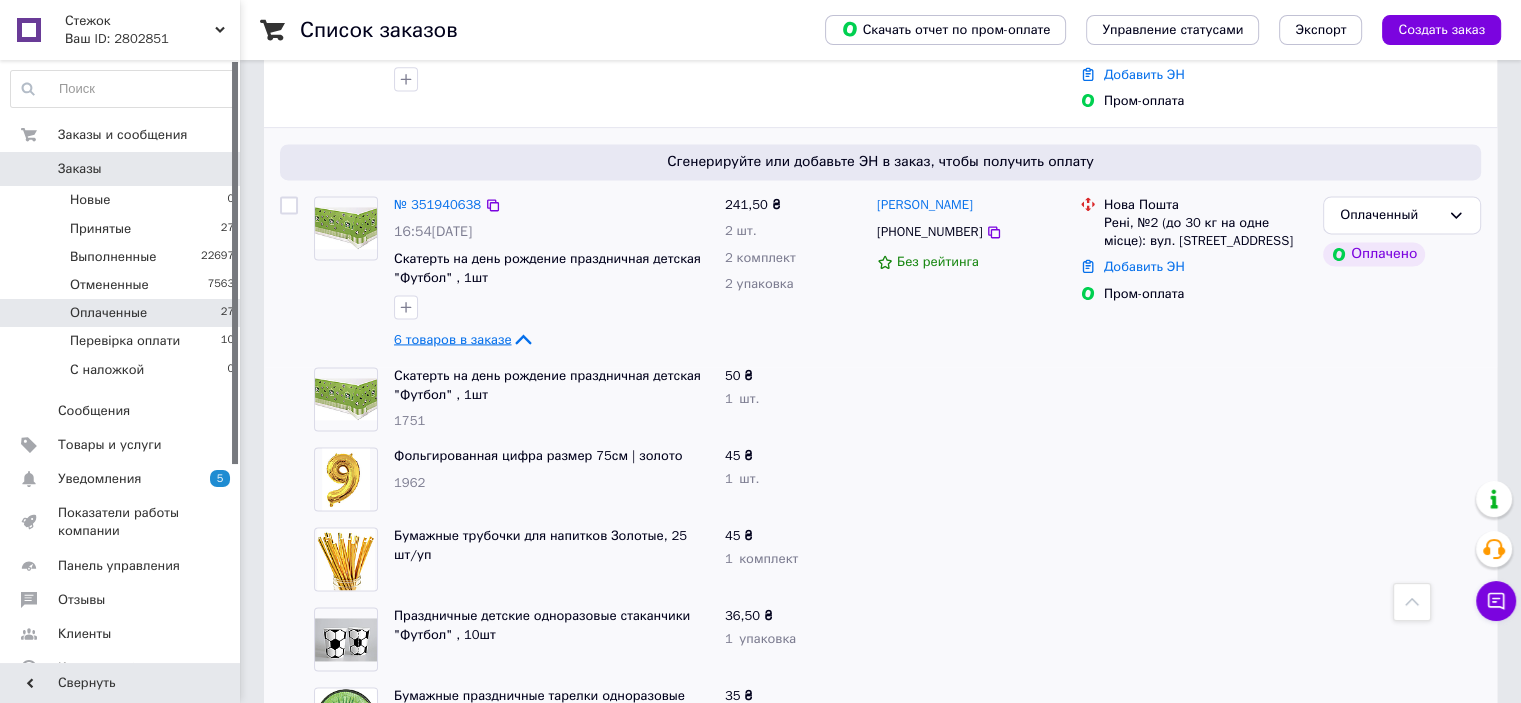 scroll, scrollTop: 2900, scrollLeft: 0, axis: vertical 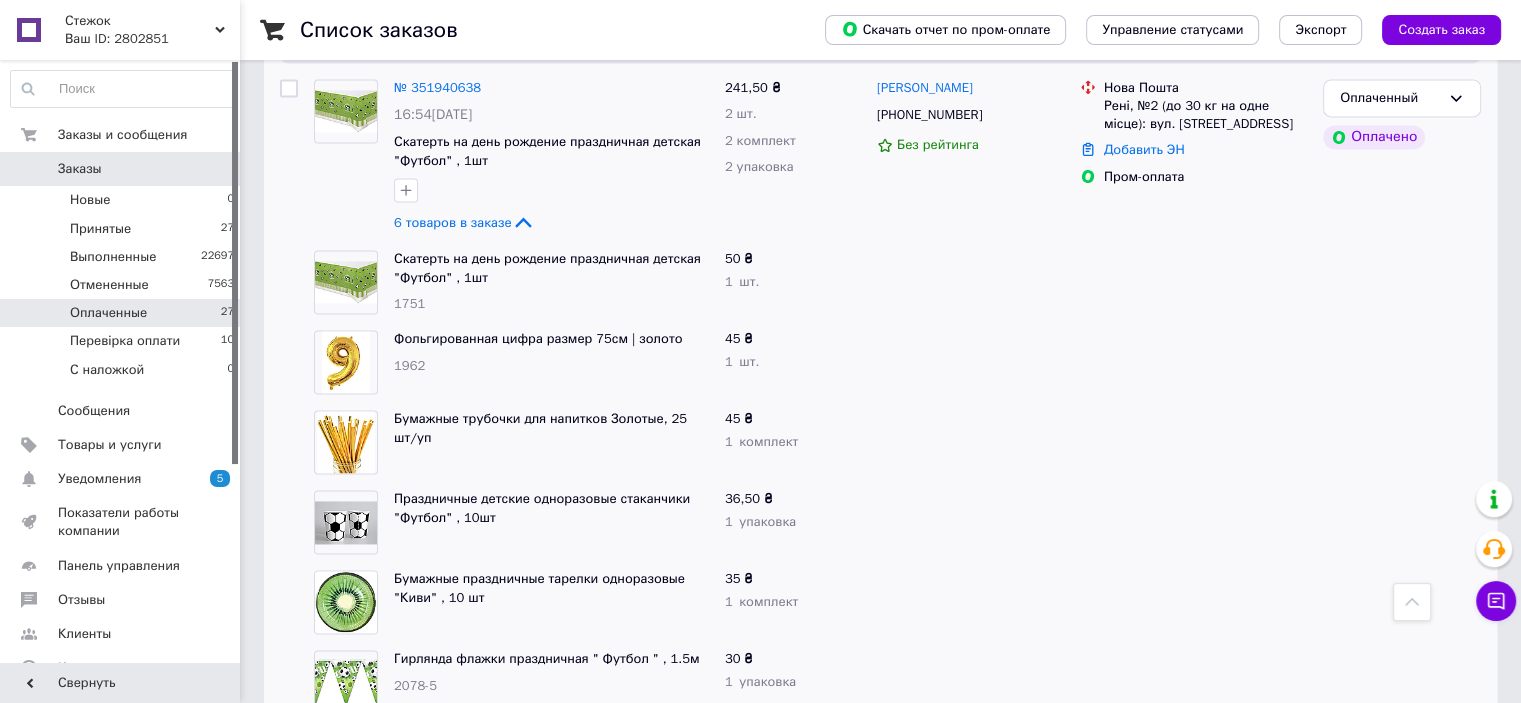 click at bounding box center (1402, 362) 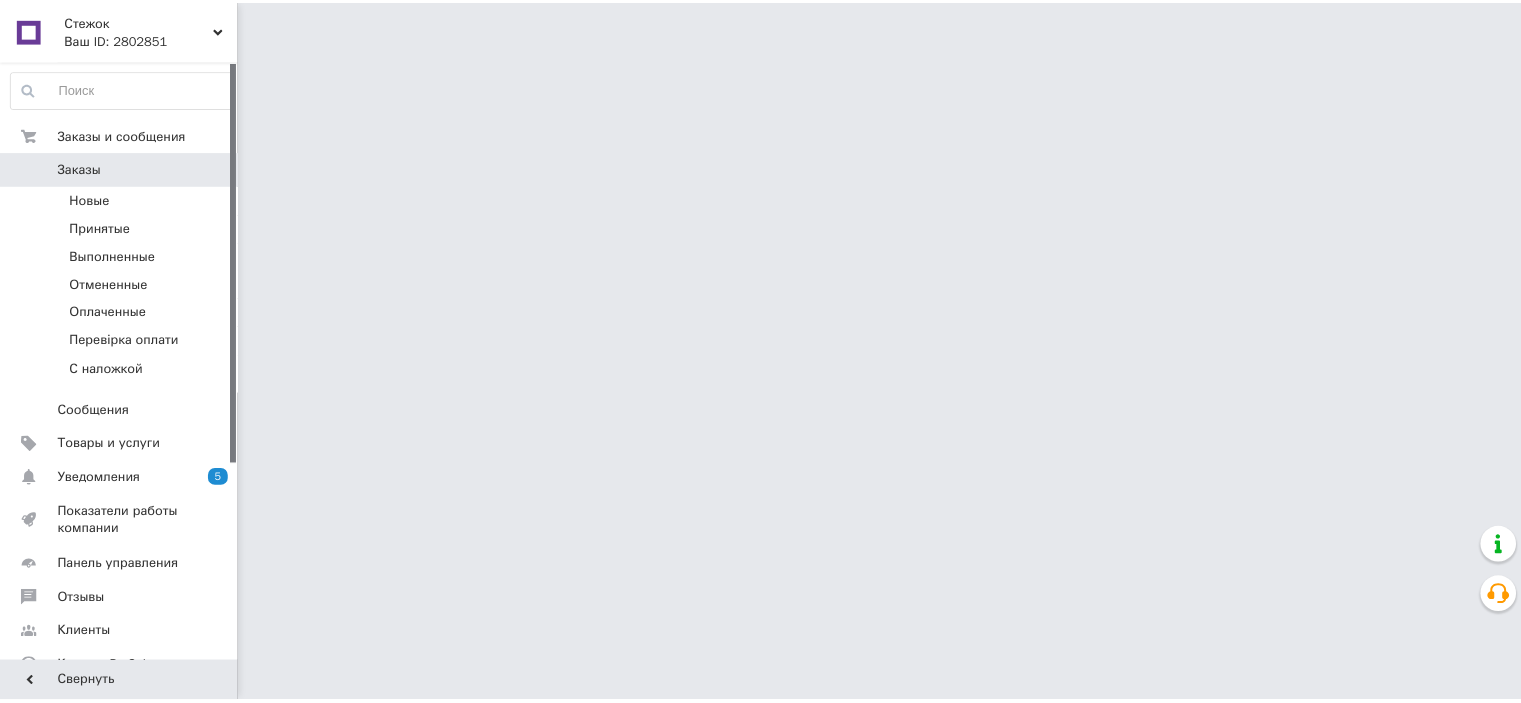 scroll, scrollTop: 0, scrollLeft: 0, axis: both 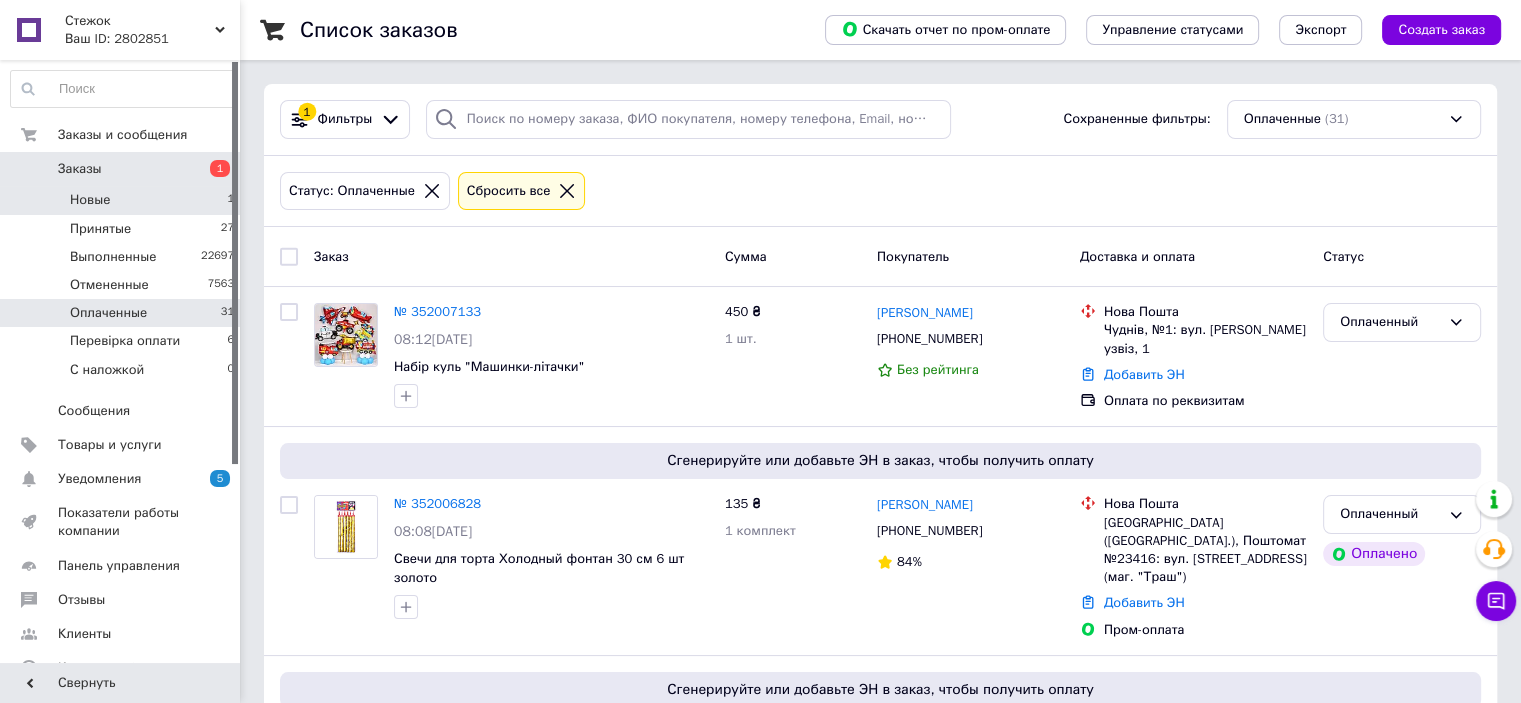 click on "Новые 1" at bounding box center [123, 200] 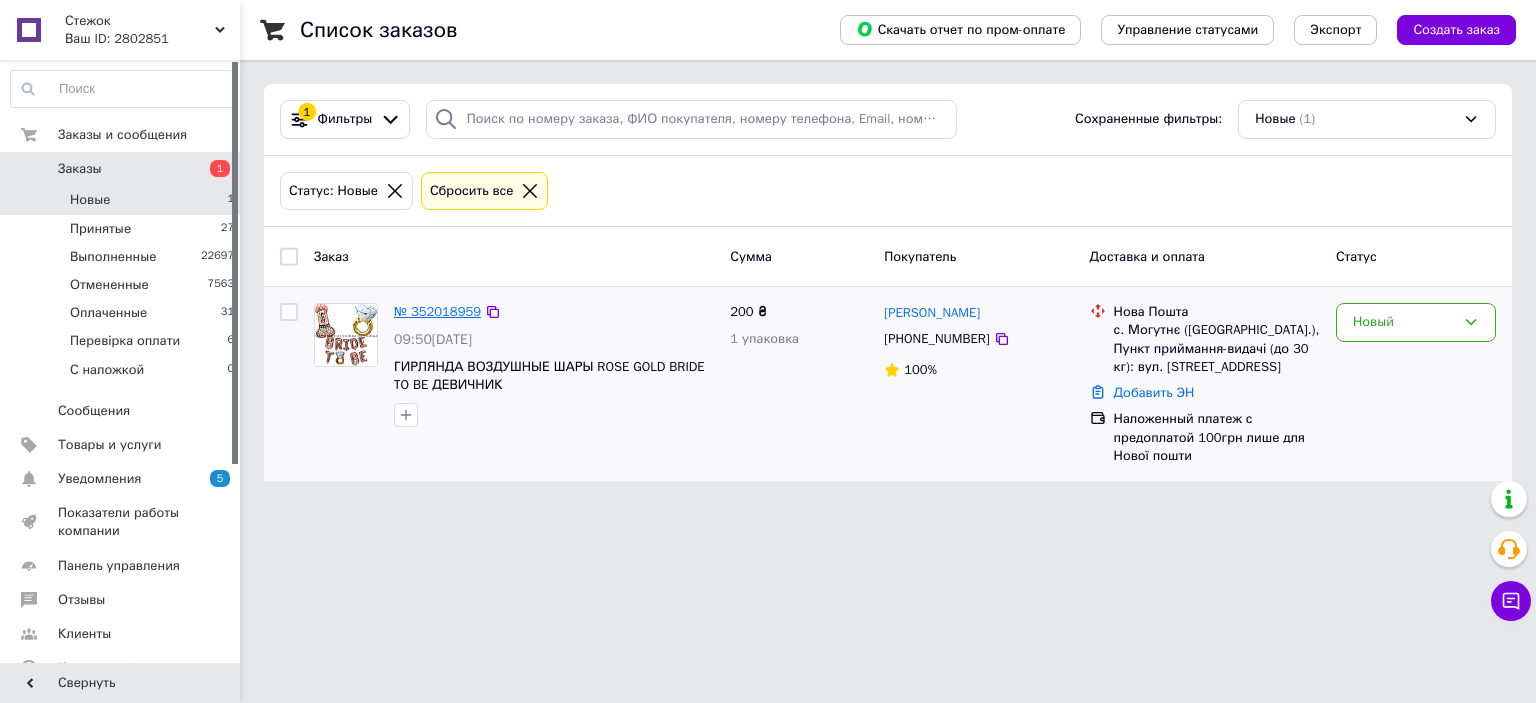 click on "№ 352018959" at bounding box center (437, 311) 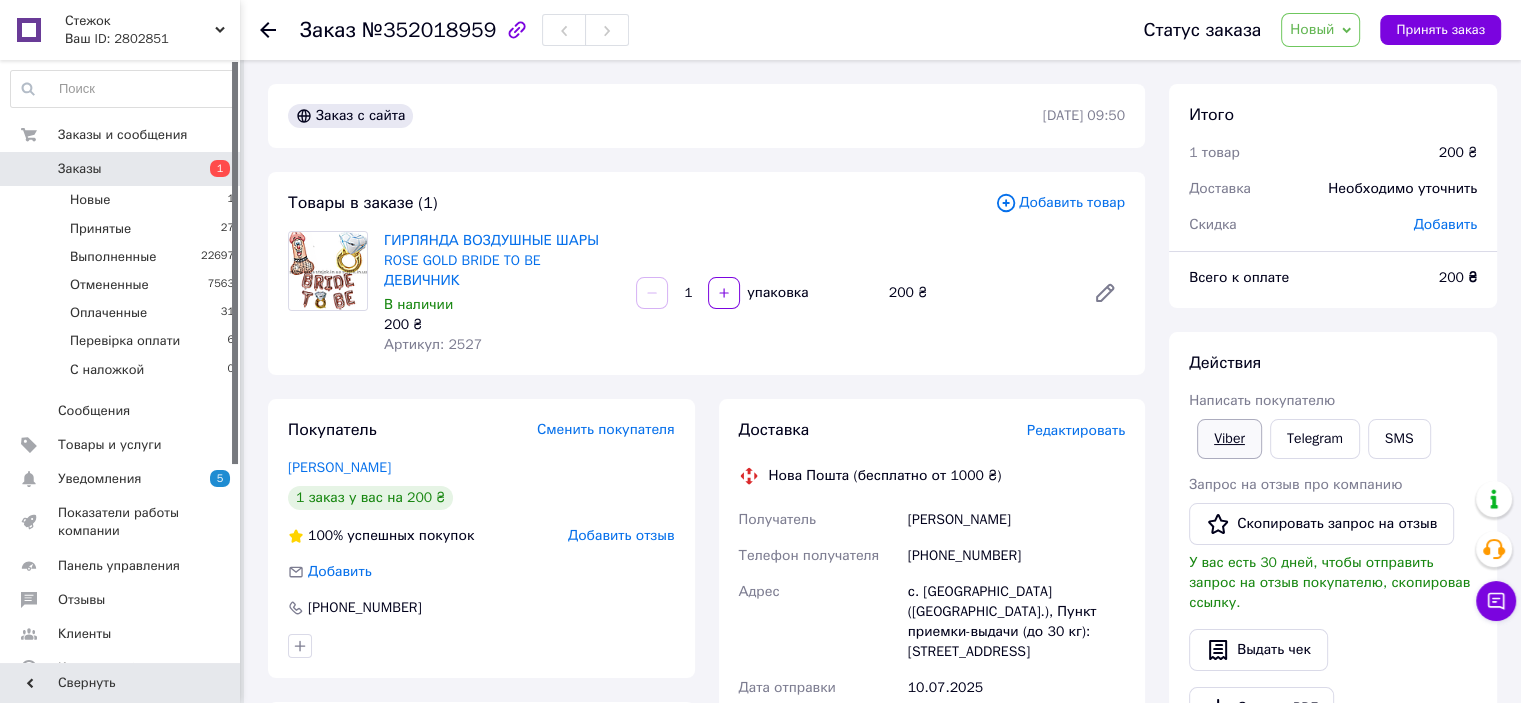 click on "Viber" at bounding box center (1229, 439) 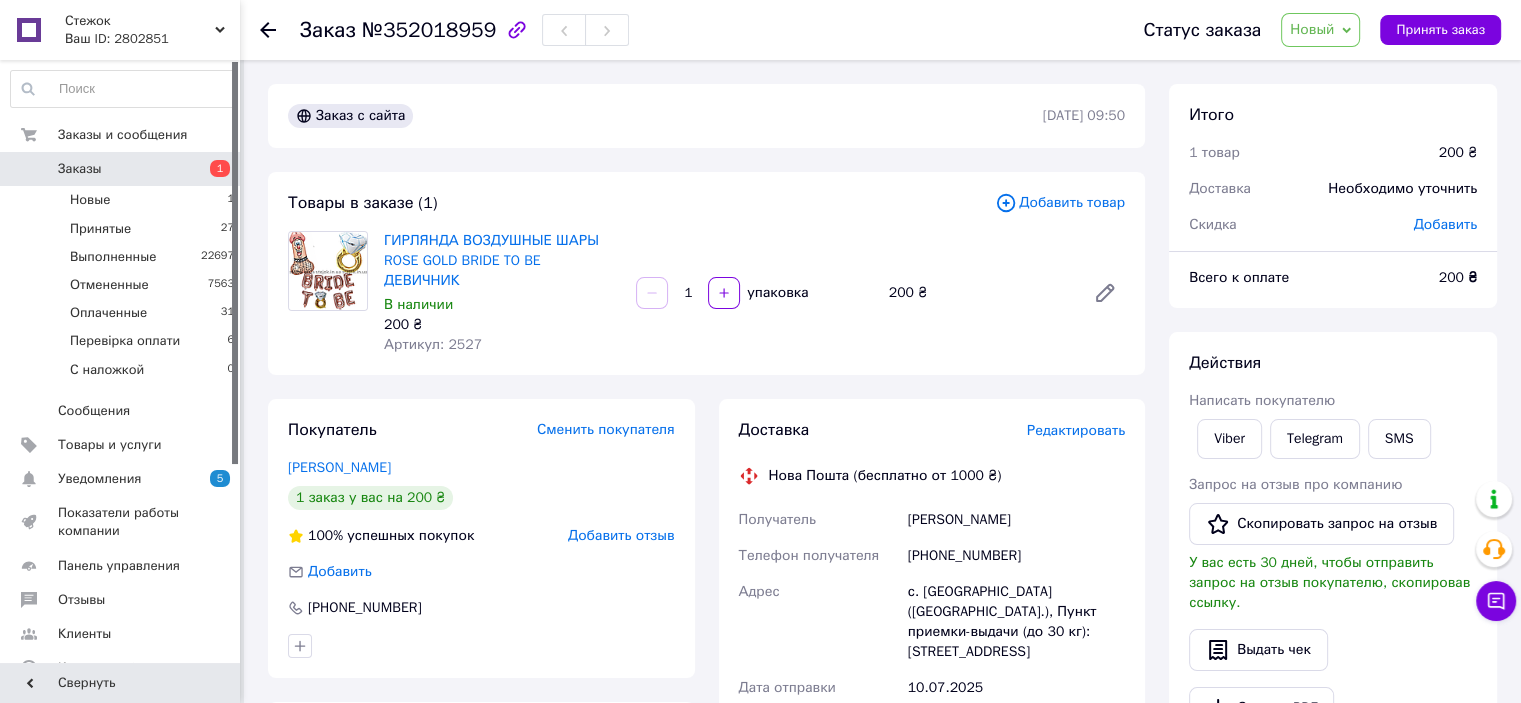 click on "Новый" at bounding box center [1312, 29] 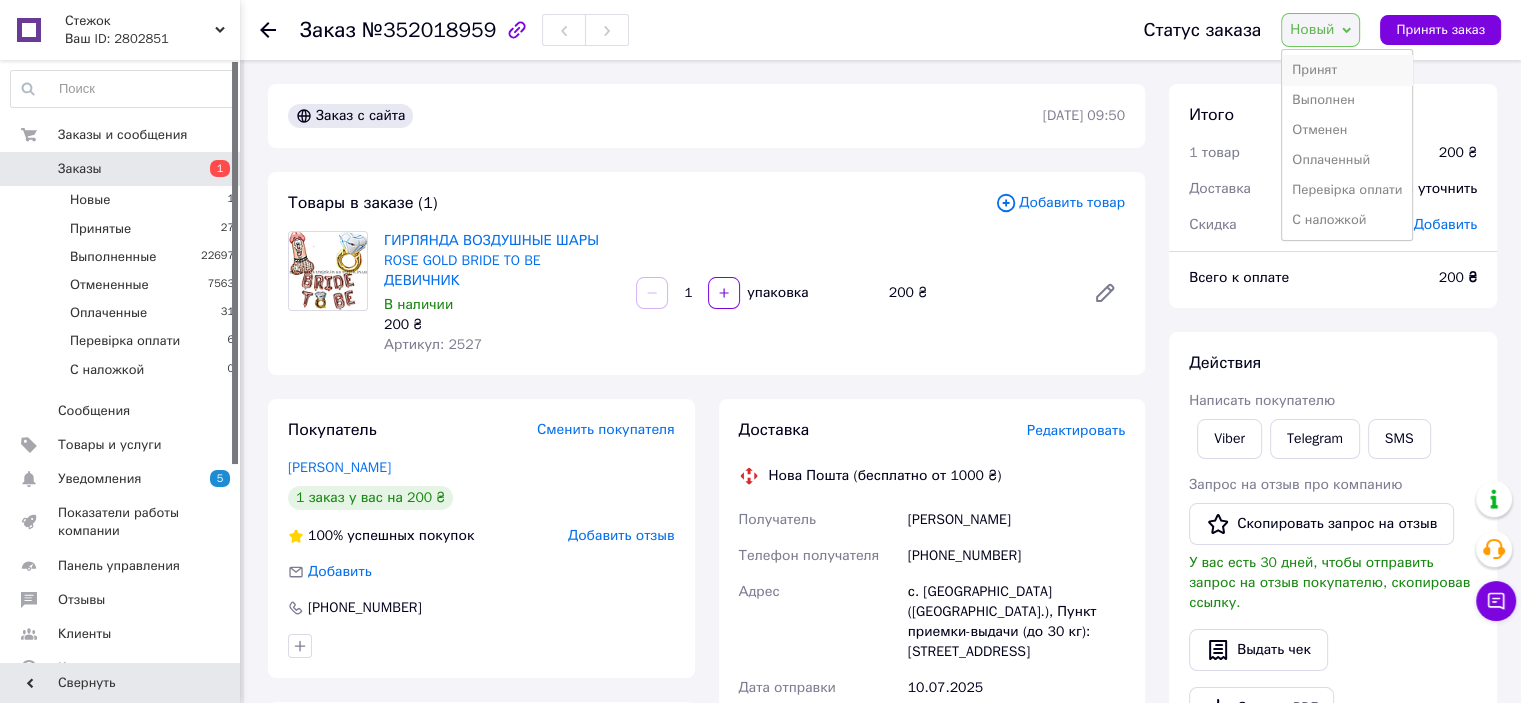 click on "Принят" at bounding box center (1347, 70) 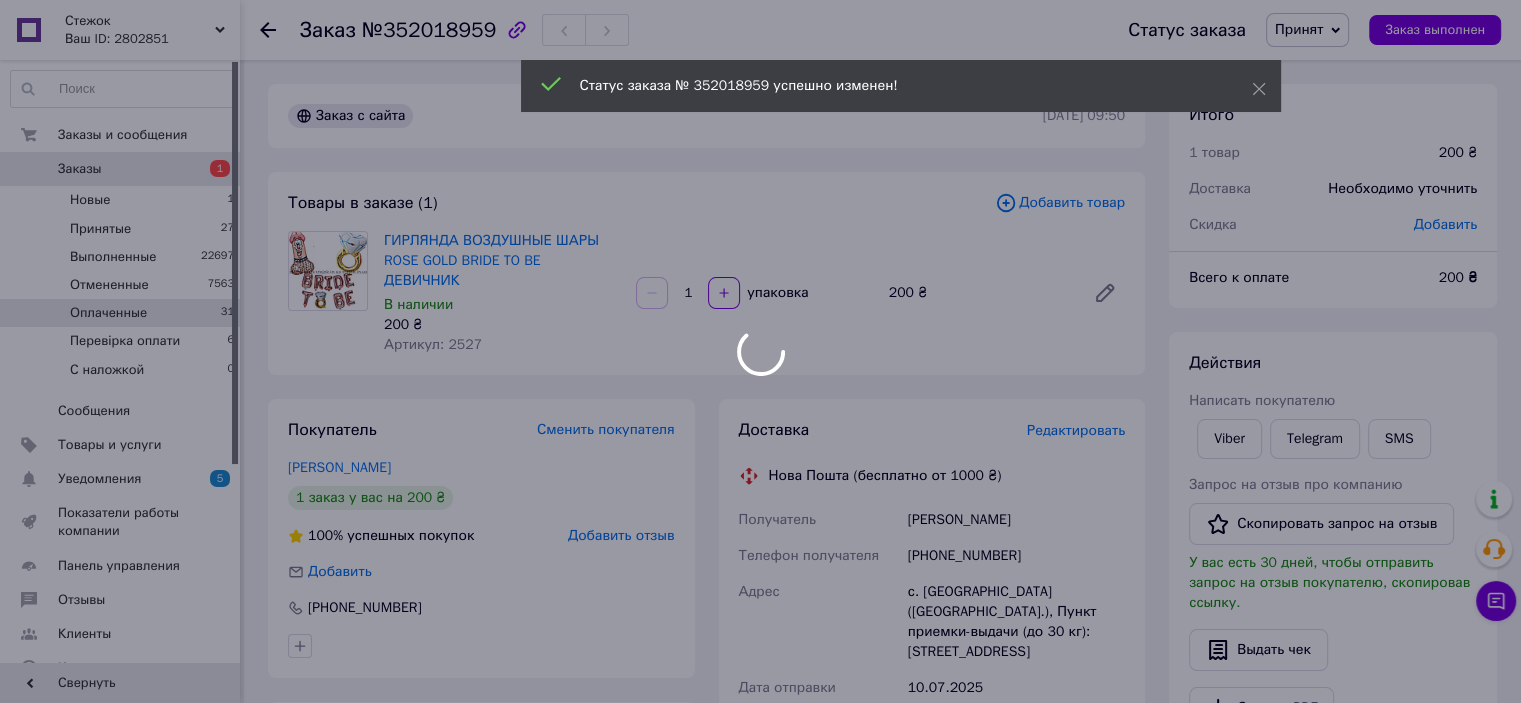 click at bounding box center [760, 351] 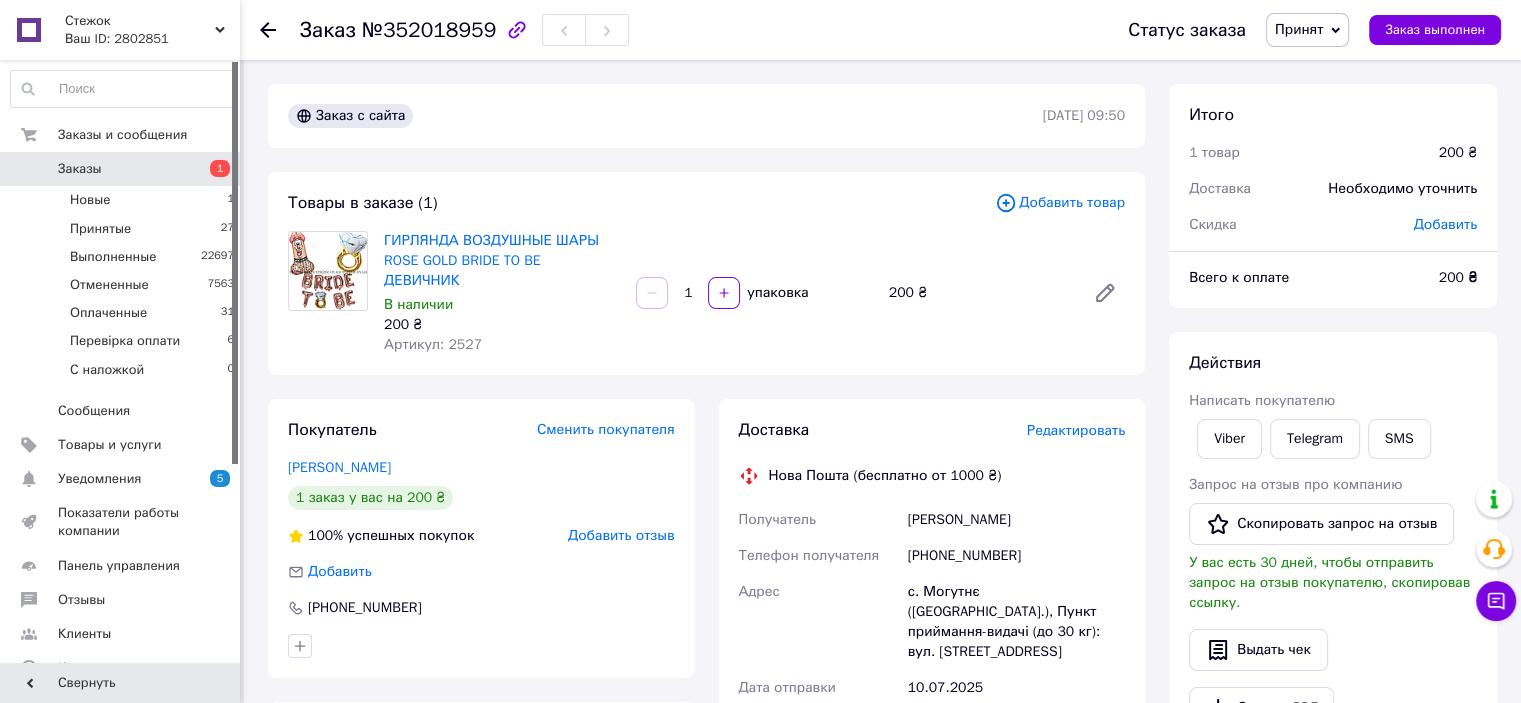 click on "Действия" at bounding box center [1333, 363] 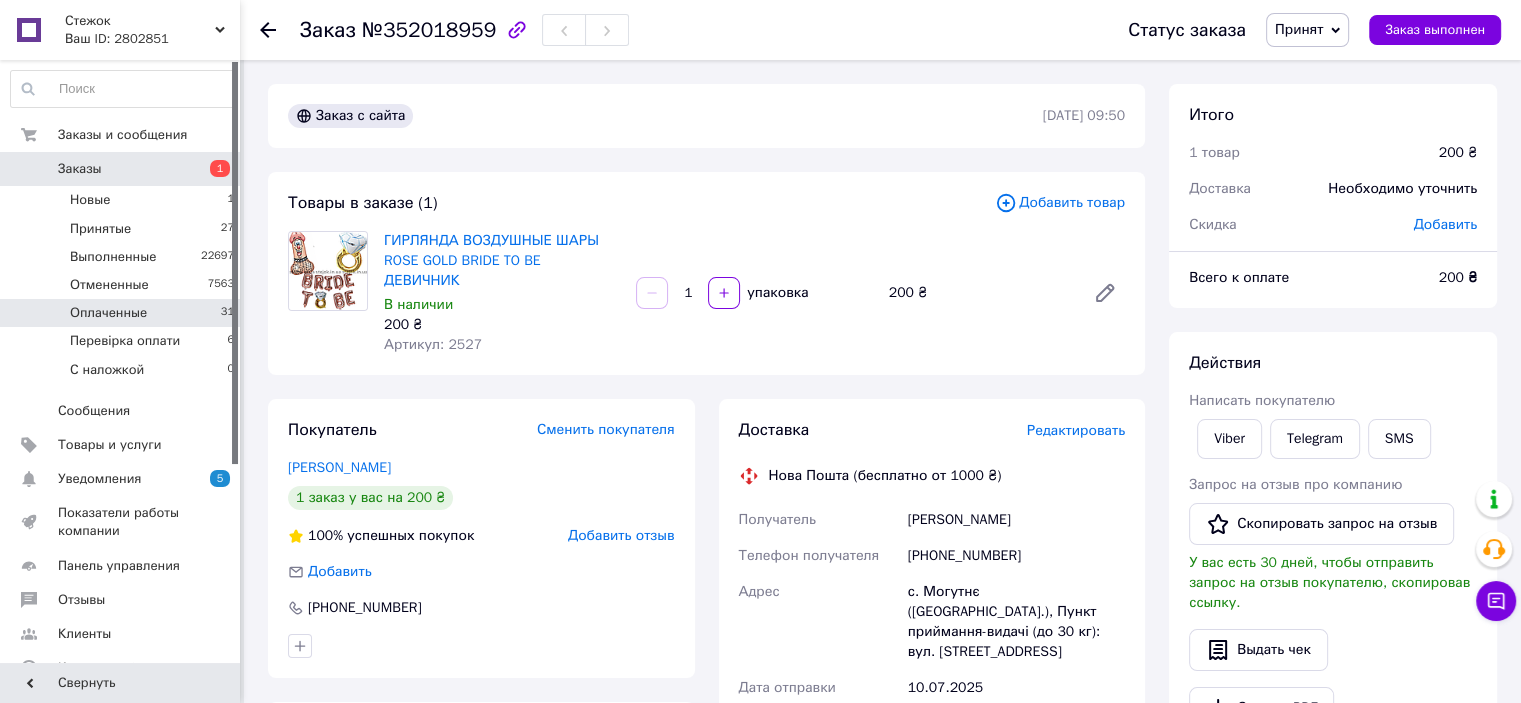 click on "Оплаченные 31" at bounding box center (123, 313) 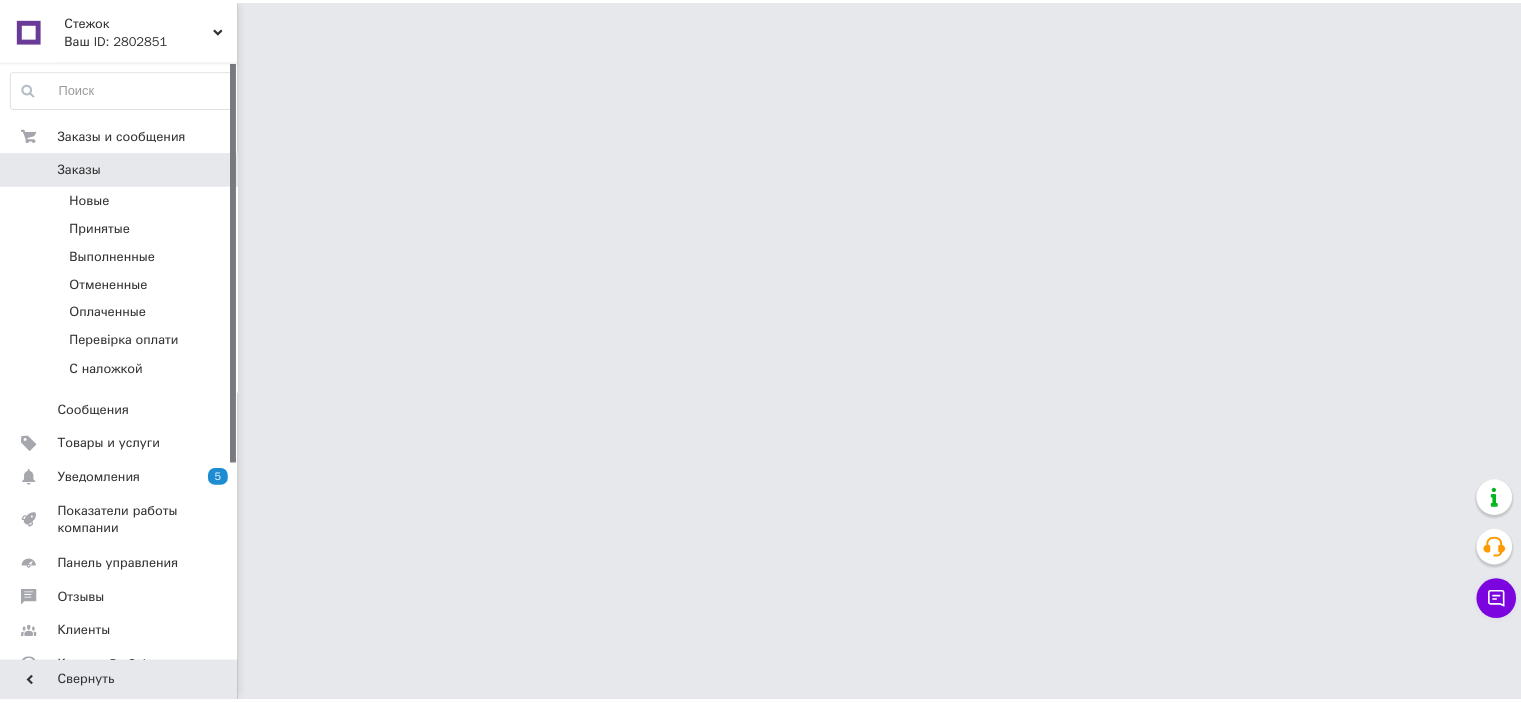 scroll, scrollTop: 0, scrollLeft: 0, axis: both 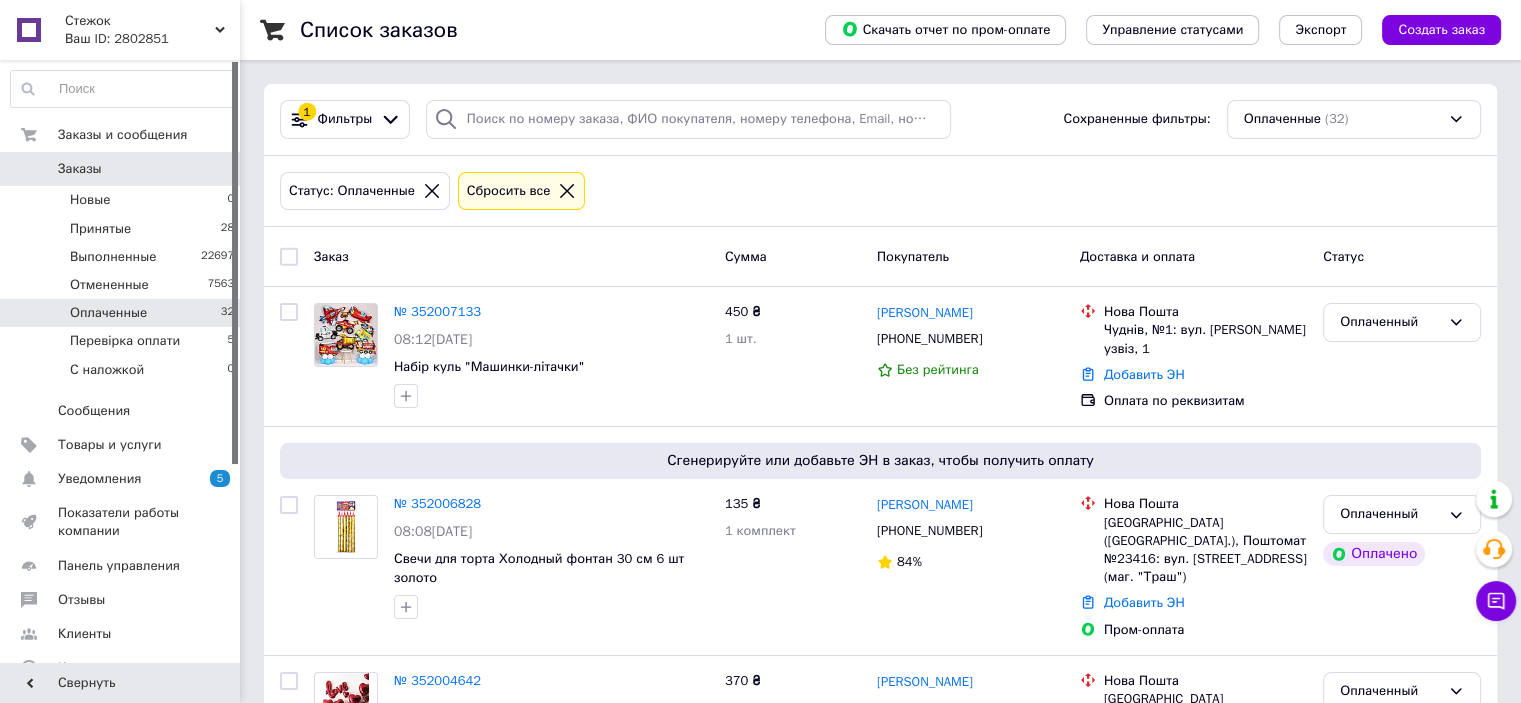click on "Оплаченные 32" at bounding box center [123, 313] 